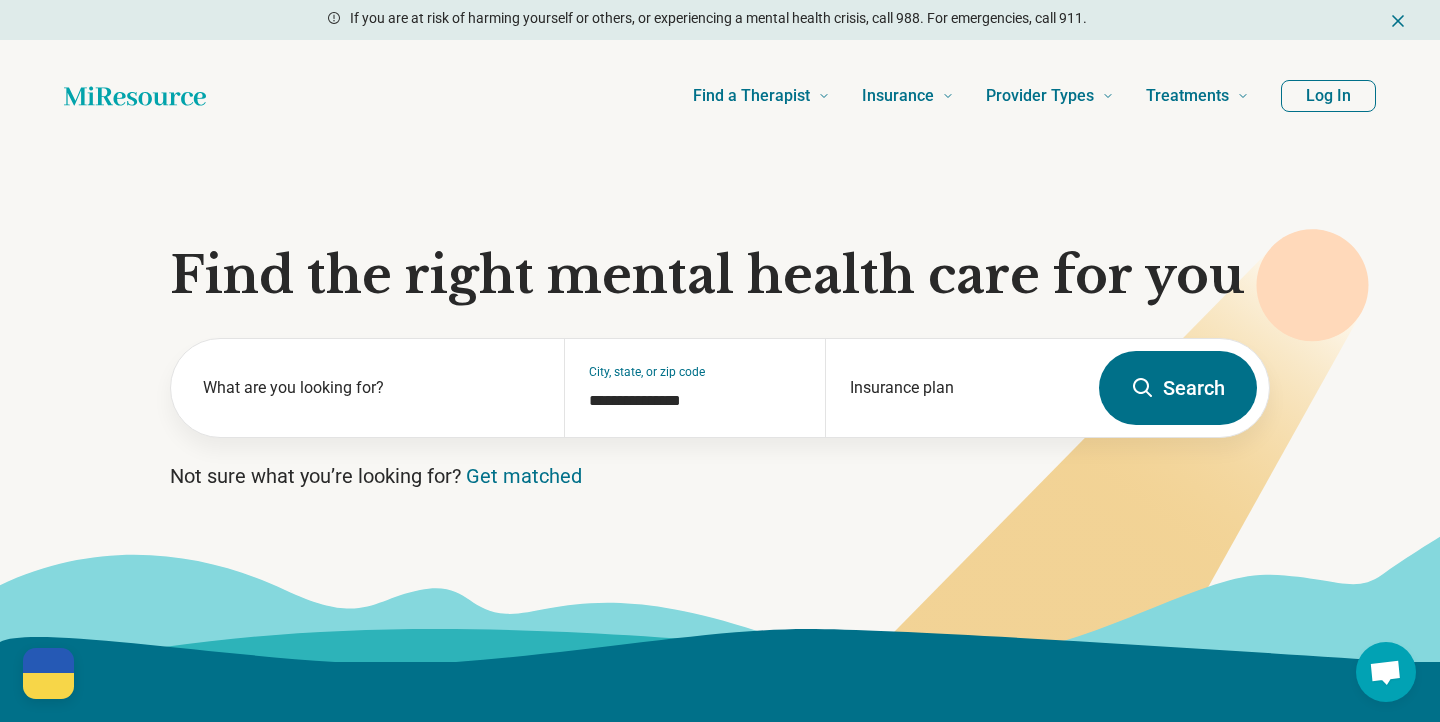 scroll, scrollTop: 0, scrollLeft: 0, axis: both 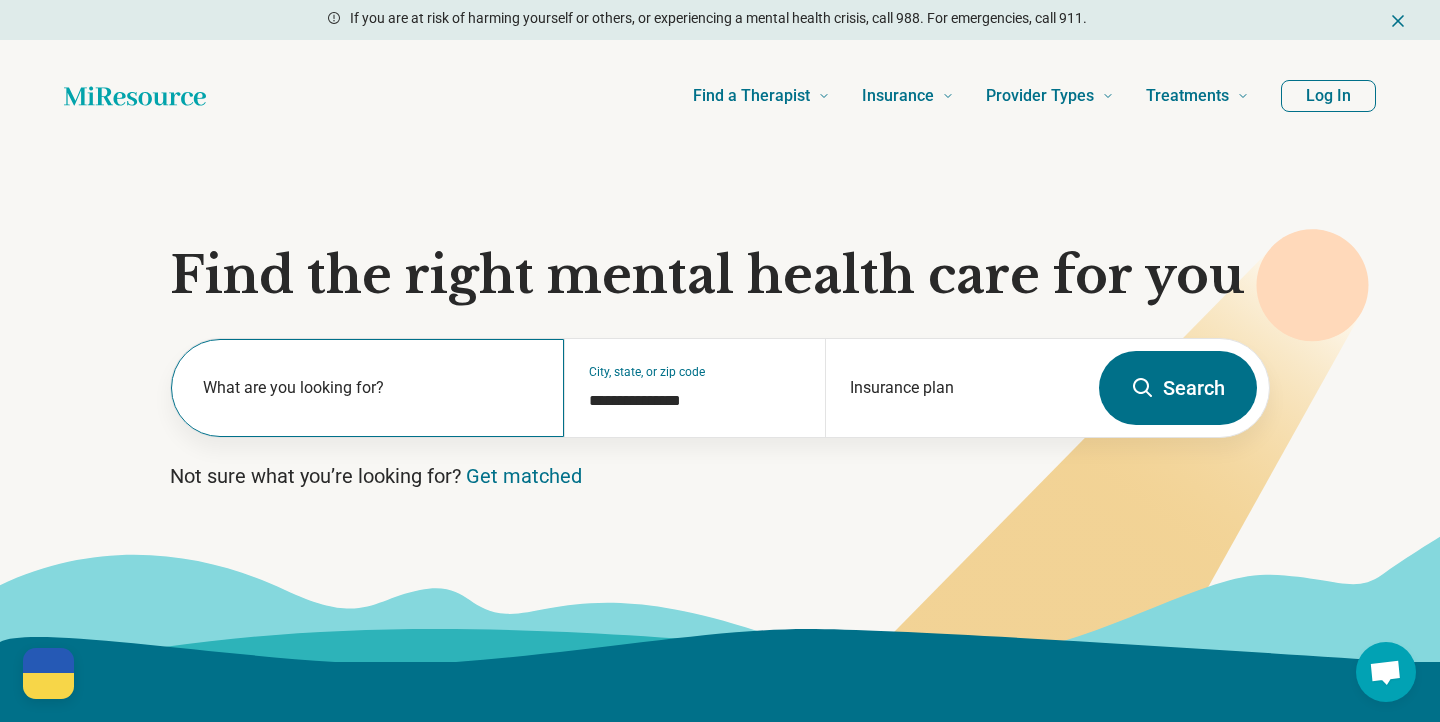 click on "What are you looking for?" at bounding box center [371, 388] 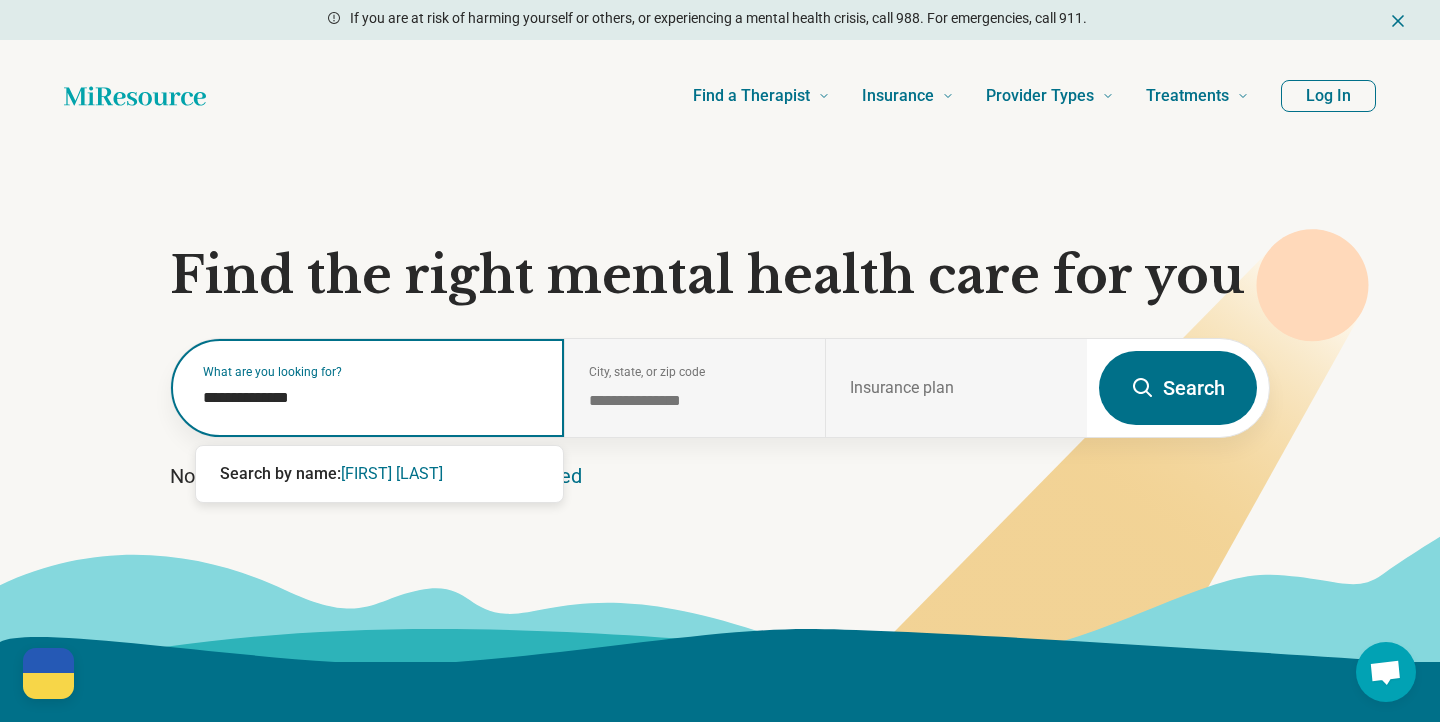 type on "**********" 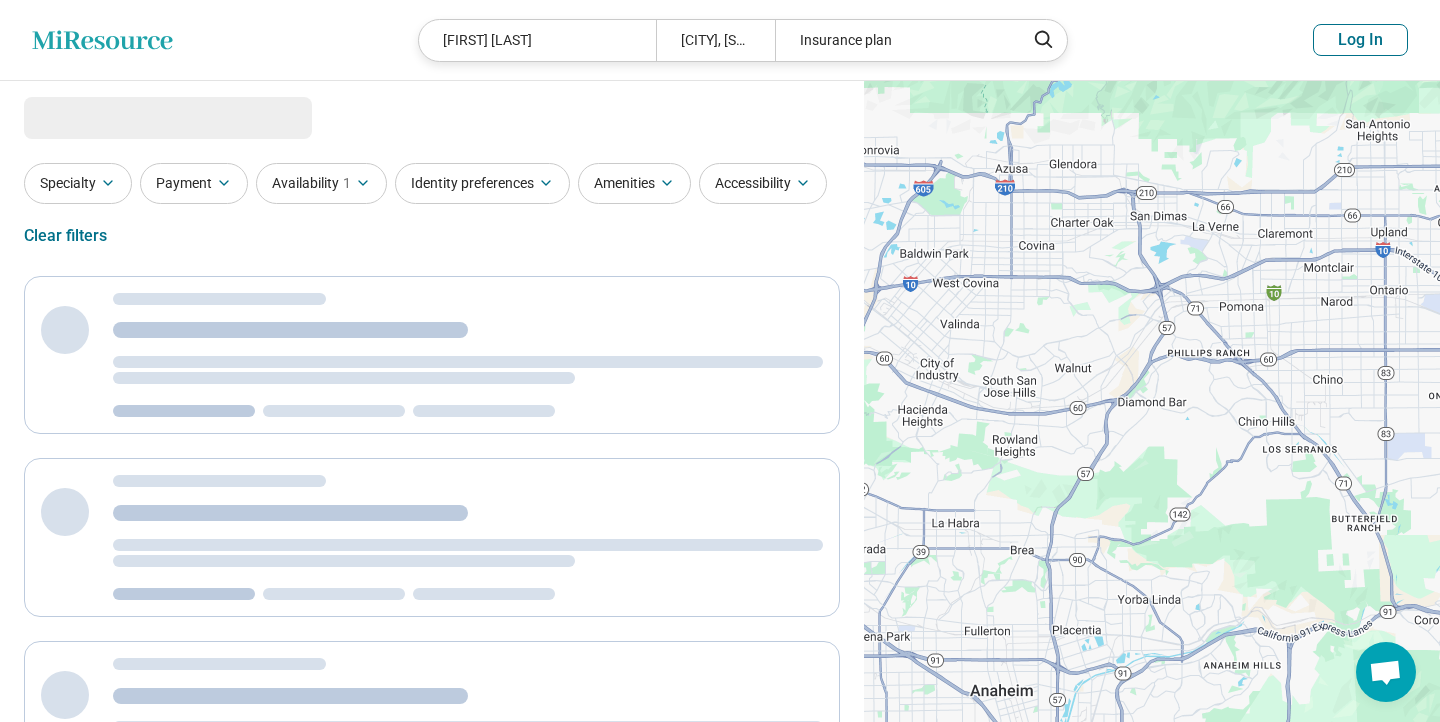 select on "***" 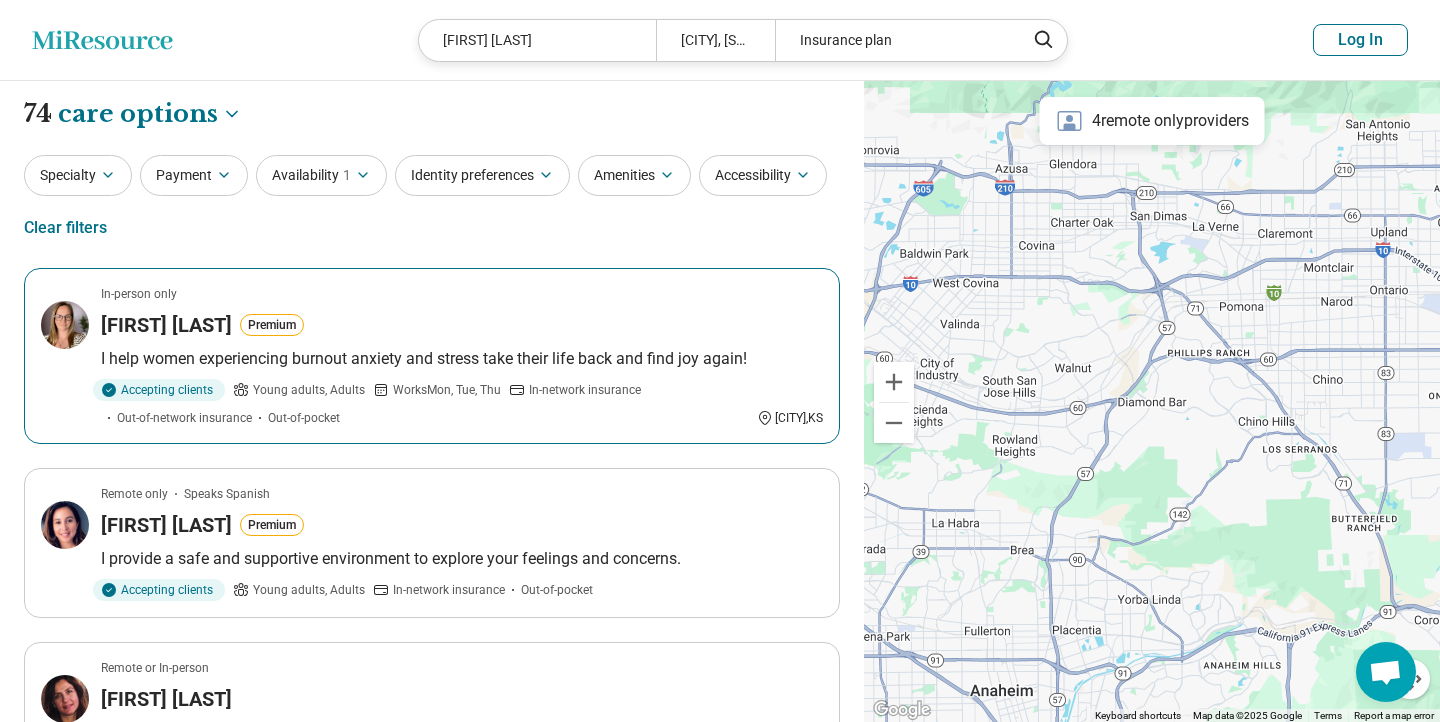 click on "In-person only Melissa Petesch Premium I help women experiencing burnout anxiety and stress take their life back and find joy again! Accepting clients Young adults, Adults Works  Mon, Tue, Thu In-network insurance Out-of-network insurance Out-of-pocket Clay Center ,  KS" at bounding box center [432, 356] 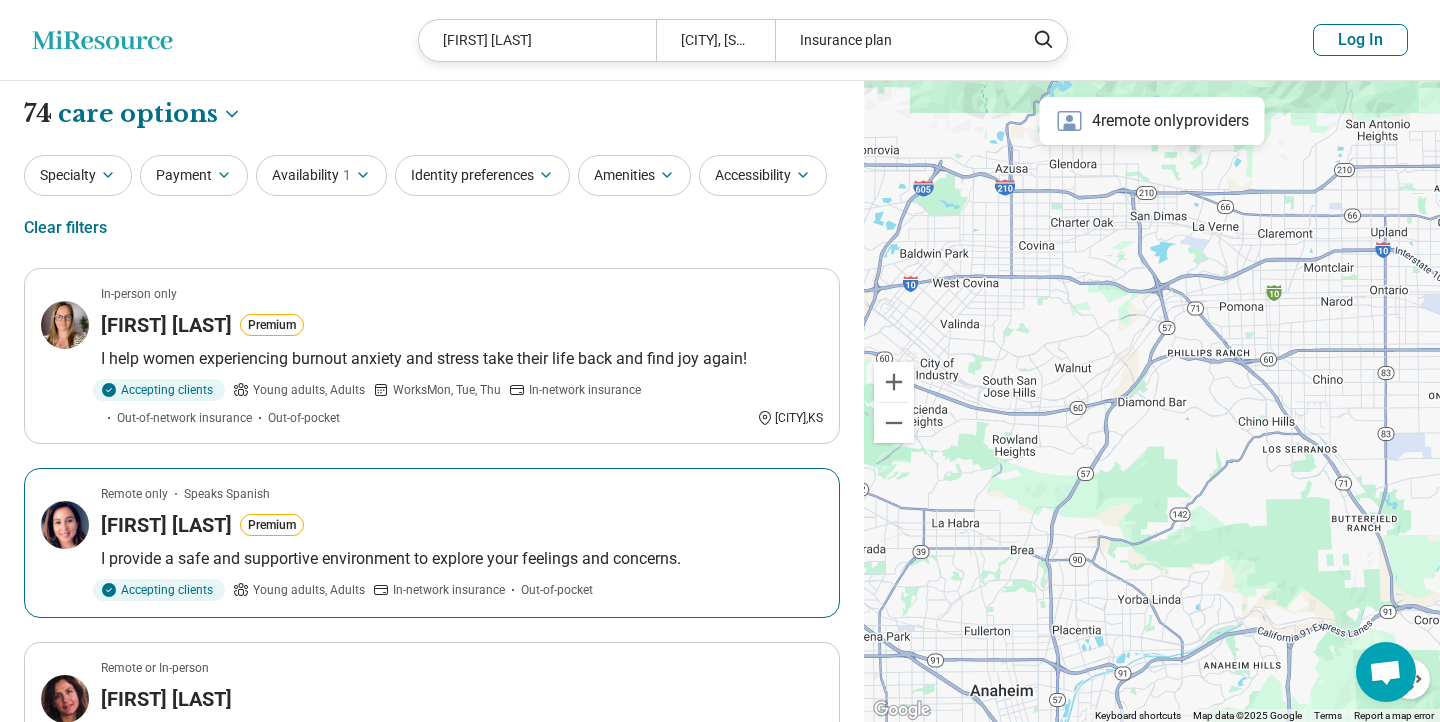 click on "Melissa Villalobos Premium" at bounding box center [462, 525] 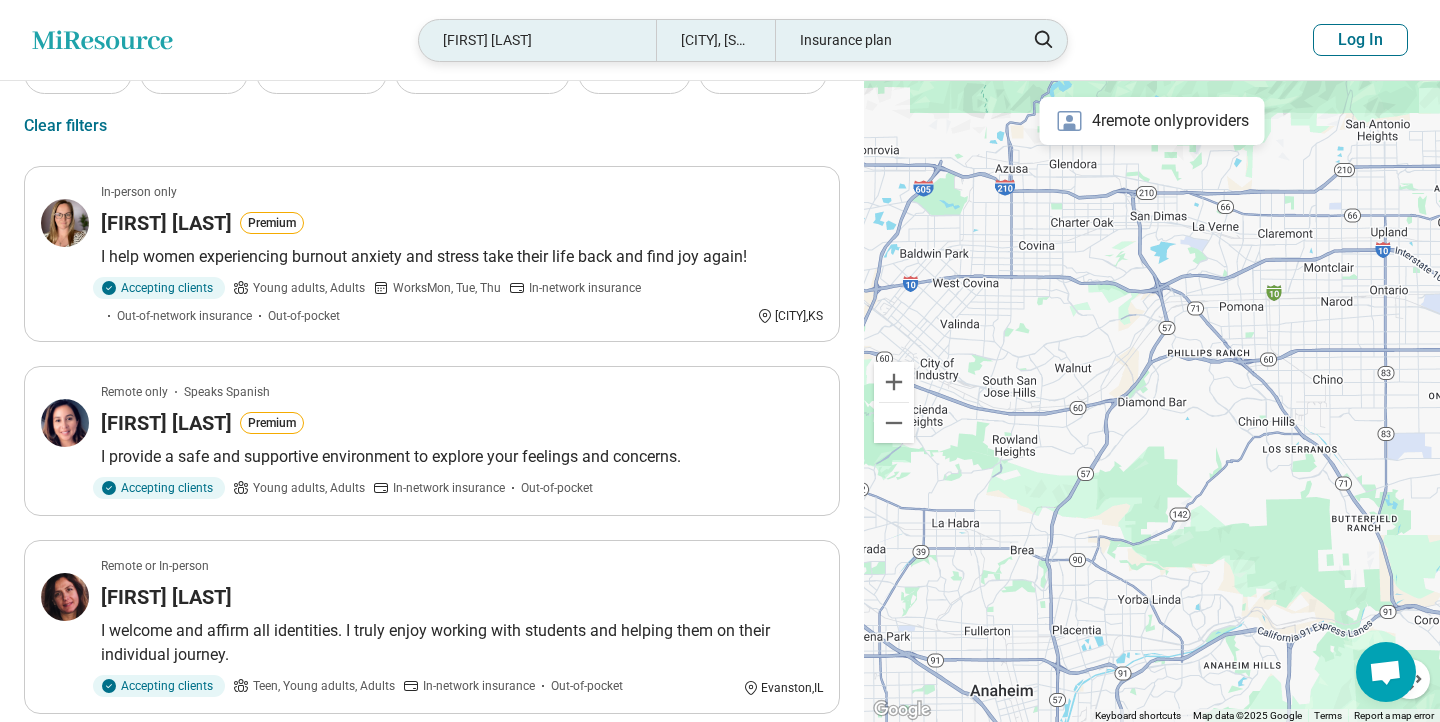click on "melissa petesch" at bounding box center [537, 40] 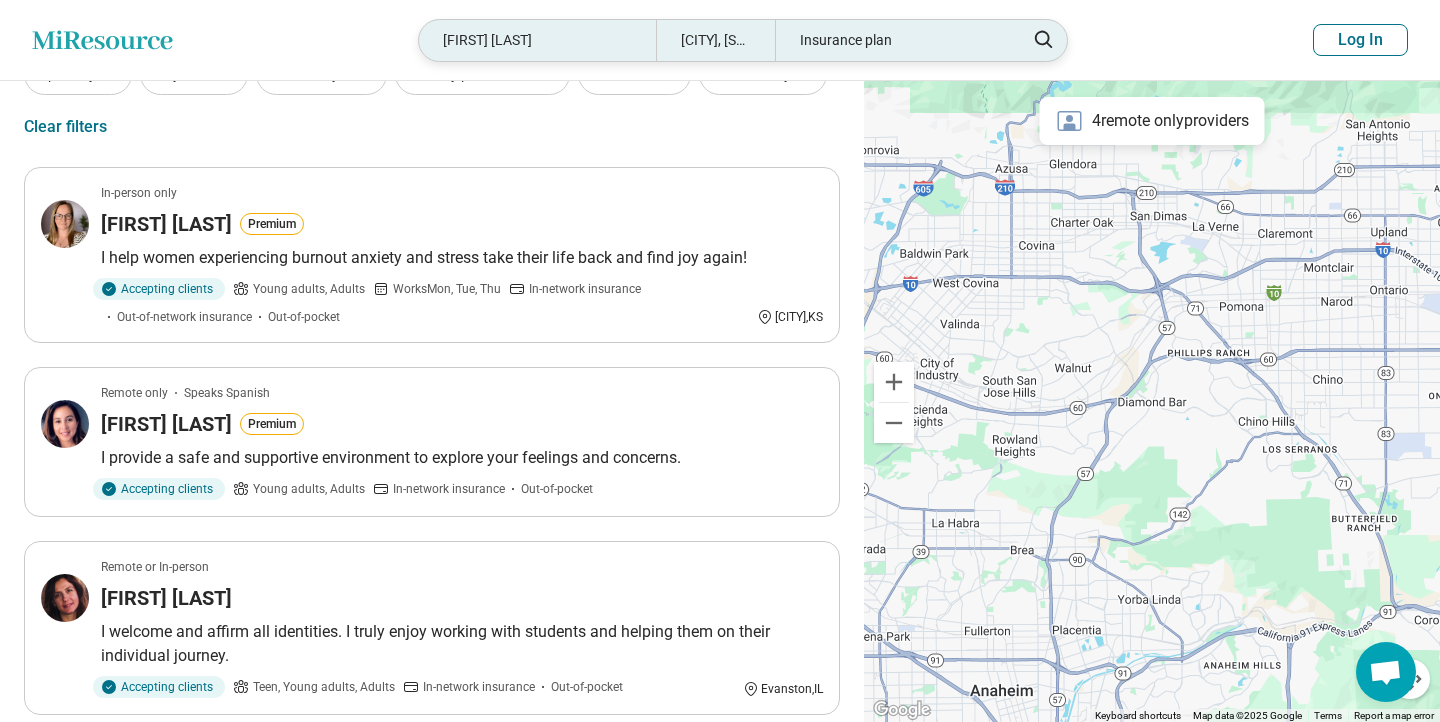 click on "Miresource logo melissa petesch Diamond Bar, CA Insurance plan Log In" at bounding box center (720, 40) 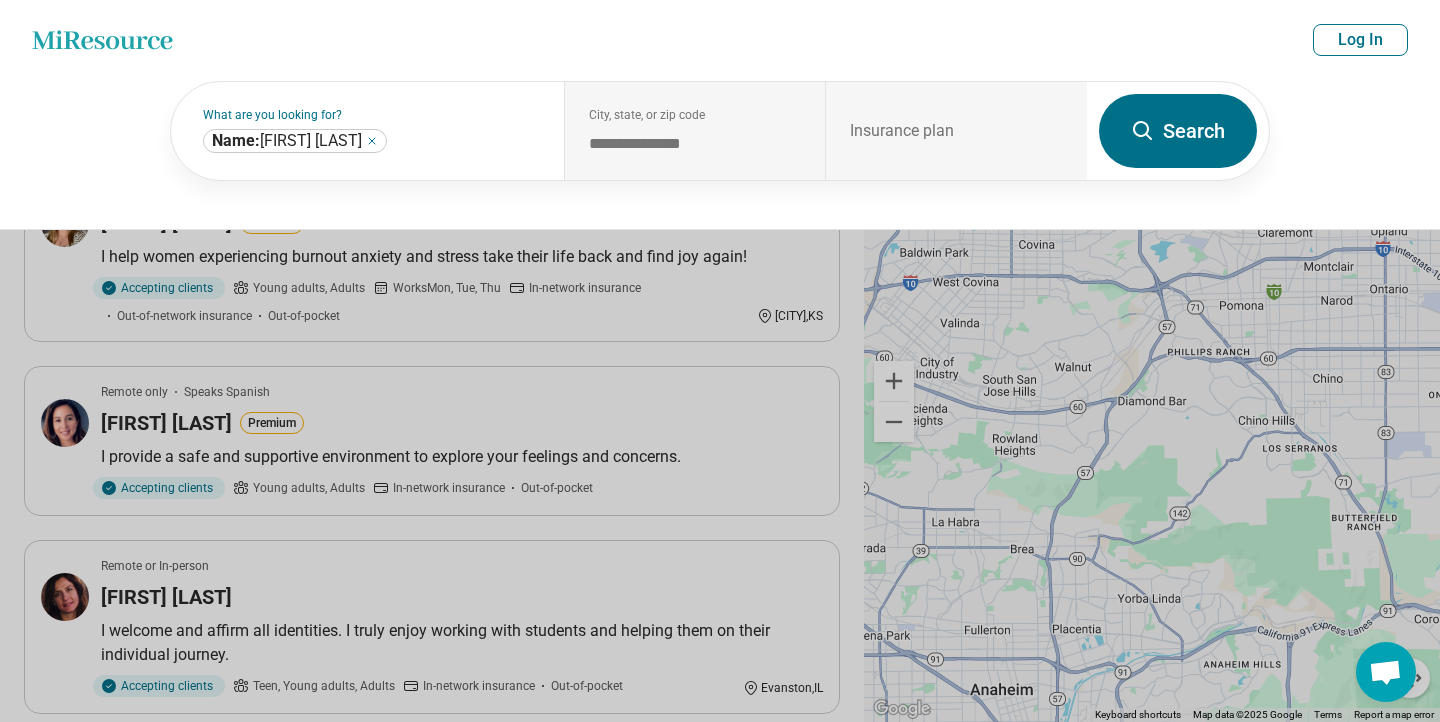 click on "Miresource logo melissa petesch Diamond Bar, CA Insurance plan Log In" at bounding box center (720, 40) 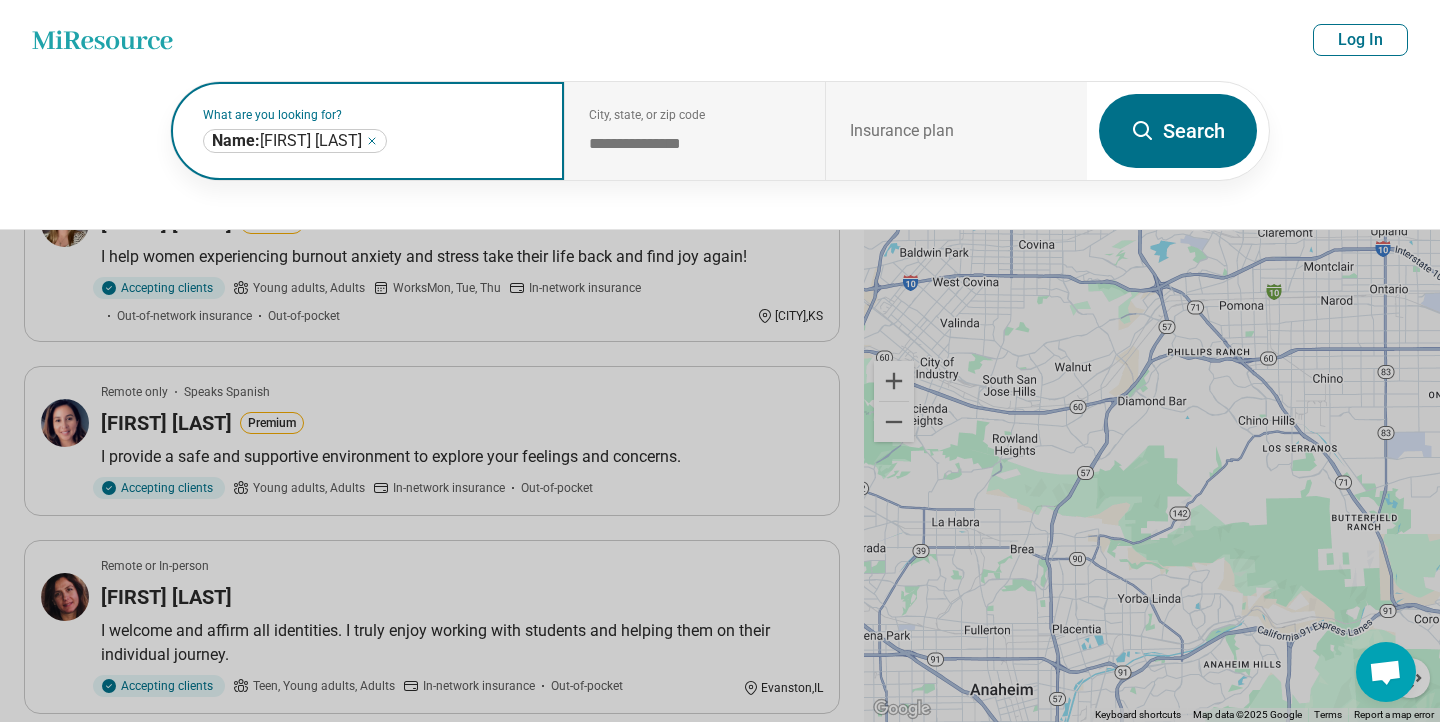 click on "**********" at bounding box center (295, 141) 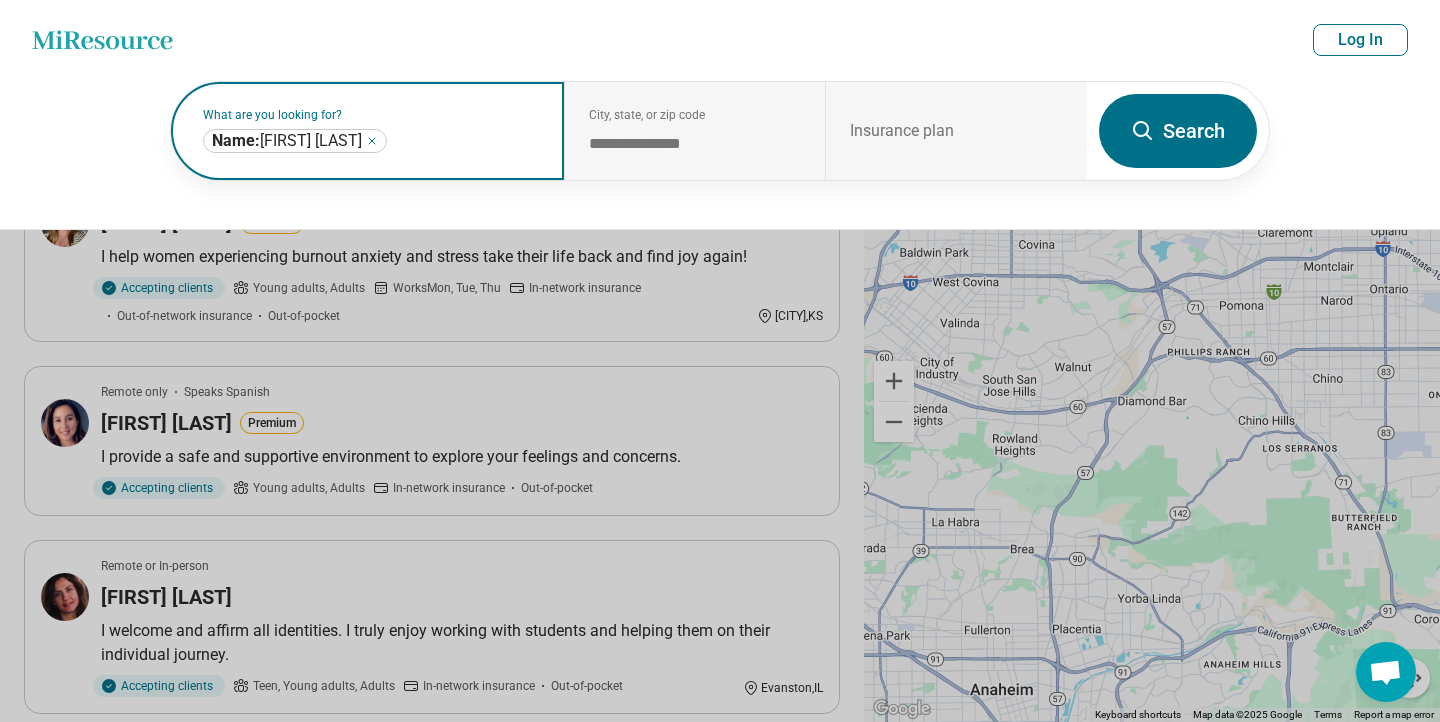 click 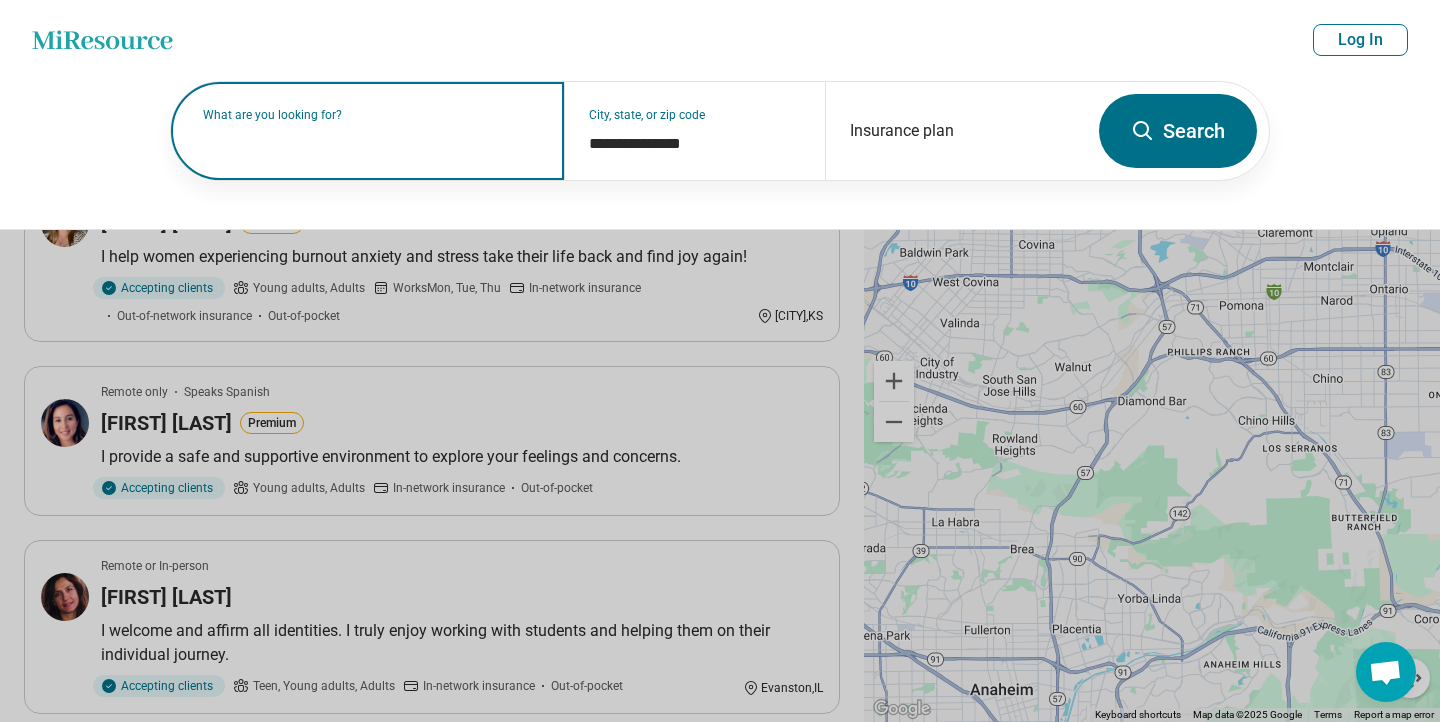 click on "What are you looking for?" at bounding box center (371, 115) 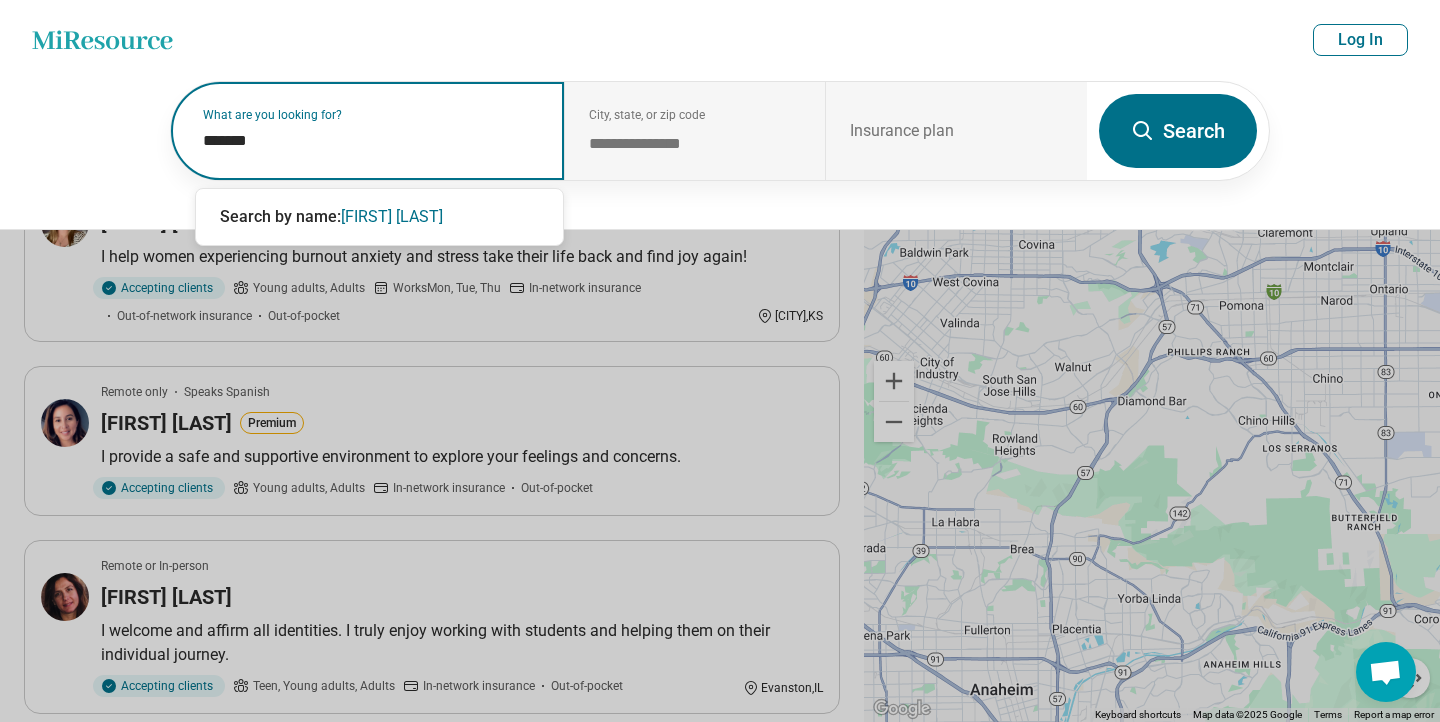 type on "********" 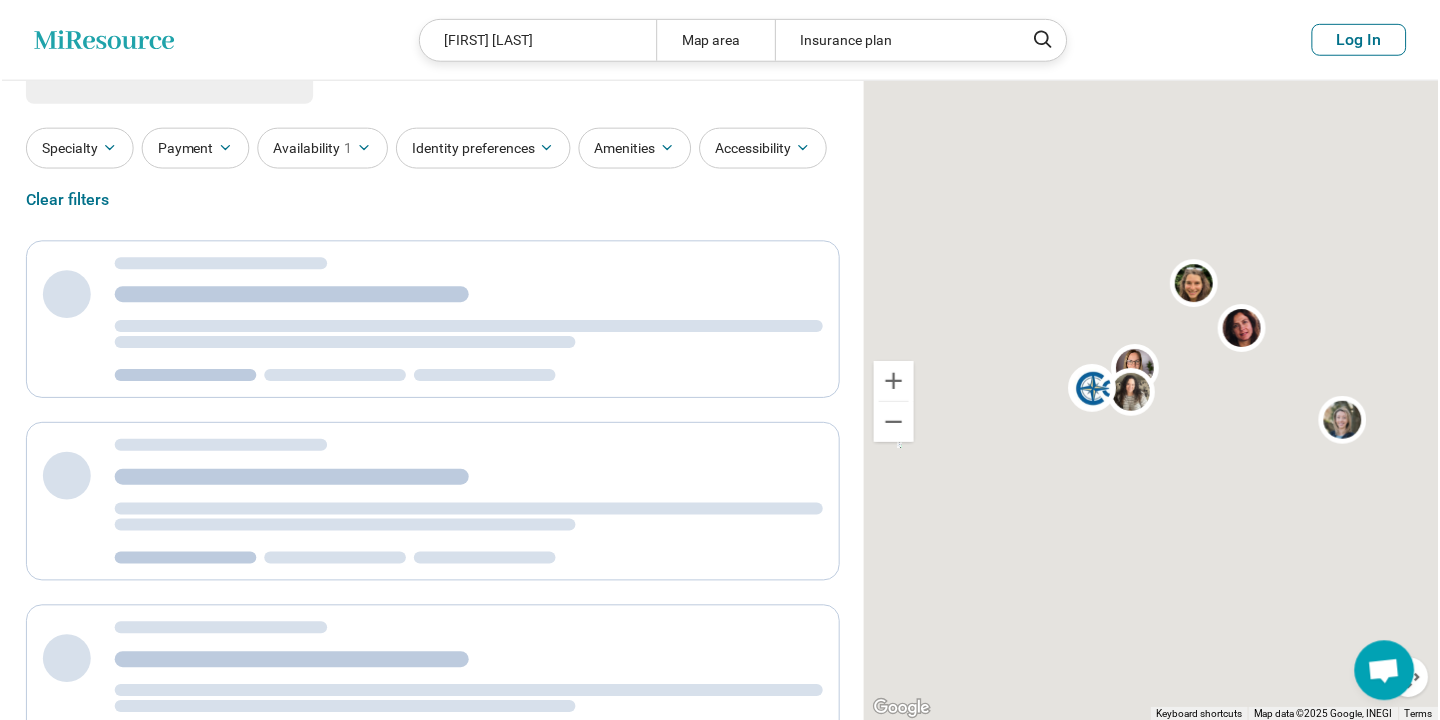 scroll, scrollTop: 0, scrollLeft: 0, axis: both 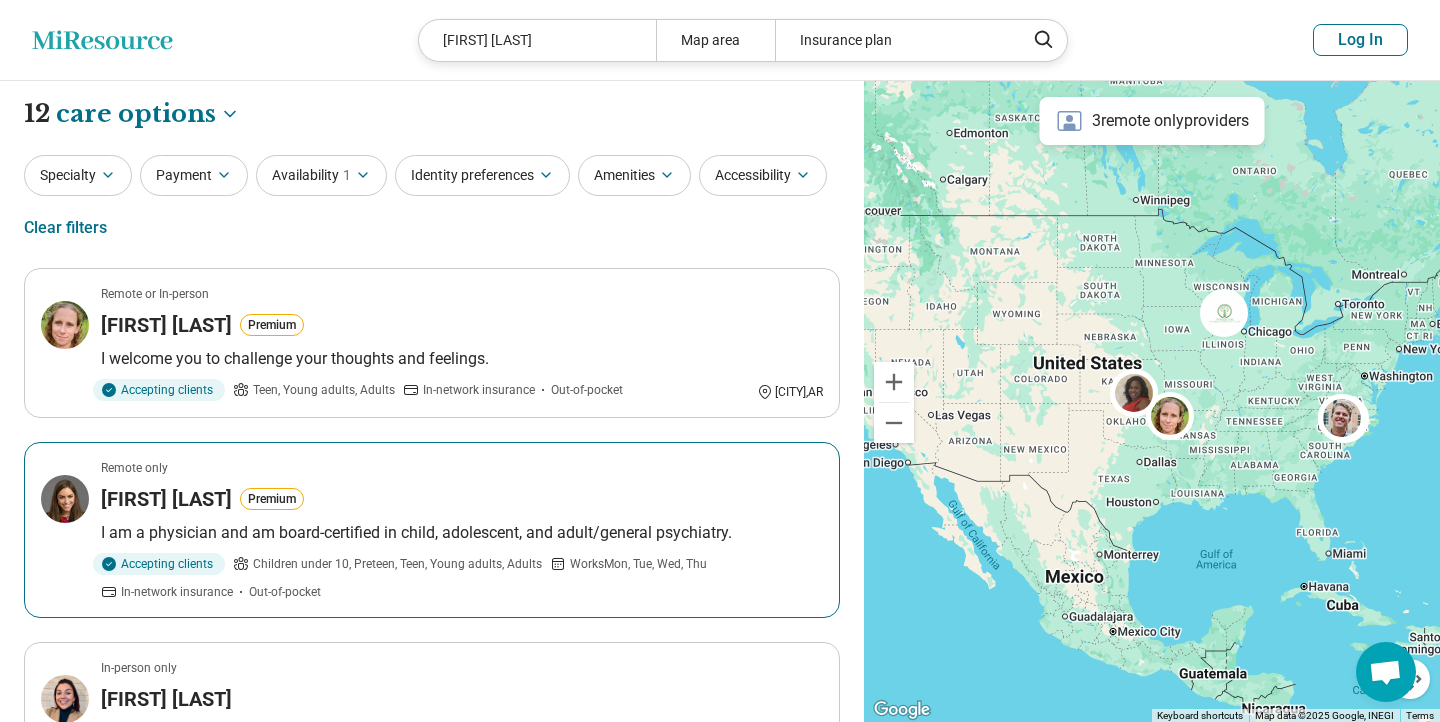 click on "Remote only Mia Bell Premium I am a physician and am board-certified in child, adolescent, and adult/general psychiatry. Accepting clients Children under 10, Preteen, Teen, Young adults, Adults Works  Mon, Tue, Wed, Thu In-network insurance Out-of-pocket" at bounding box center [432, 530] 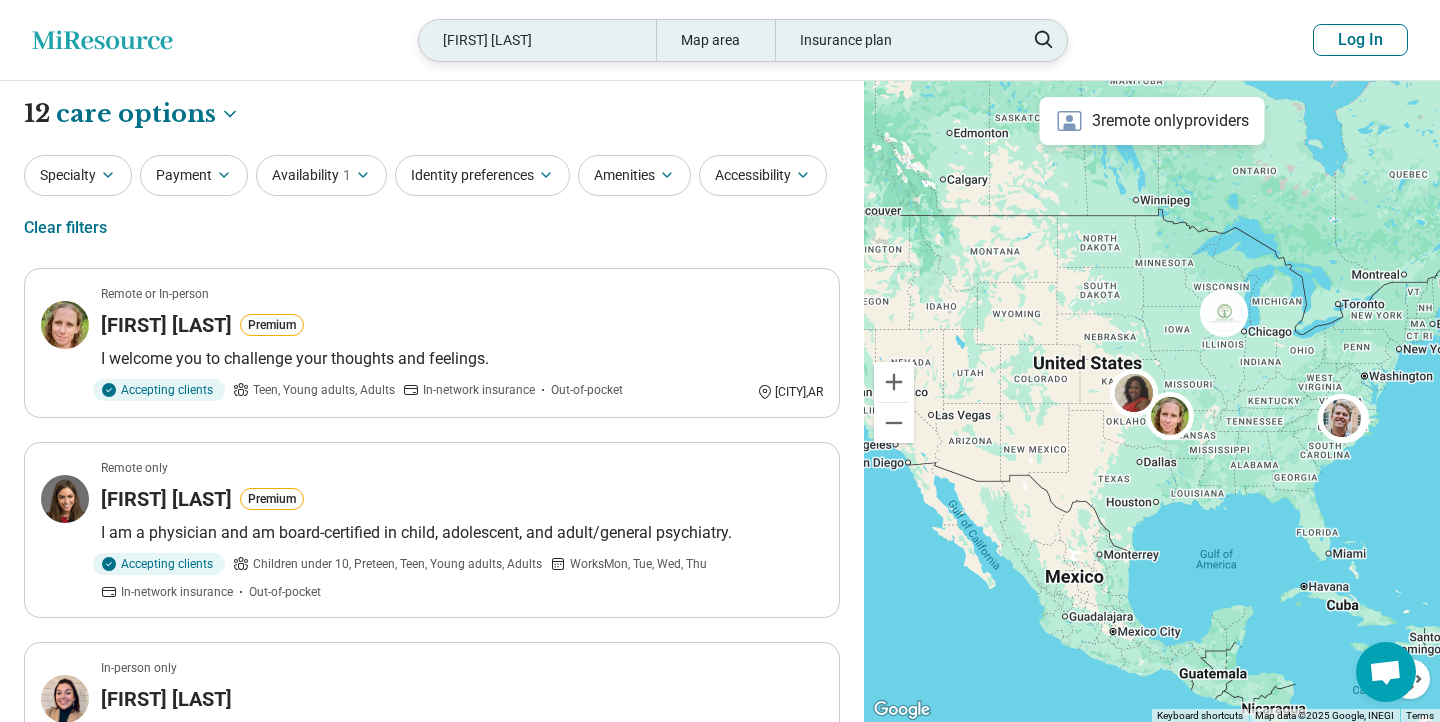 click on "mia bell" at bounding box center (537, 40) 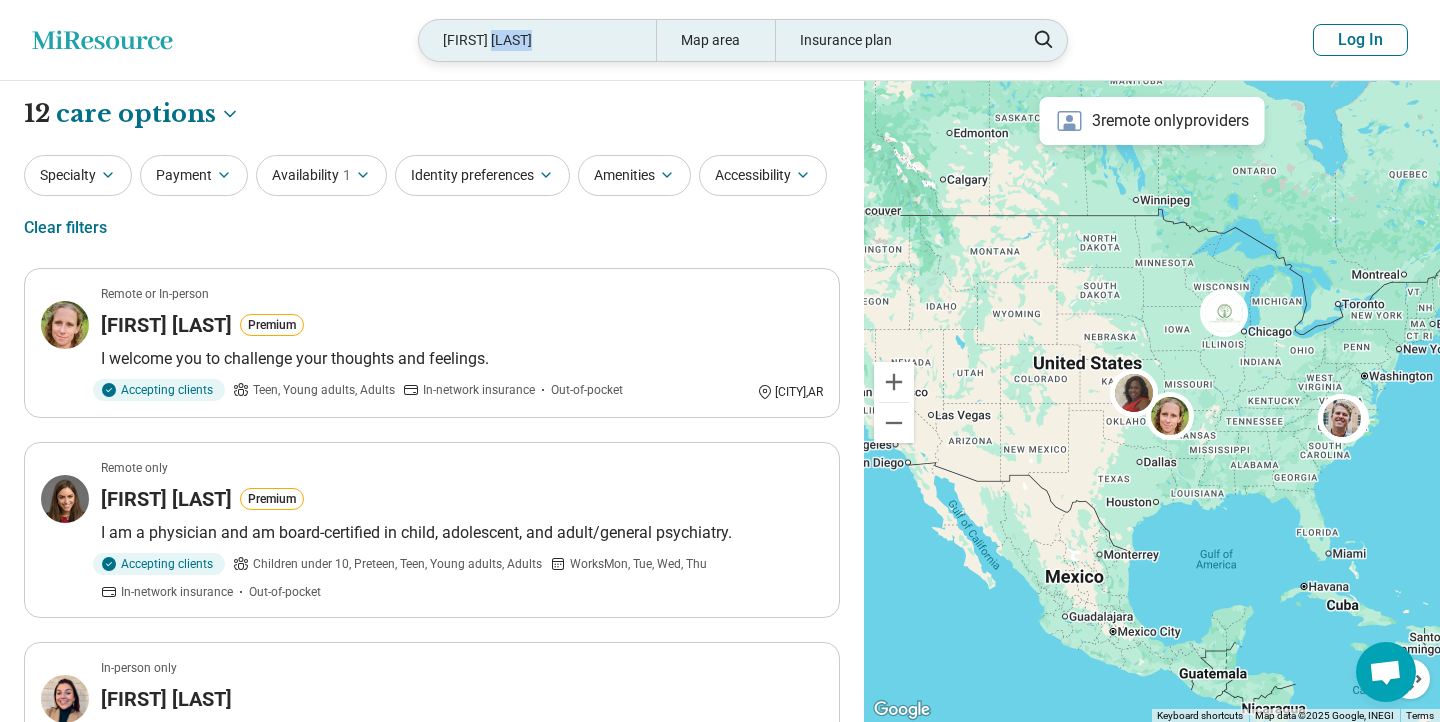 click on "Miresource logo mia bell Map area Insurance plan Log In" at bounding box center [720, 40] 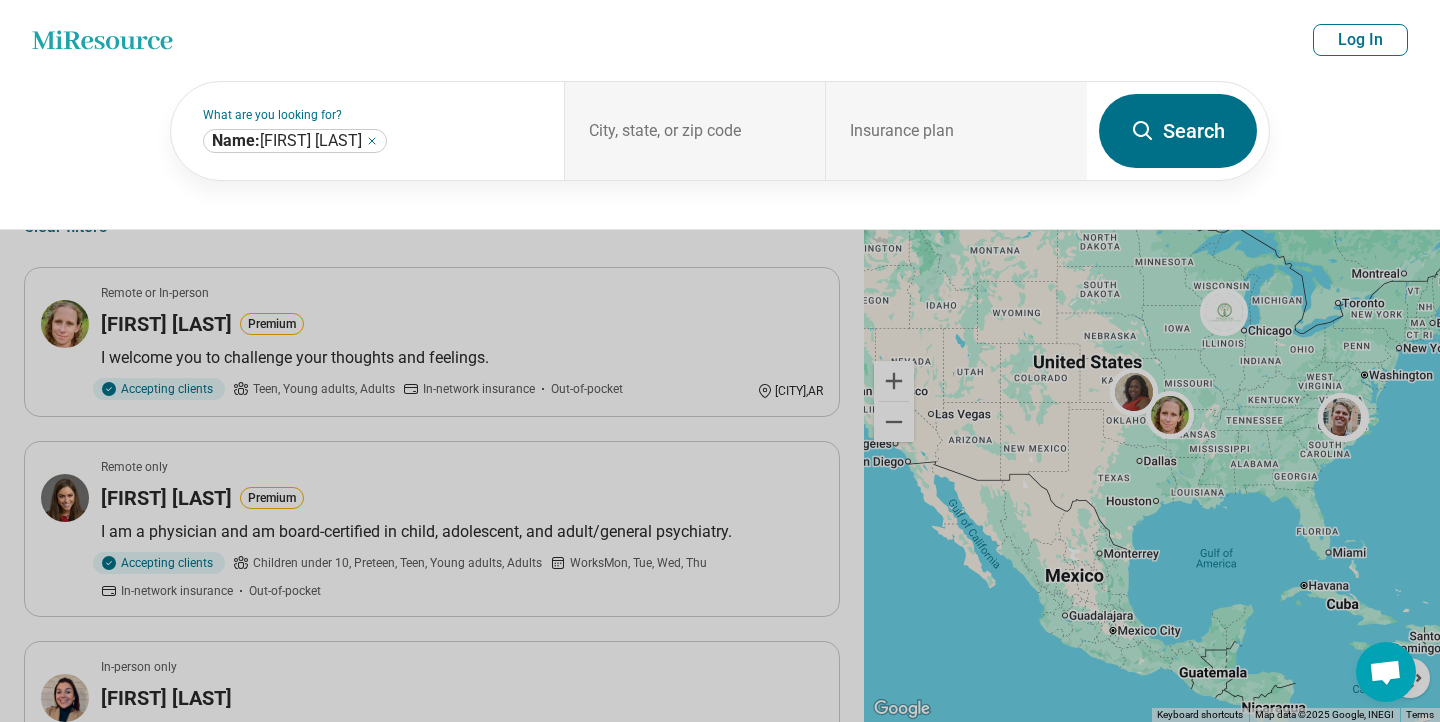 click on "Miresource logo mia bell Map area Insurance plan Log In" at bounding box center (720, 40) 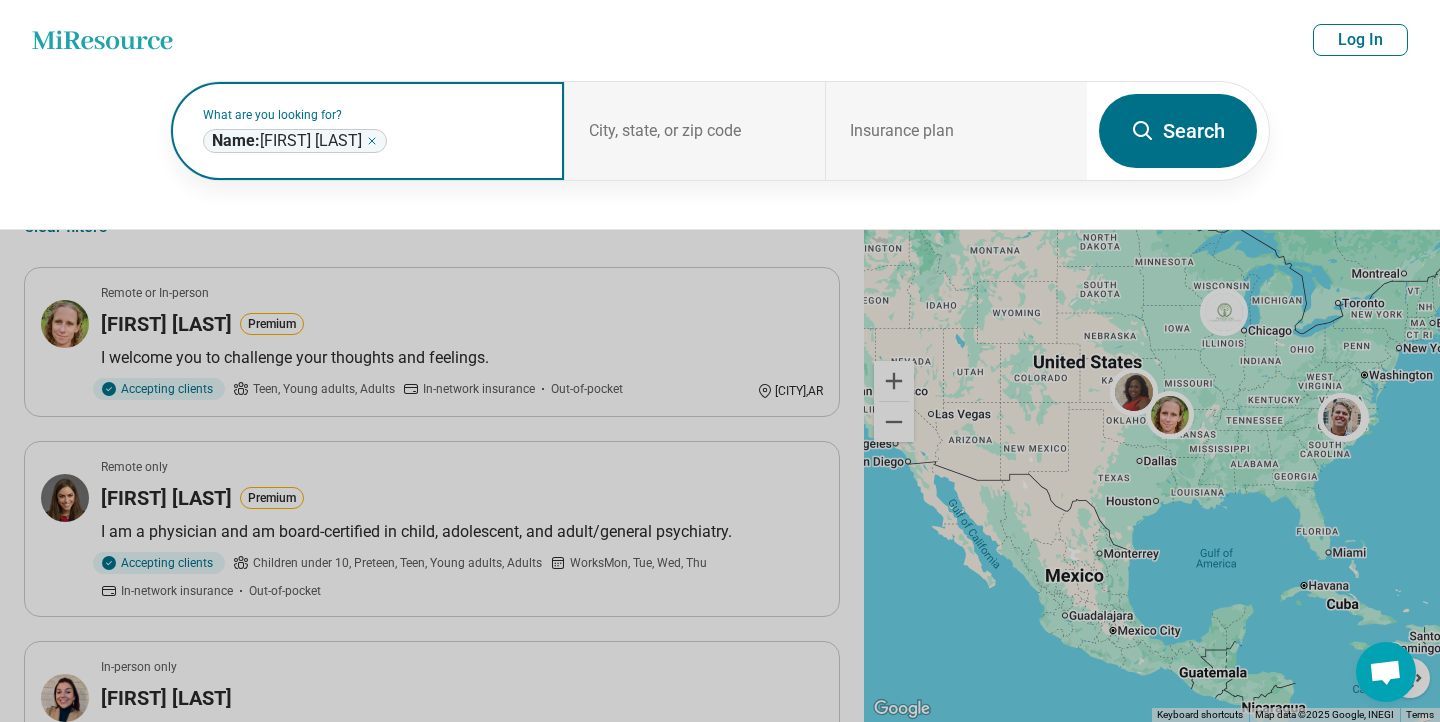 click 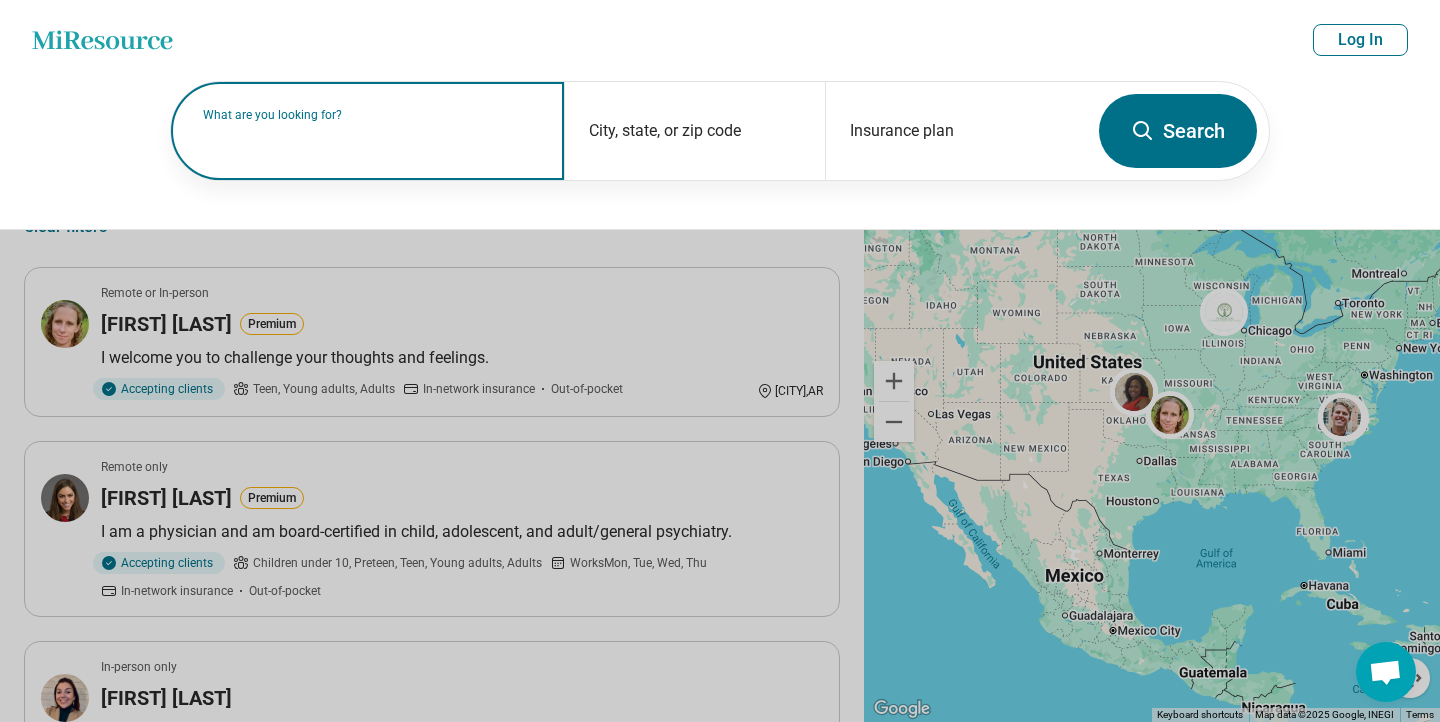 click on "What are you looking for?" at bounding box center (371, 115) 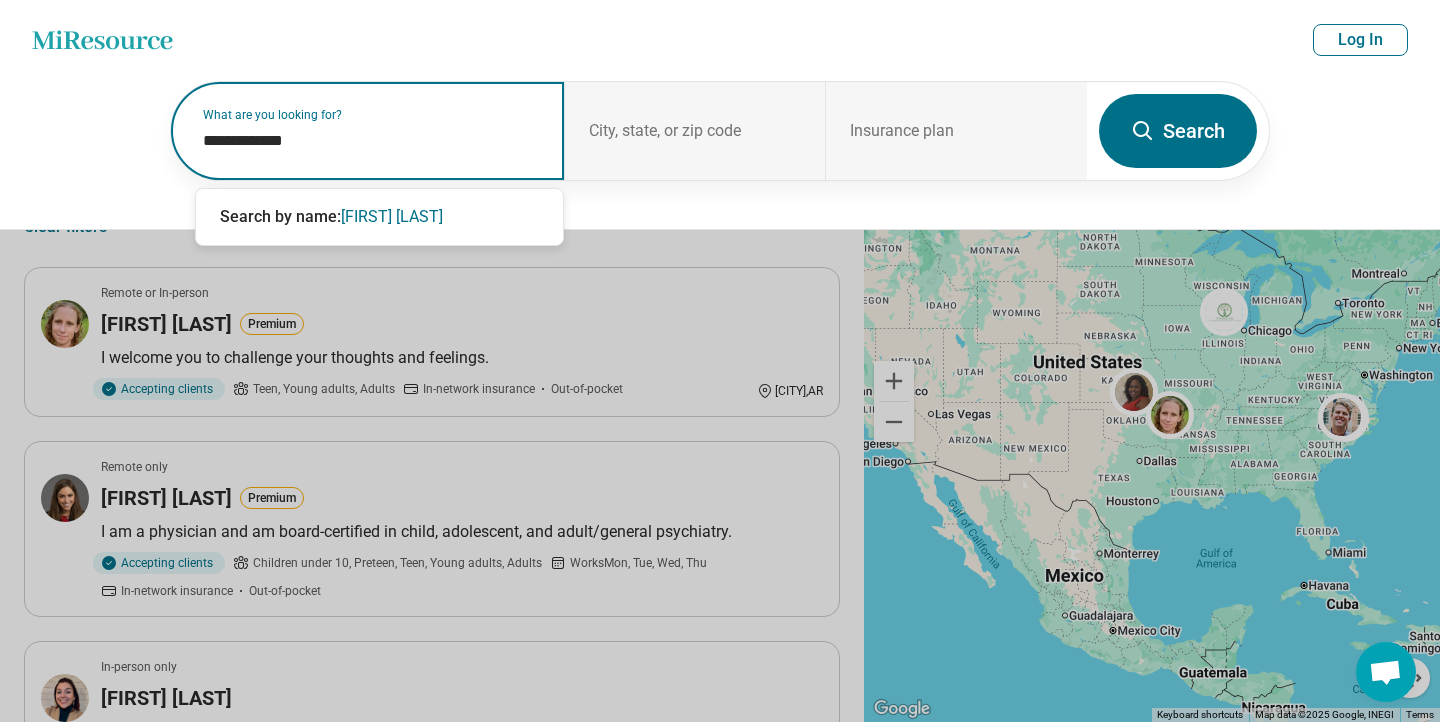 type on "**********" 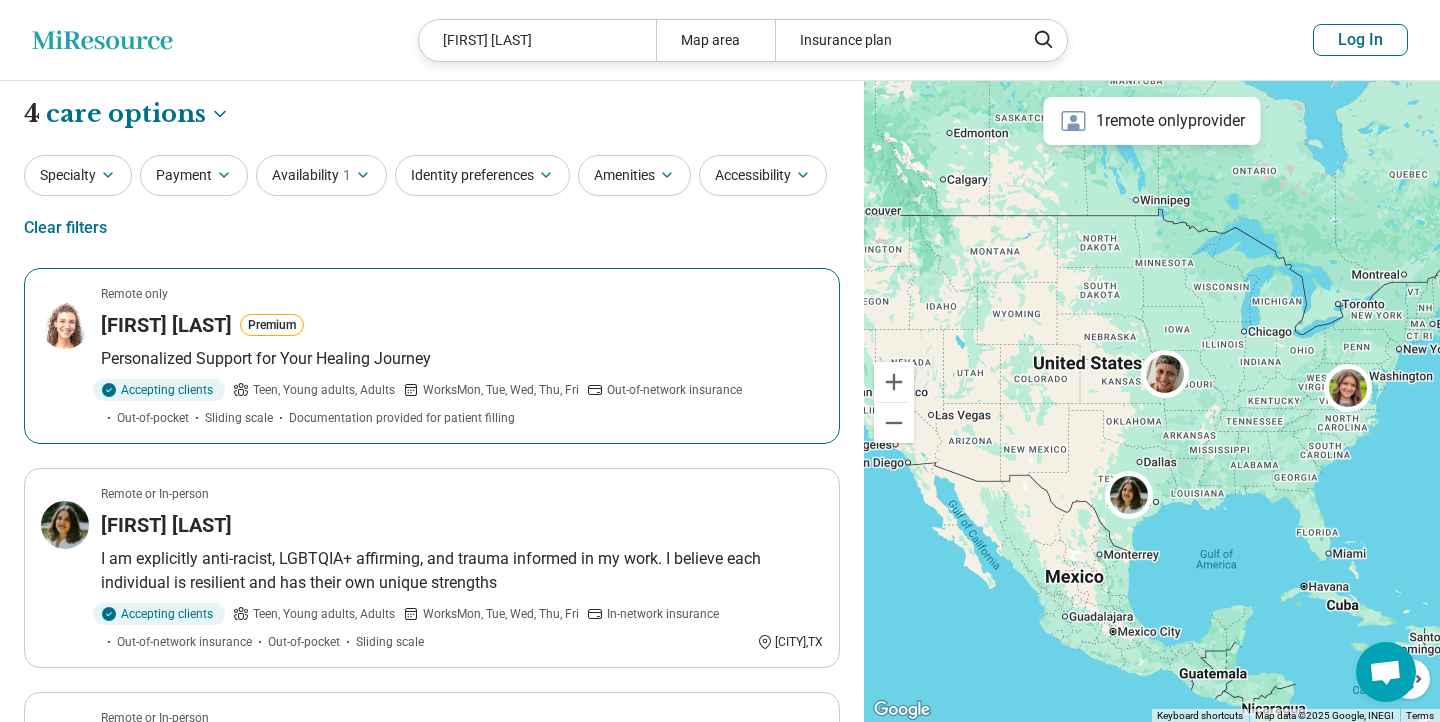 click on "Micaela Schiff Premium" at bounding box center [462, 325] 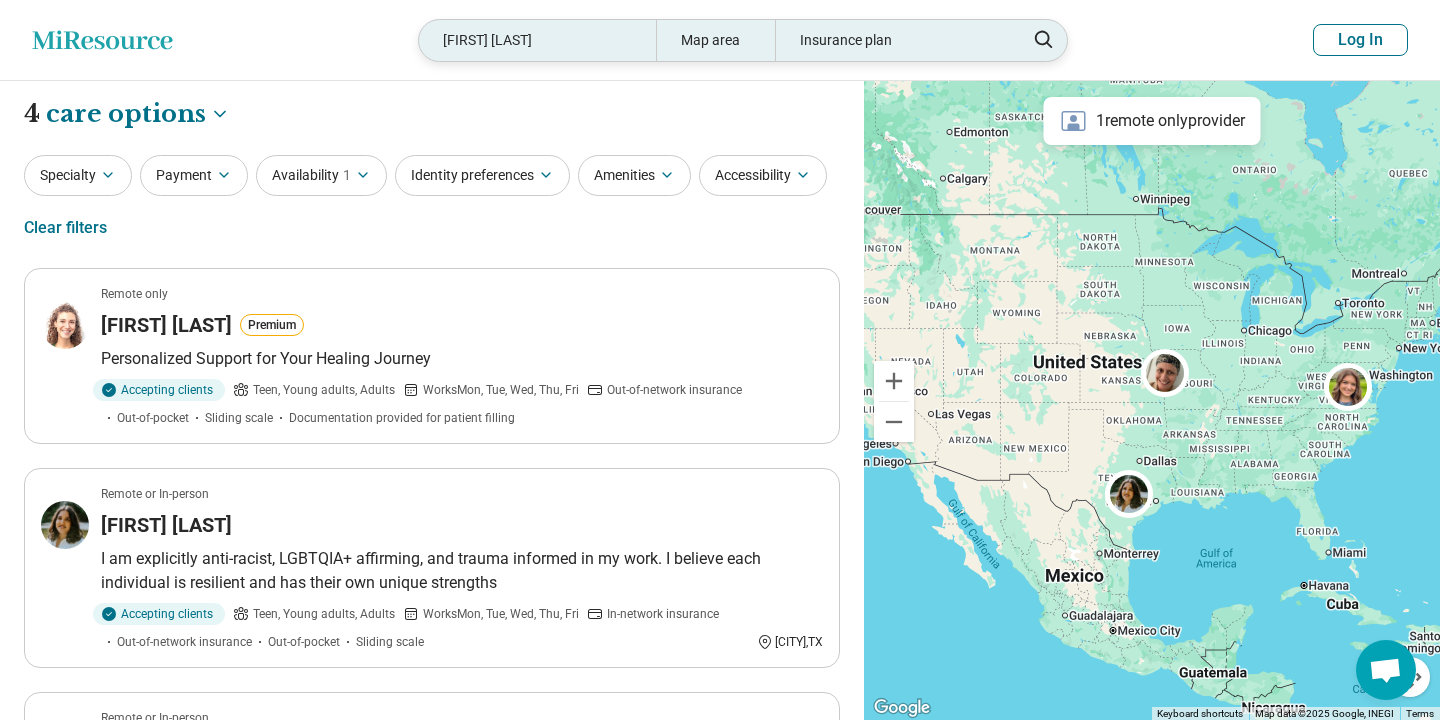 click on "micaela schiff" at bounding box center [537, 40] 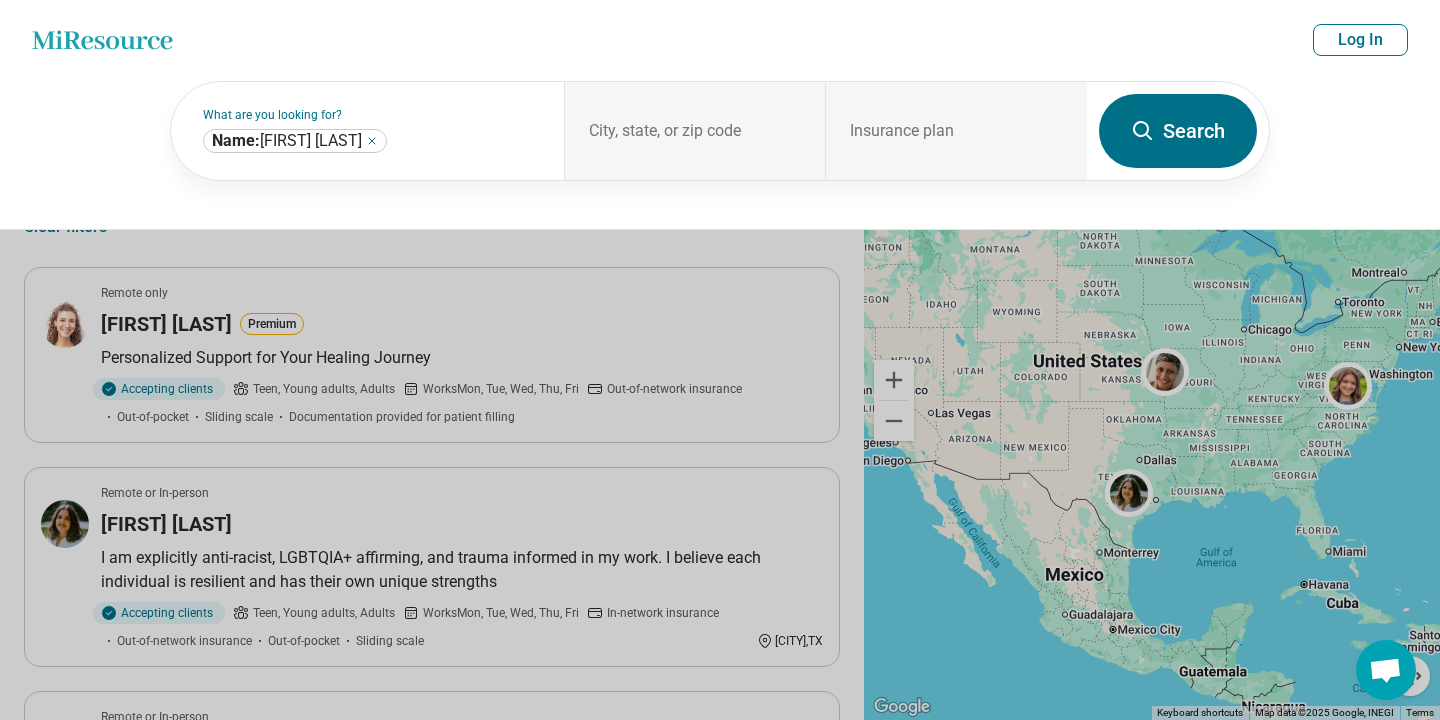click on "Miresource logo micaela schiff Map area Insurance plan Log In" at bounding box center (720, 40) 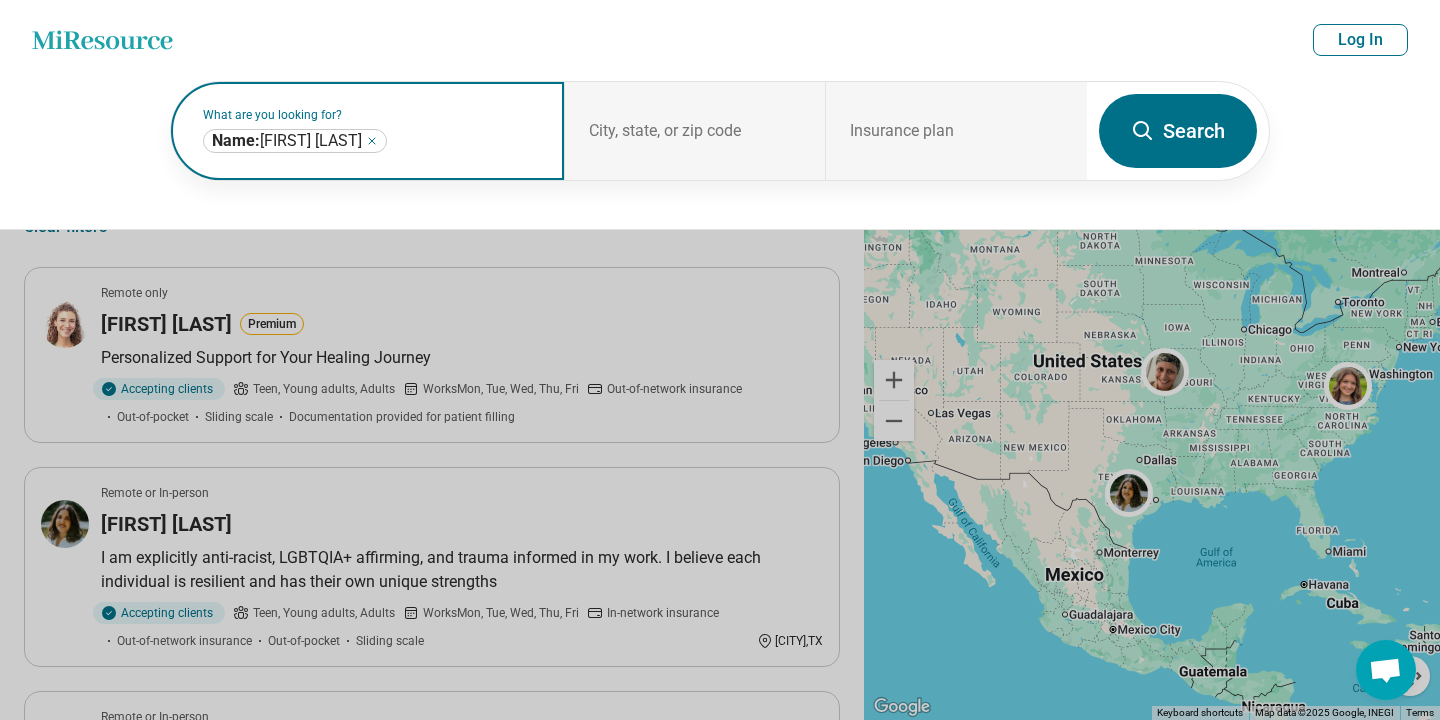 click 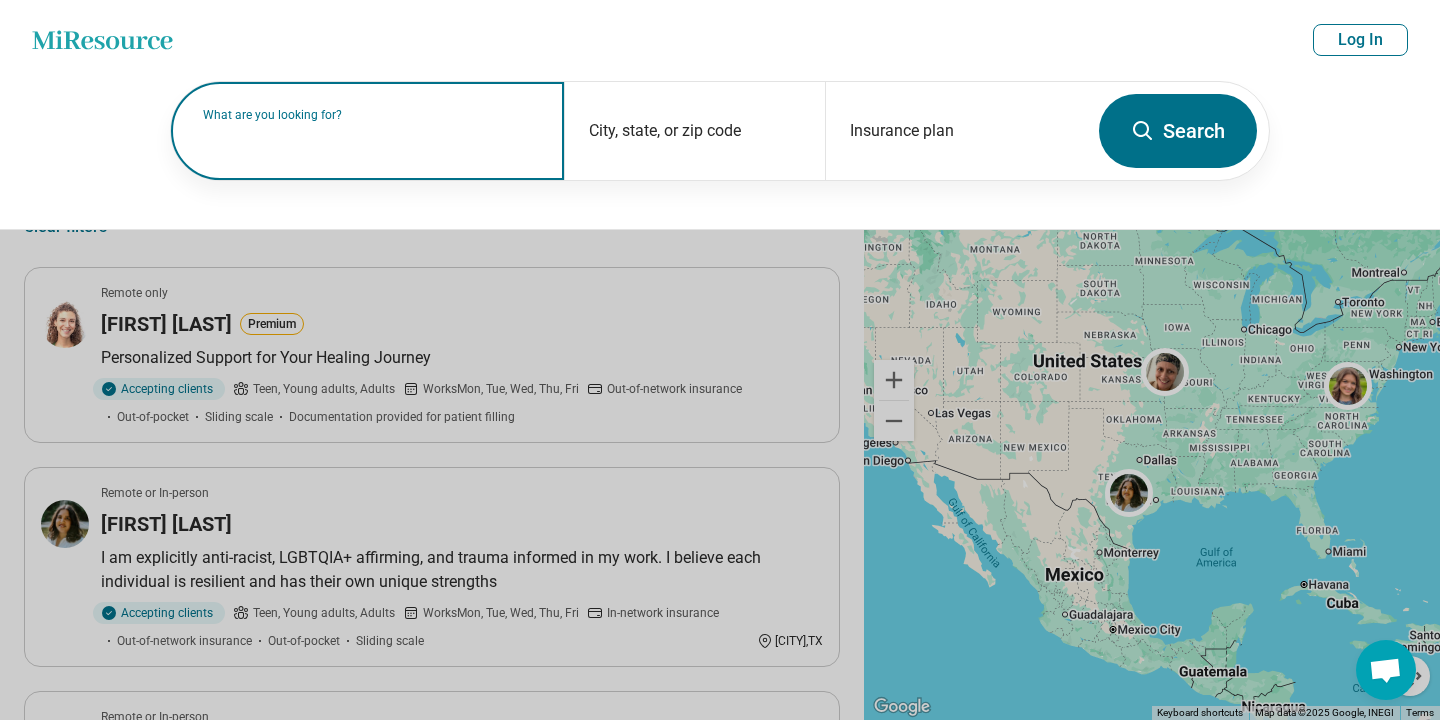 click on "What are you looking for?" at bounding box center (371, 115) 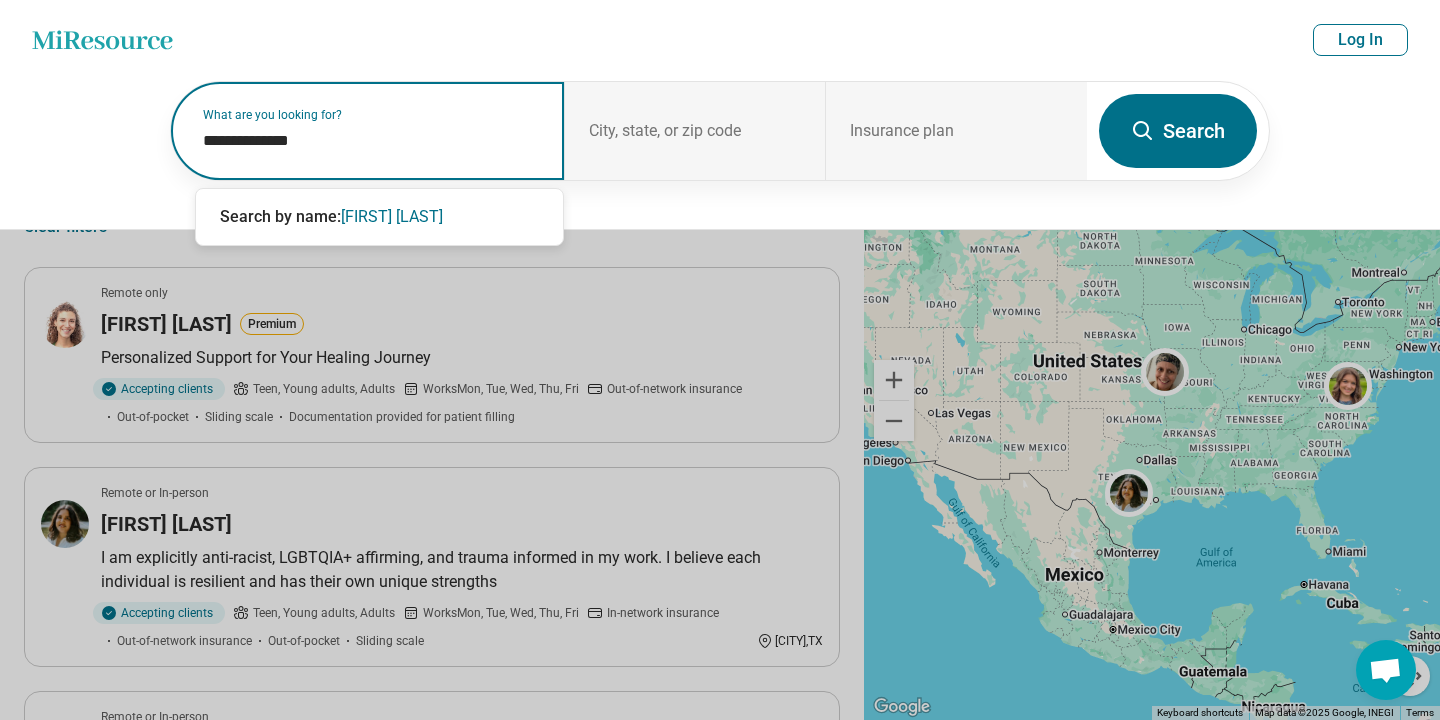 type on "**********" 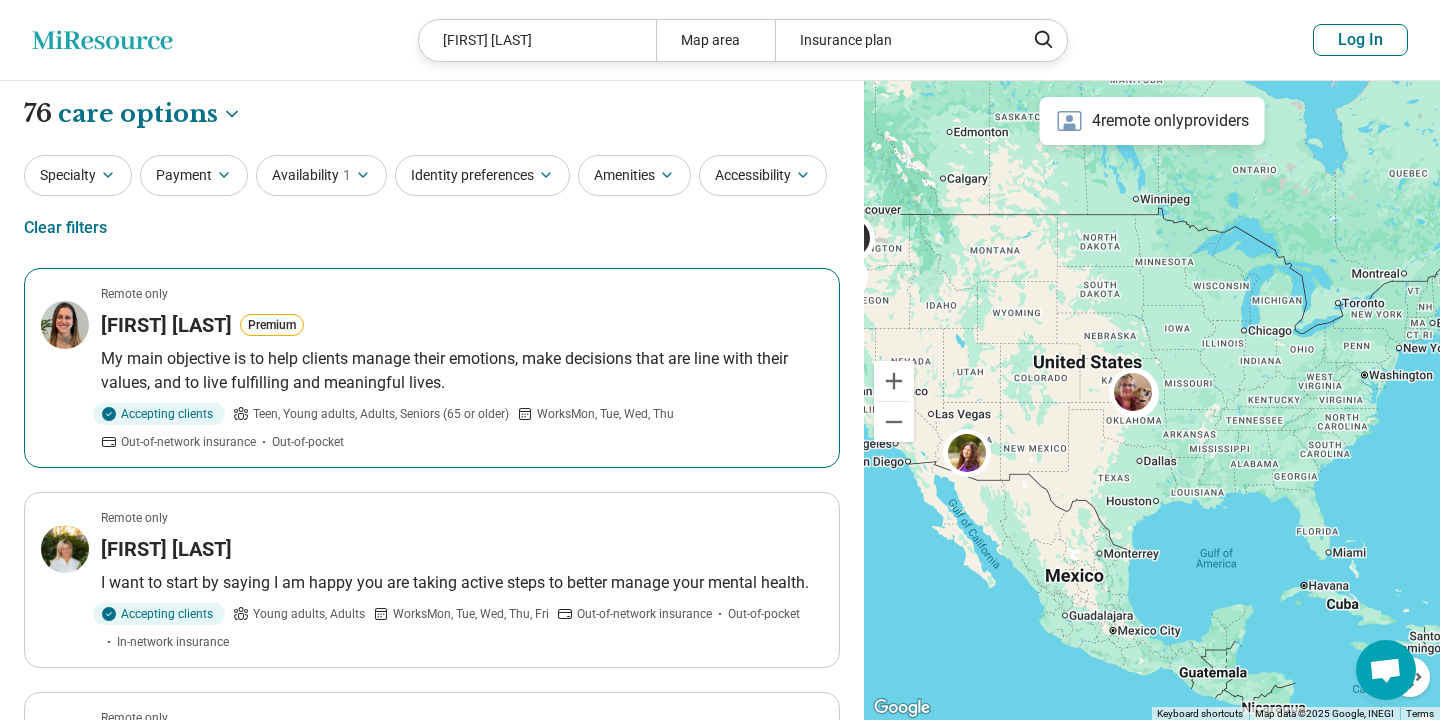 click on "My main objective is to help clients manage their emotions, make decisions that are line with their values, and to live fulfilling and meaningful lives." at bounding box center [462, 371] 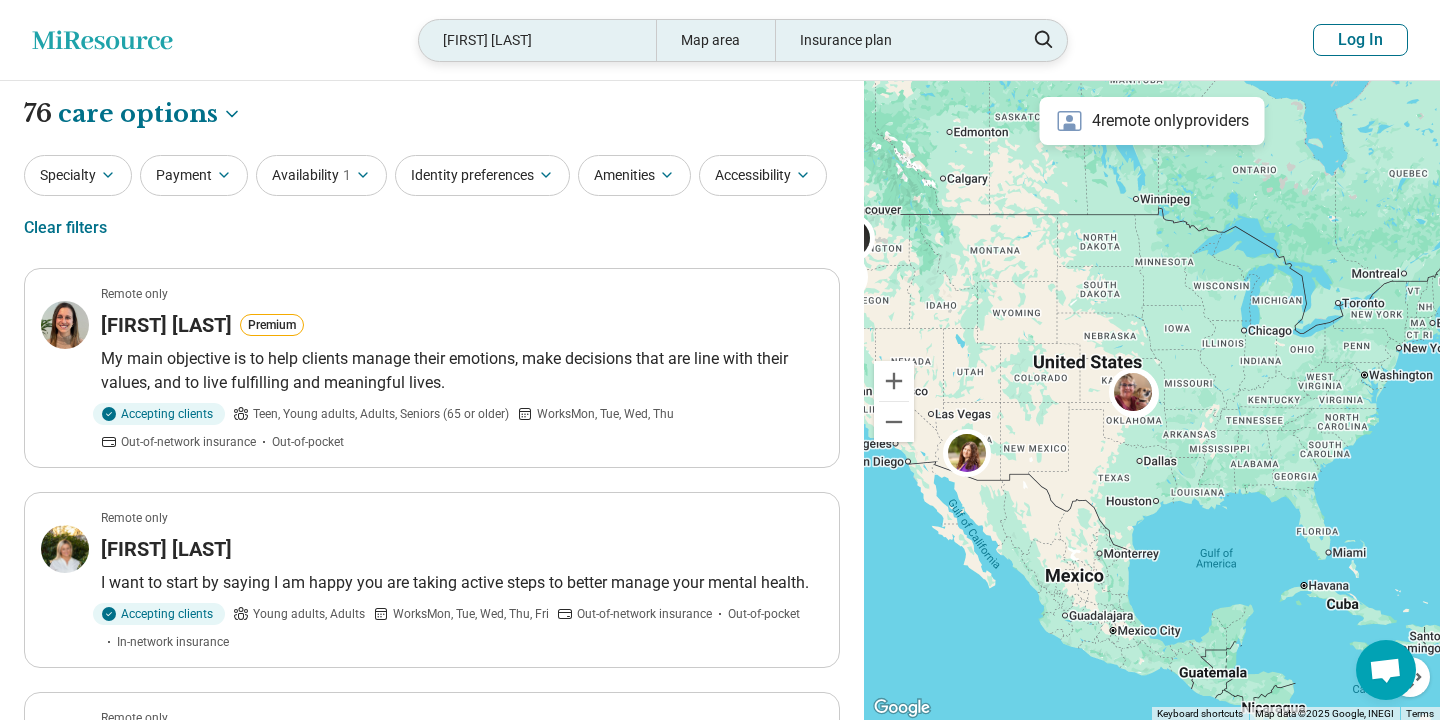 click on "michelle litler" at bounding box center [537, 40] 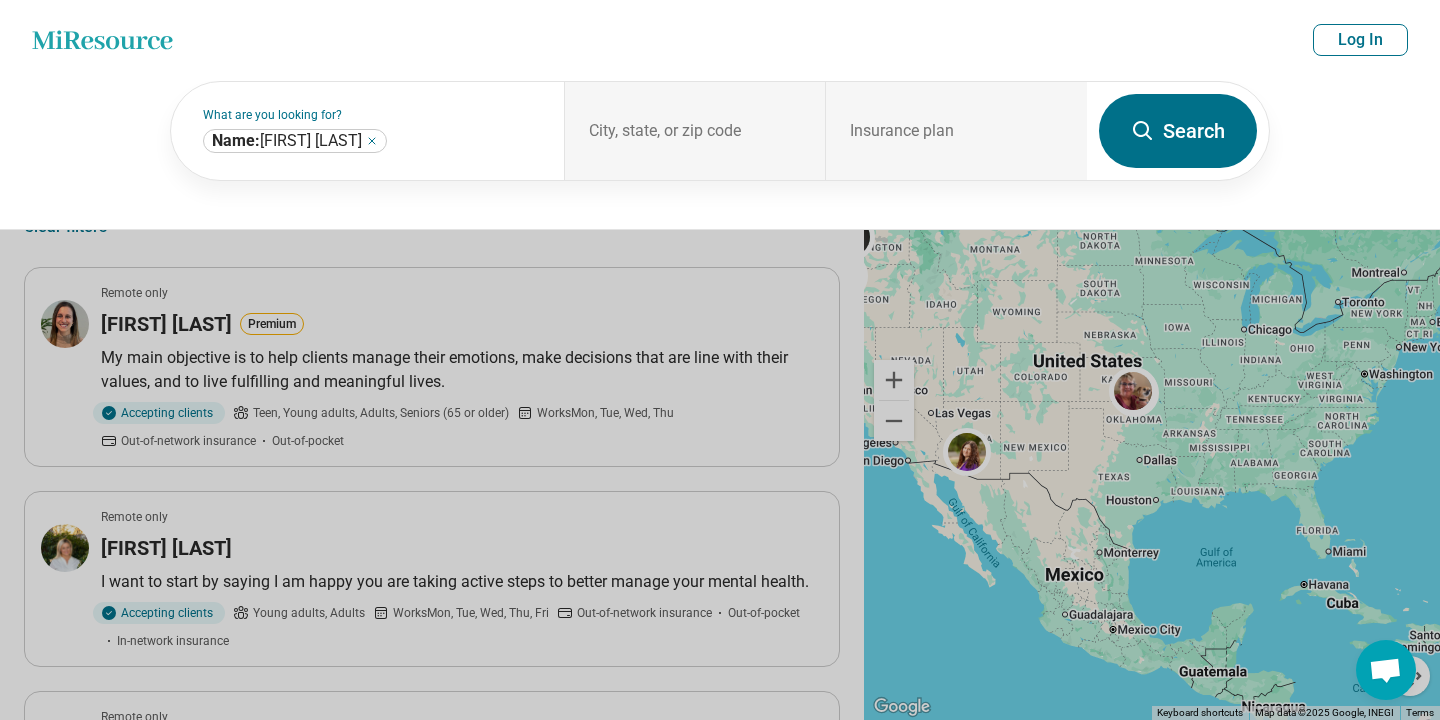 click on "Miresource logo michelle litler Map area Insurance plan Log In" at bounding box center [720, 40] 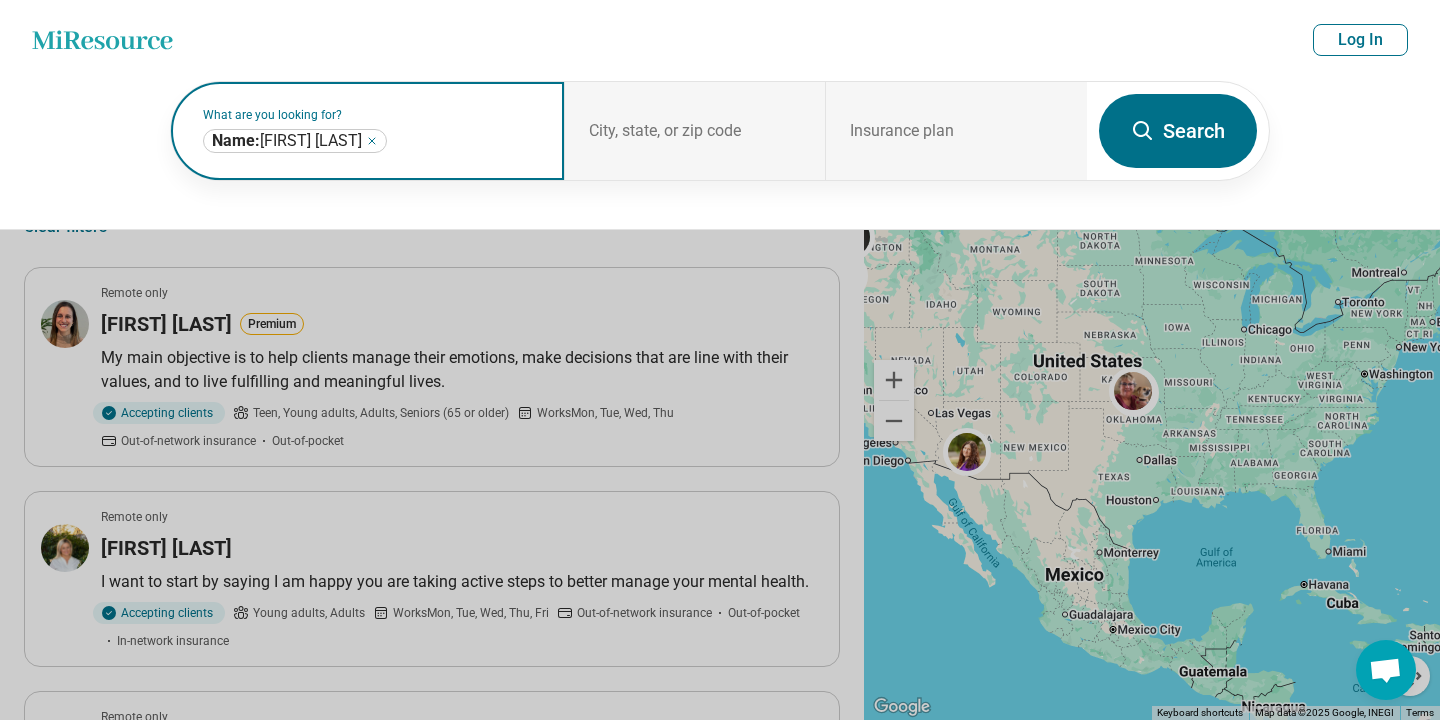 click 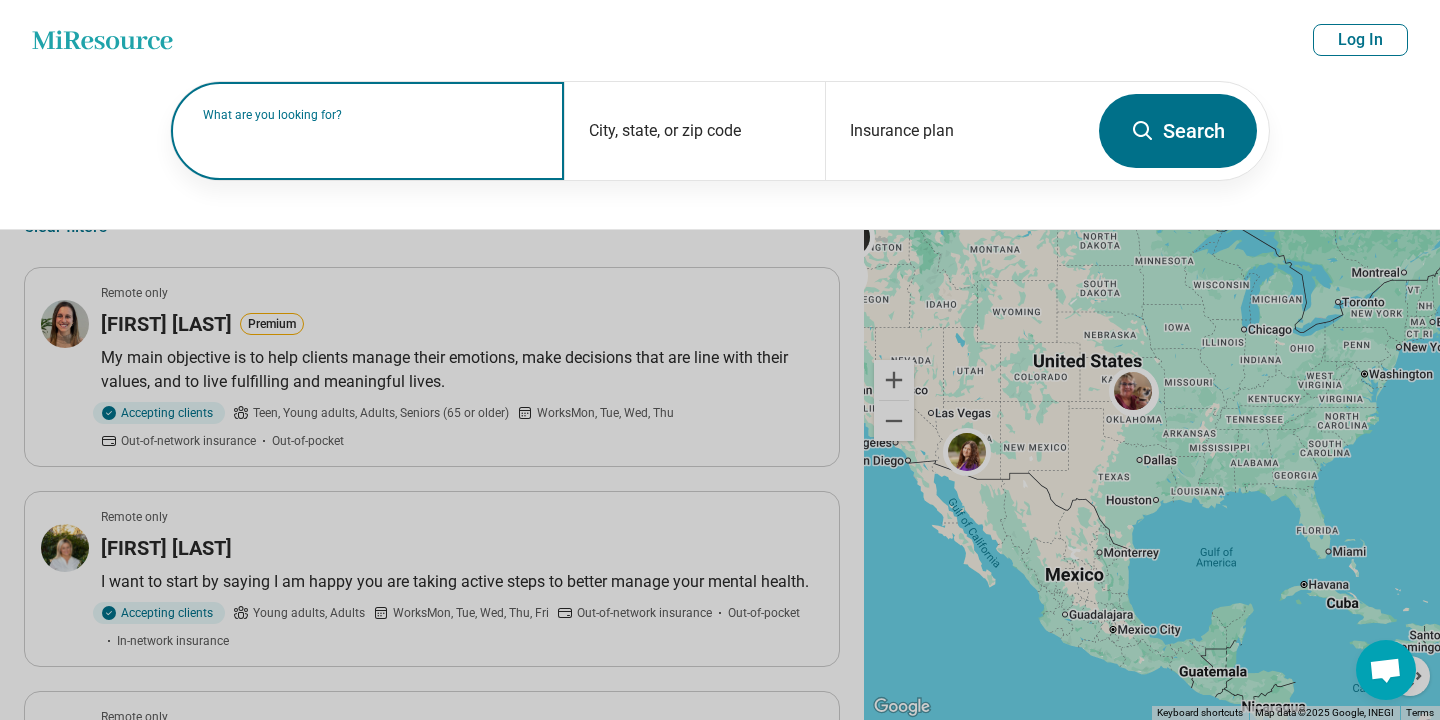 click on "What are you looking for?" at bounding box center (371, 115) 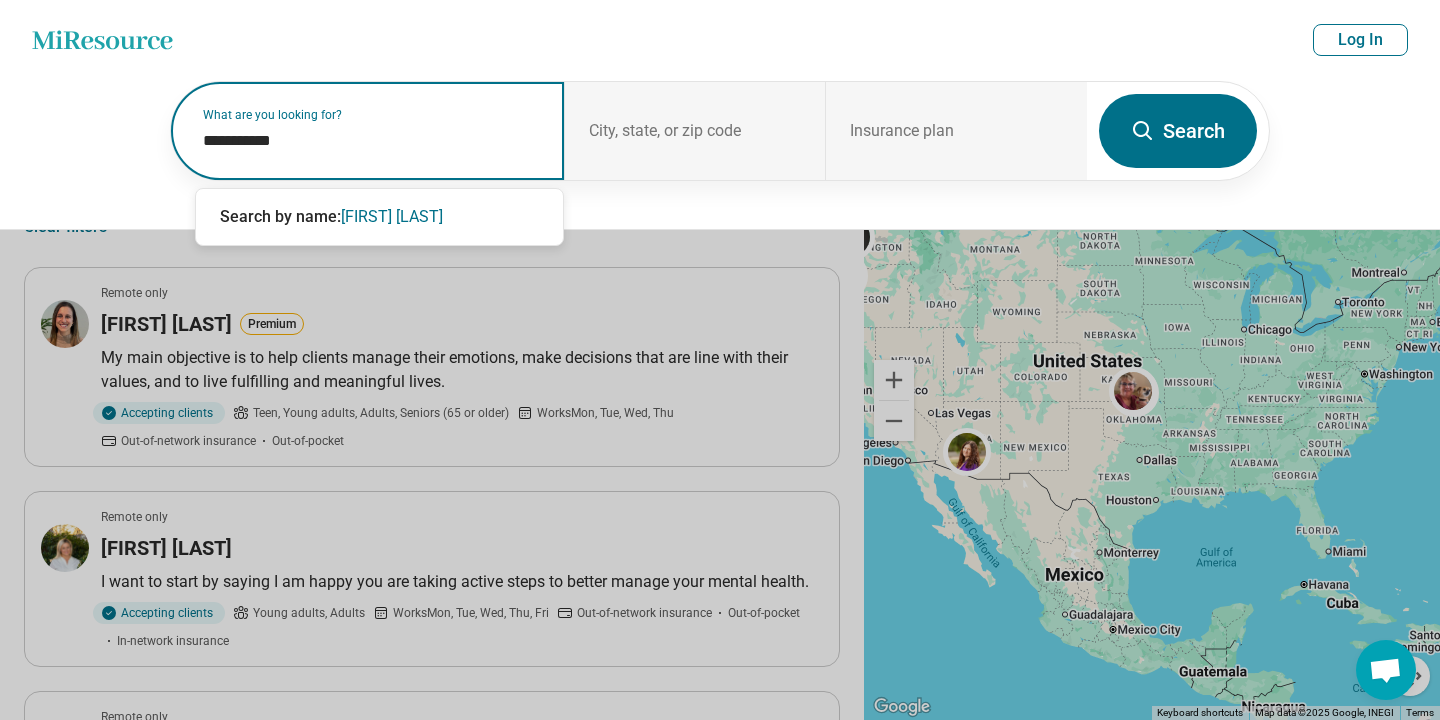 type on "**********" 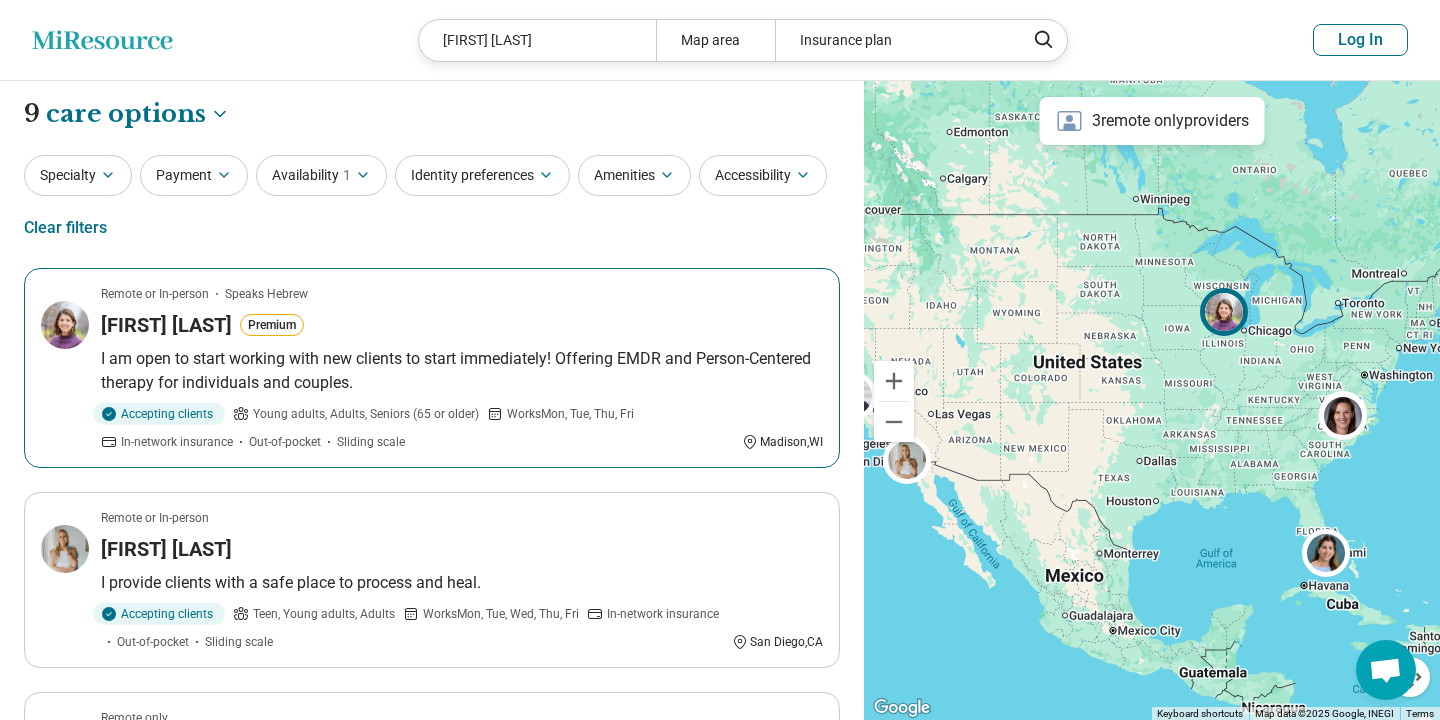 click on "Miriam Porat Premium" at bounding box center (462, 325) 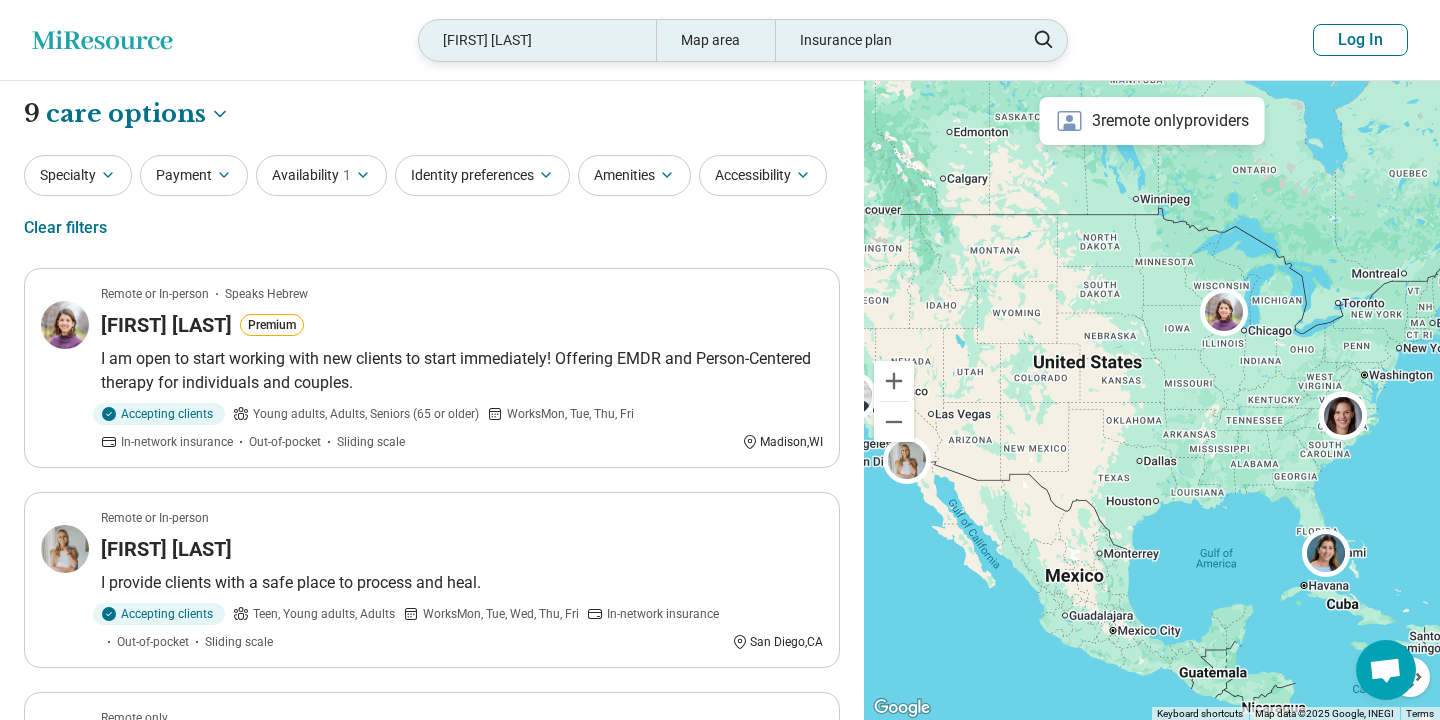 click on "miriam porat" at bounding box center [537, 40] 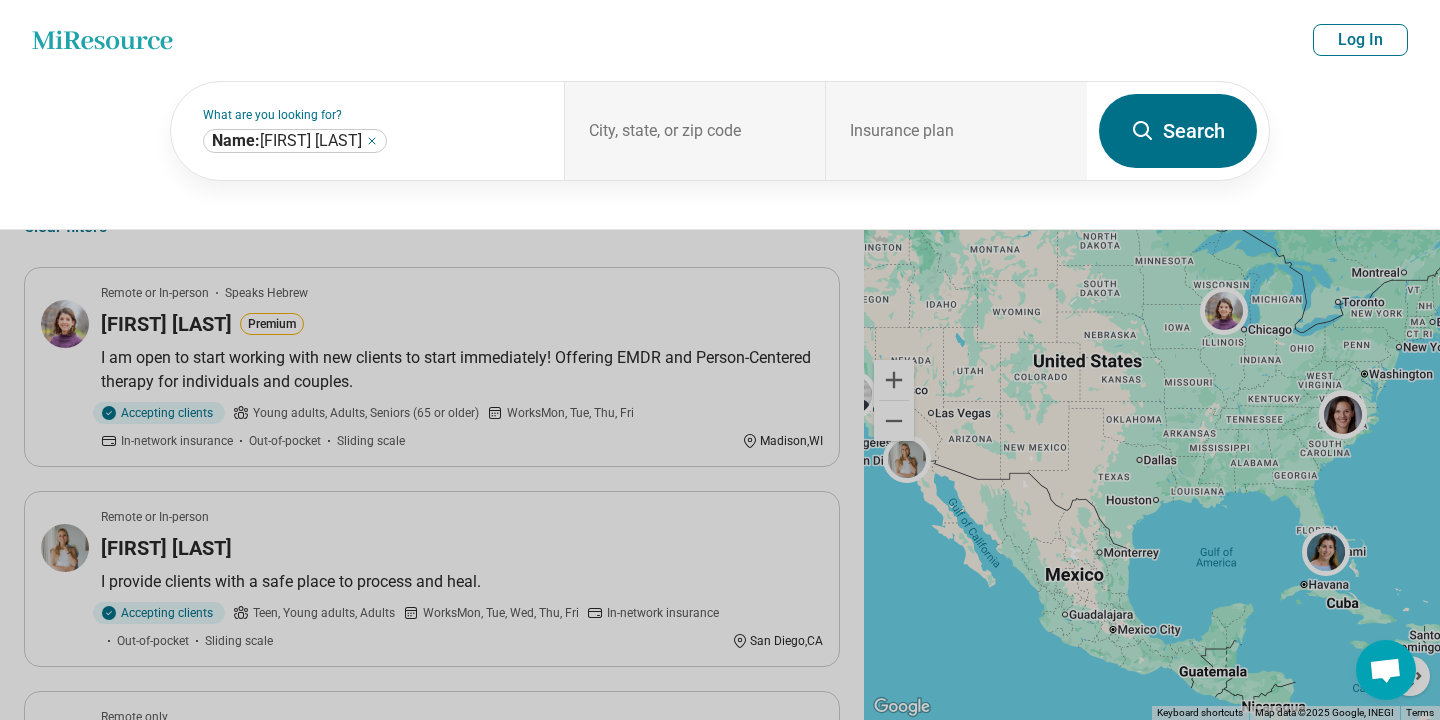 click on "Miresource logo miriam porat Map area Insurance plan Log In" at bounding box center [720, 40] 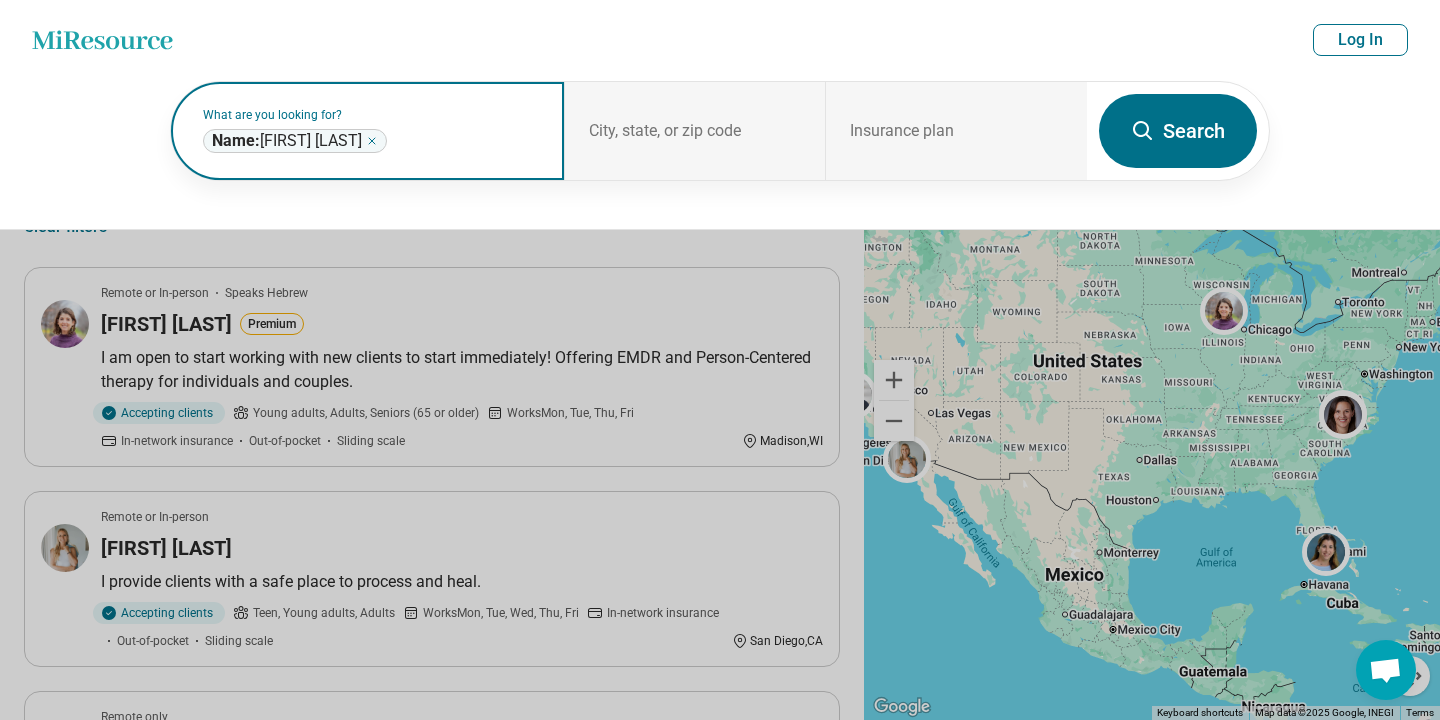 click 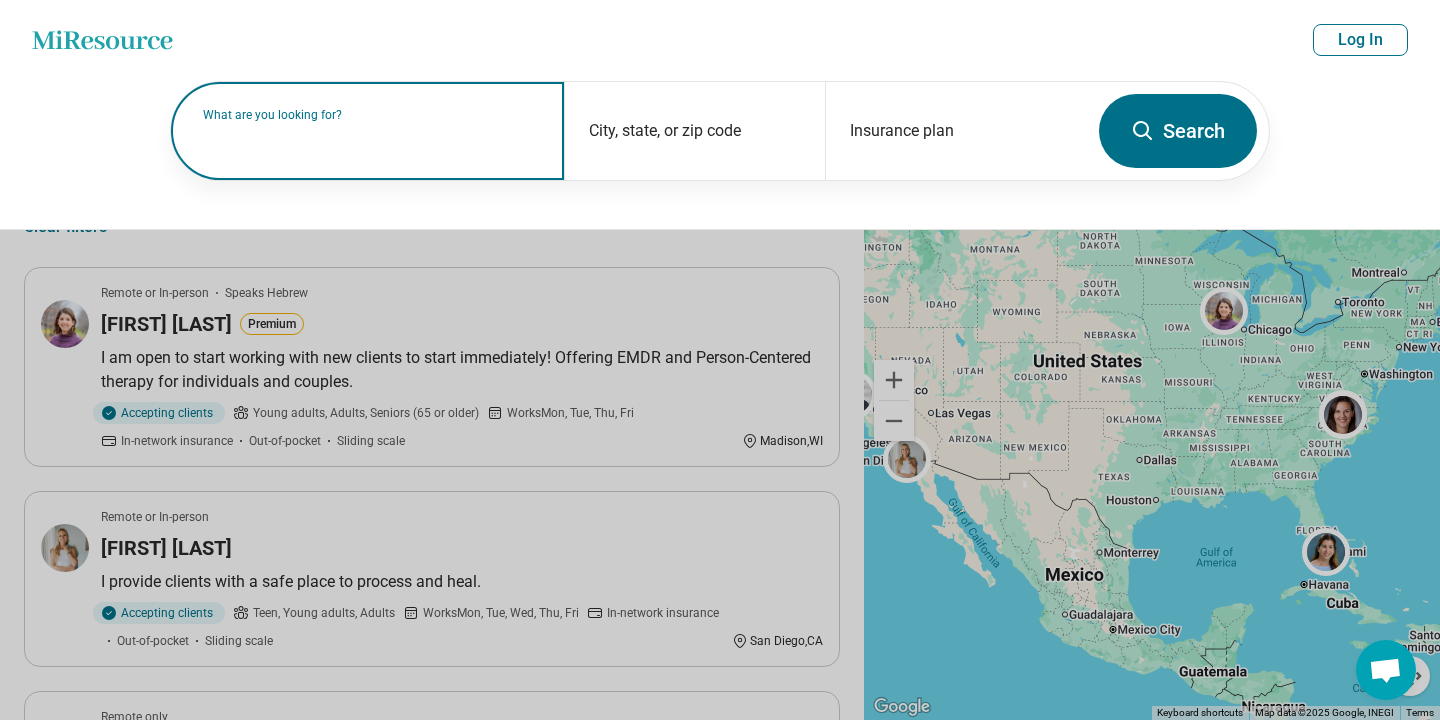 click on "What are you looking for?" at bounding box center [371, 115] 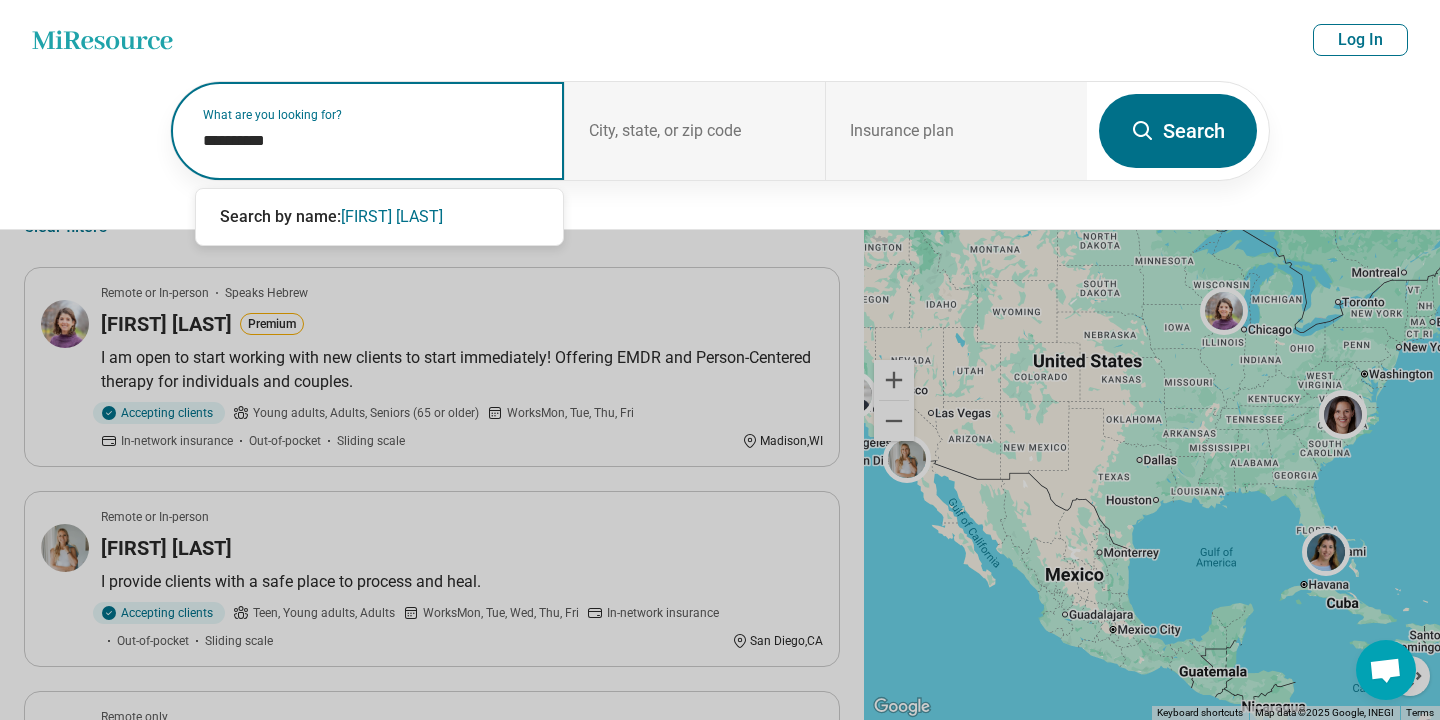 type on "**********" 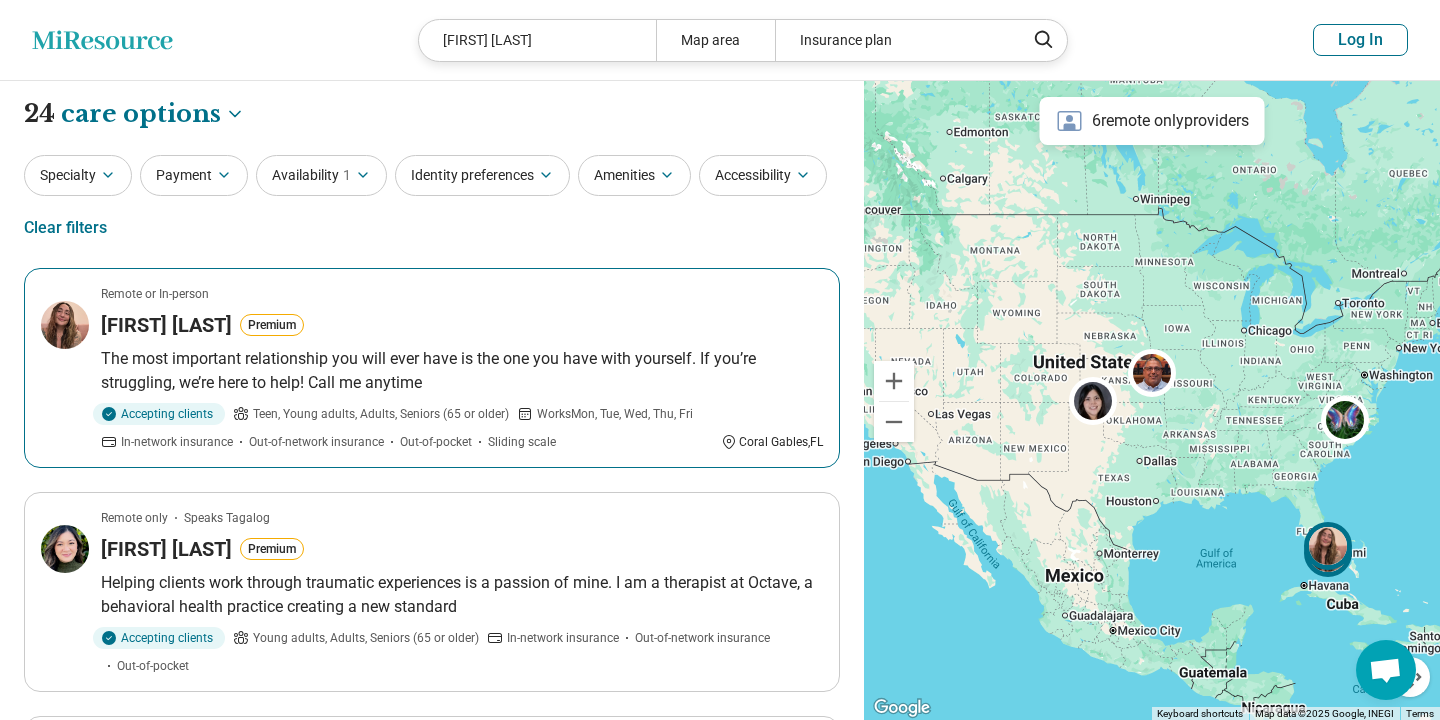 click on "Monik Lopez Premium" at bounding box center (462, 325) 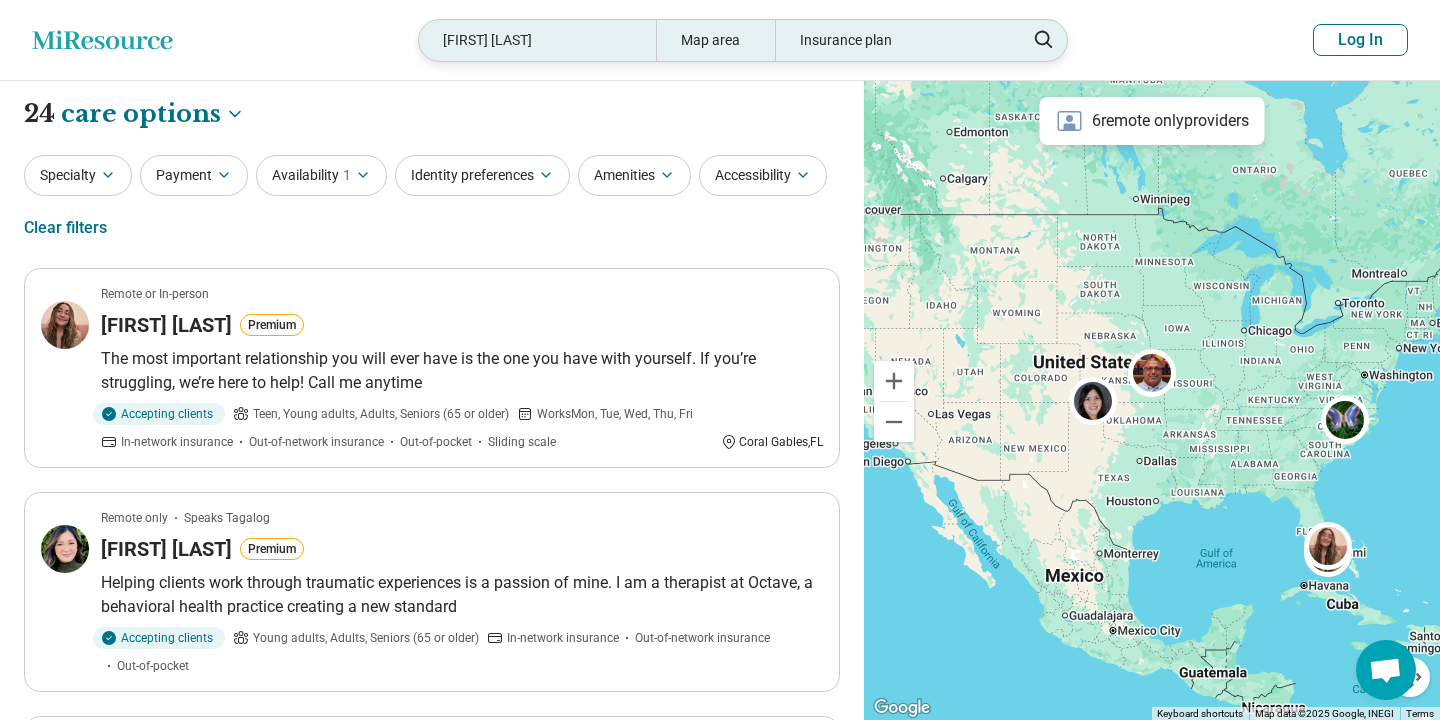 click on "monik lopez" at bounding box center (537, 40) 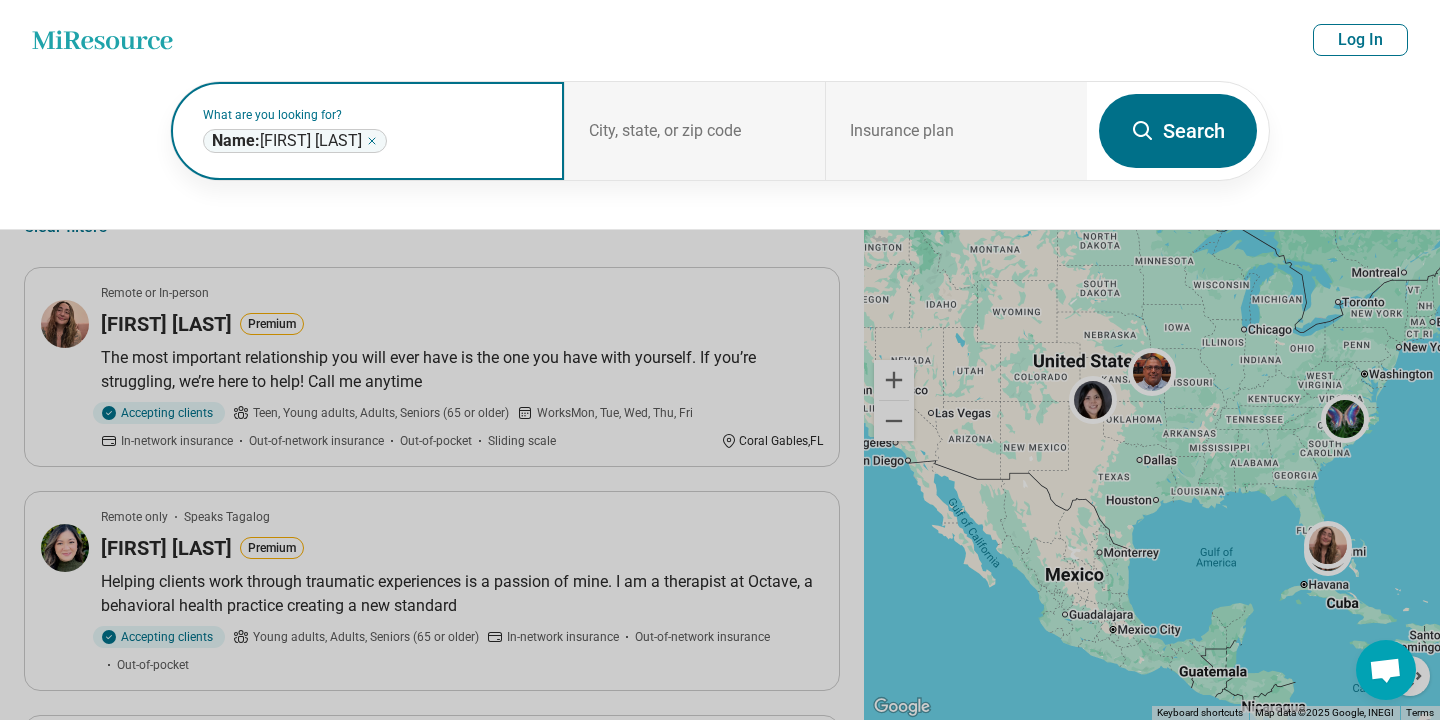 click 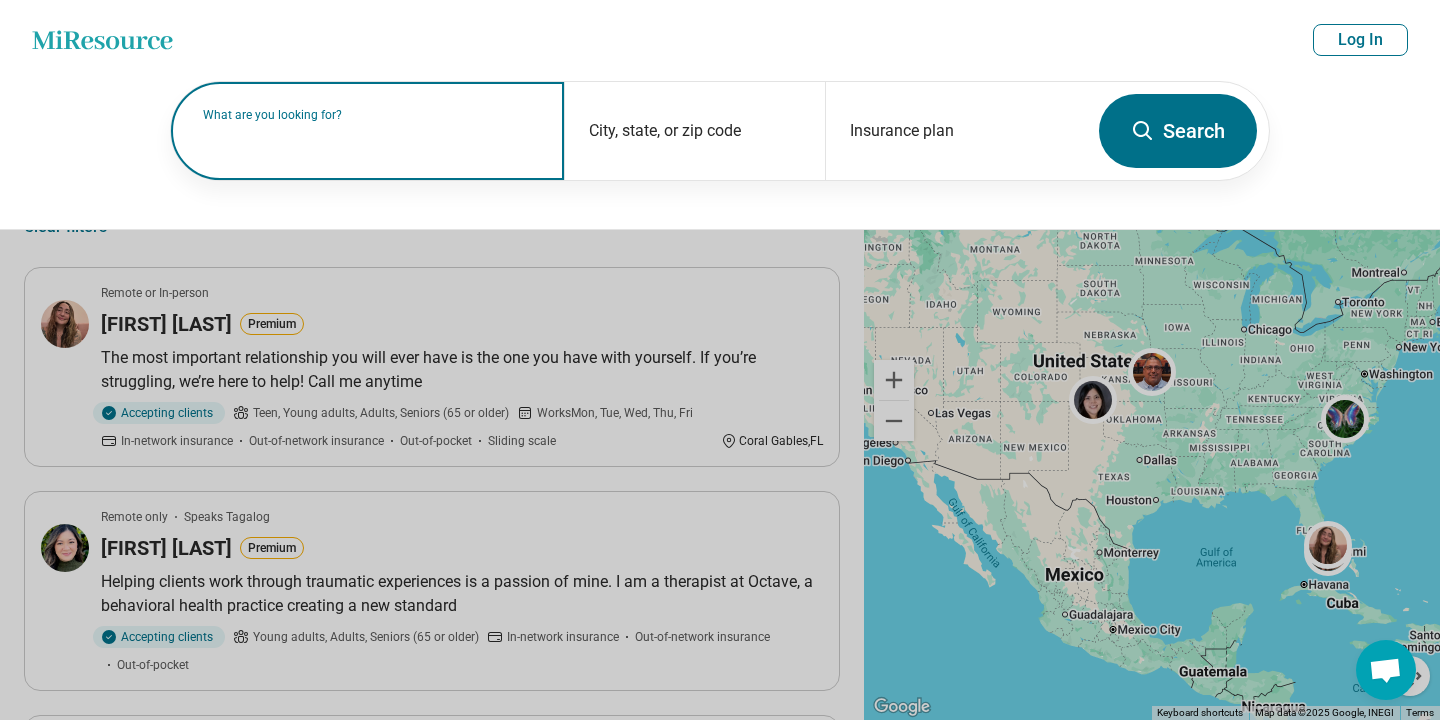 click on "What are you looking for?" at bounding box center [371, 115] 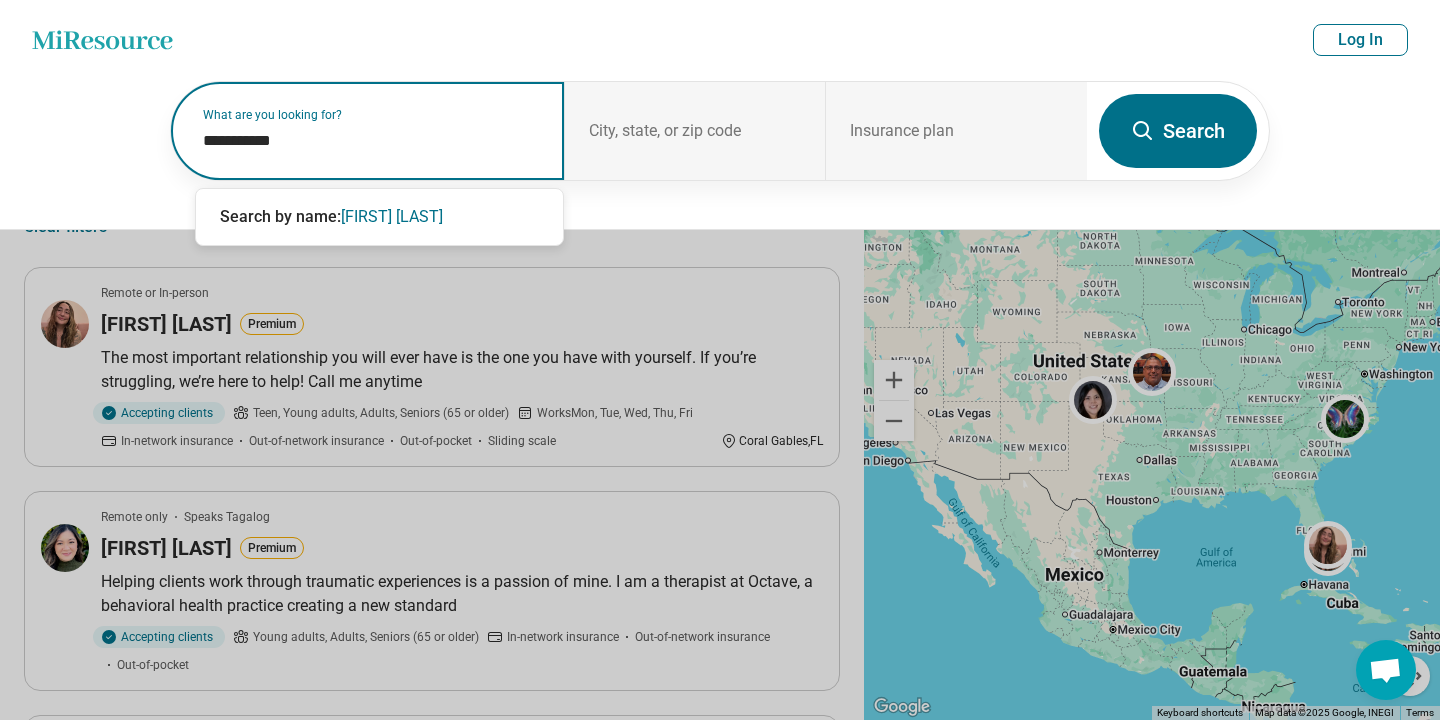 type on "**********" 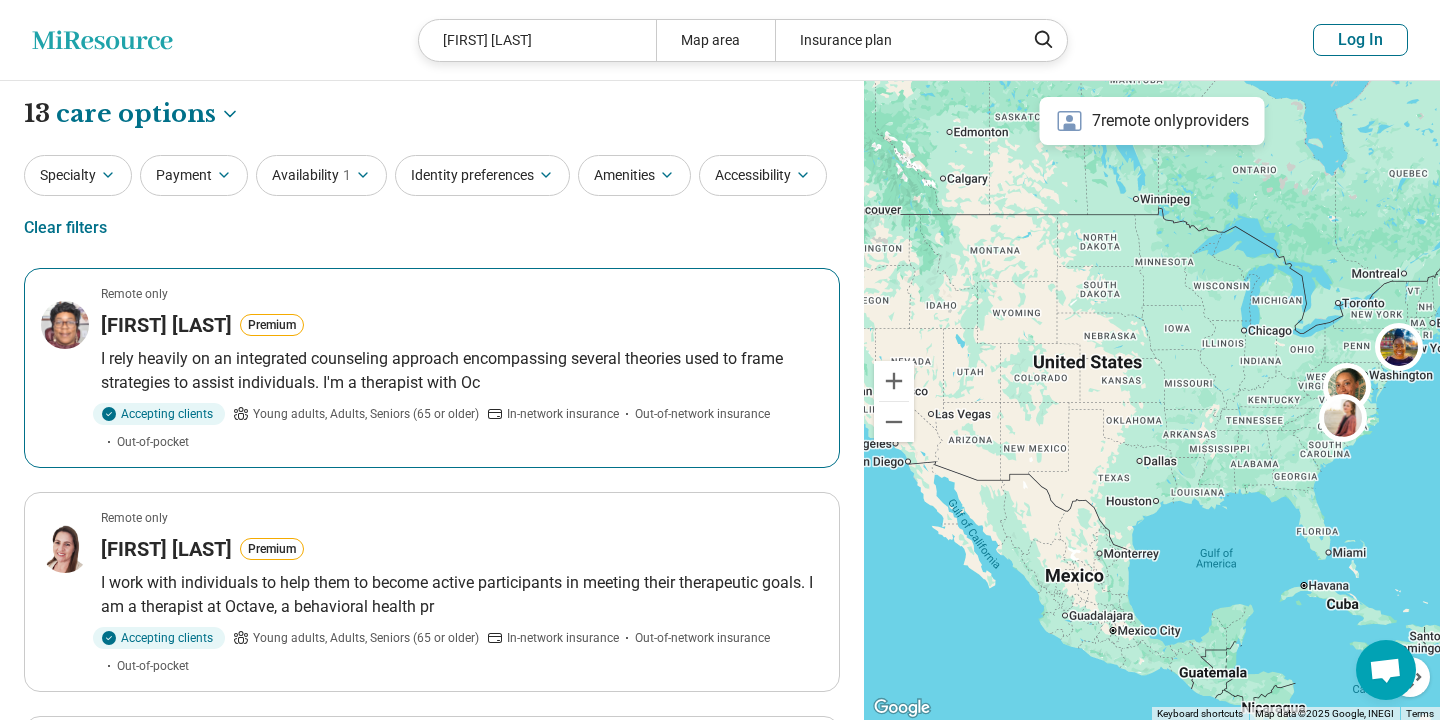 click on "Remote only Monique Dais Premium I rely heavily on an integrated counseling approach encompassing several theories used to frame strategies to assist individuals.
I'm a therapist with Oc Accepting clients Young adults, Adults, Seniors (65 or older) In-network insurance Out-of-network insurance Out-of-pocket" at bounding box center (432, 368) 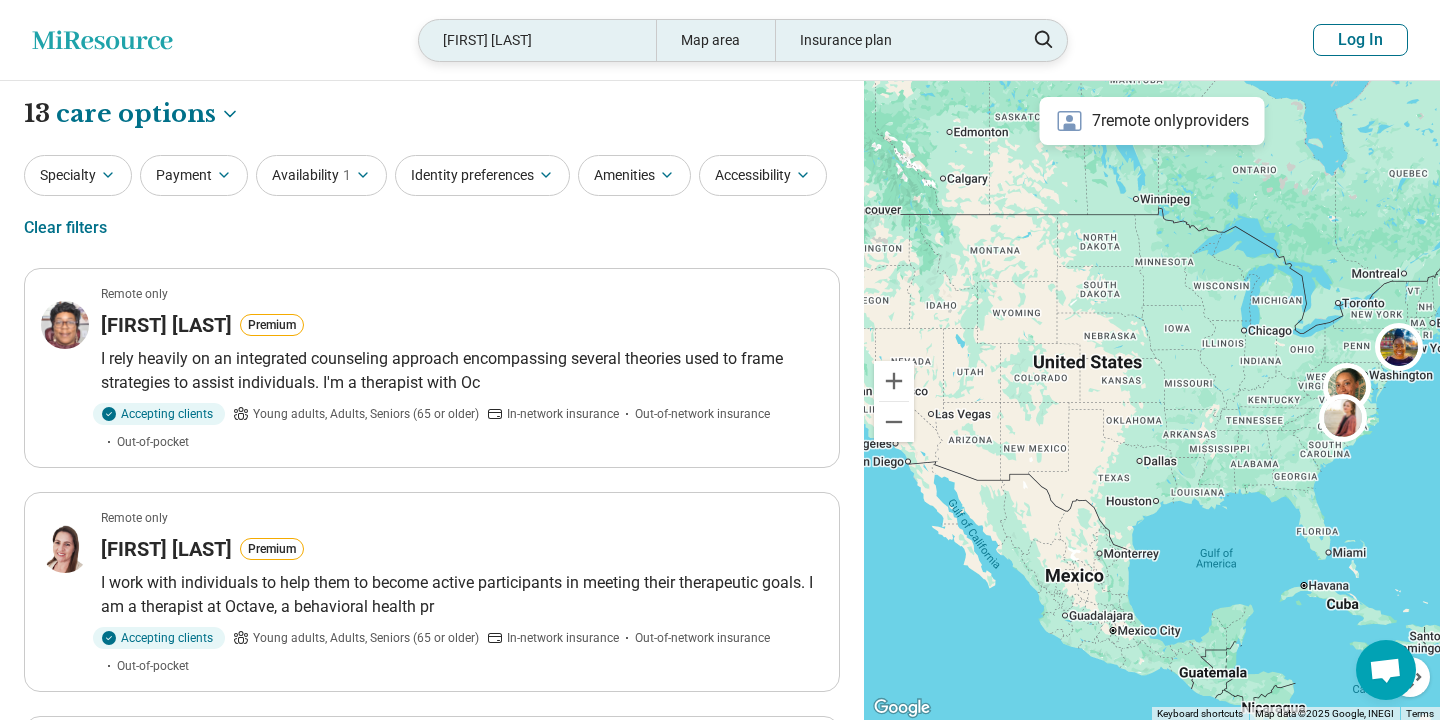 click on "monique dais" at bounding box center [537, 40] 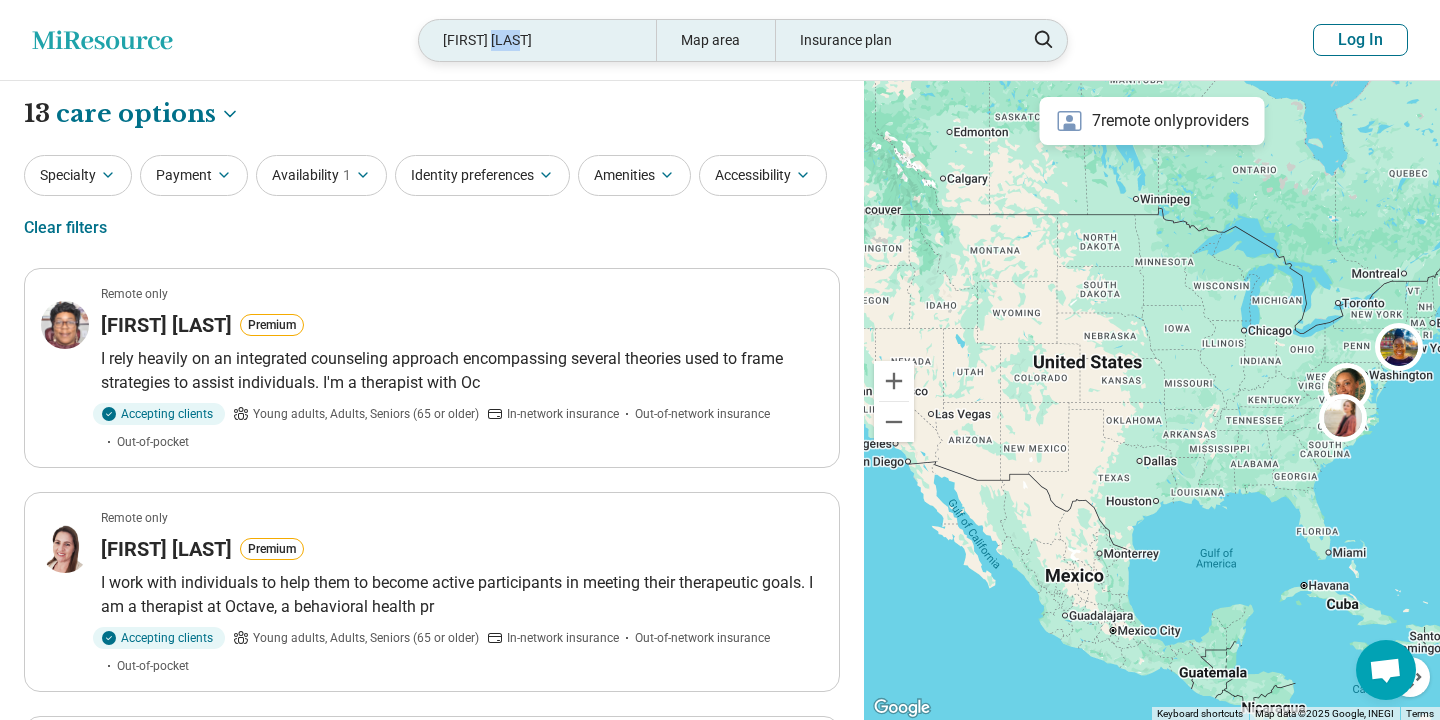click on "Miresource logo monique dais Map area Insurance plan Log In" at bounding box center [720, 40] 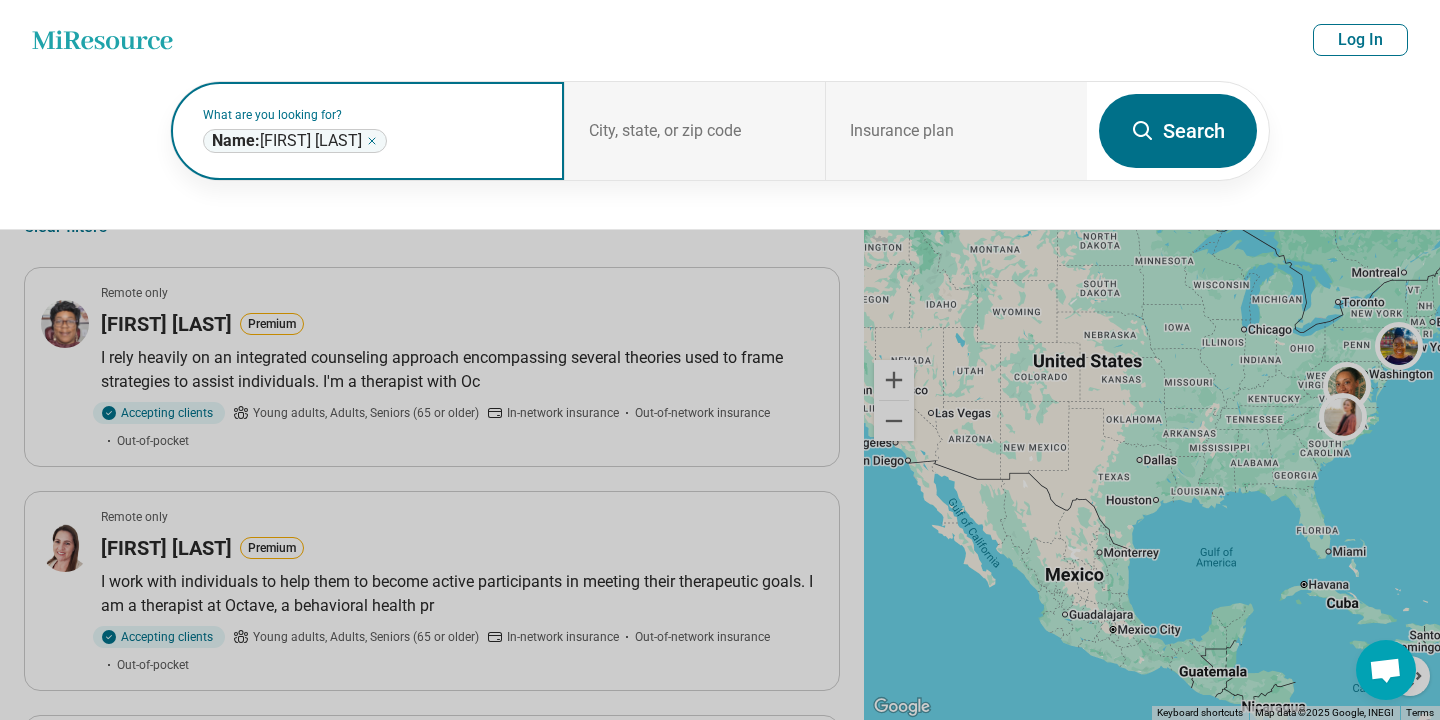 click on "Name:  monique dais" at bounding box center (287, 141) 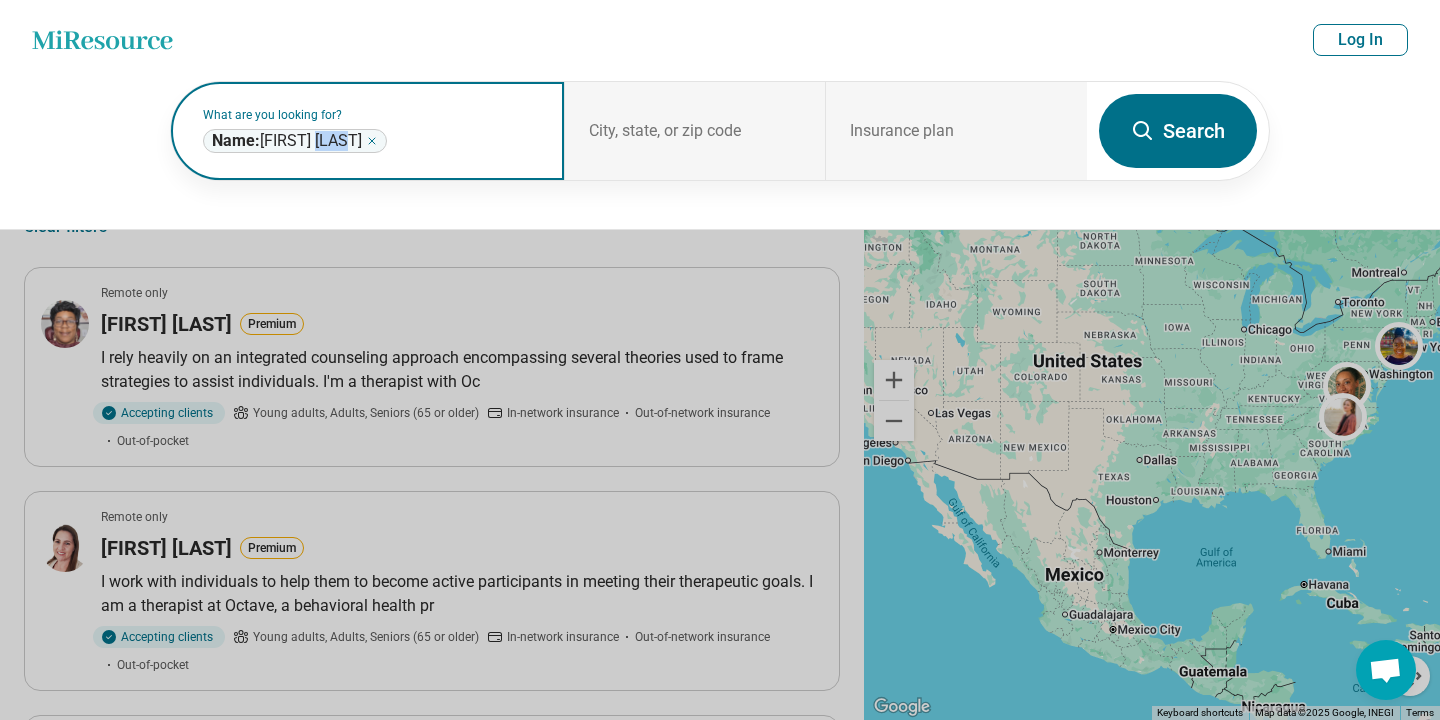 click on "Name:  monique dais" at bounding box center (287, 141) 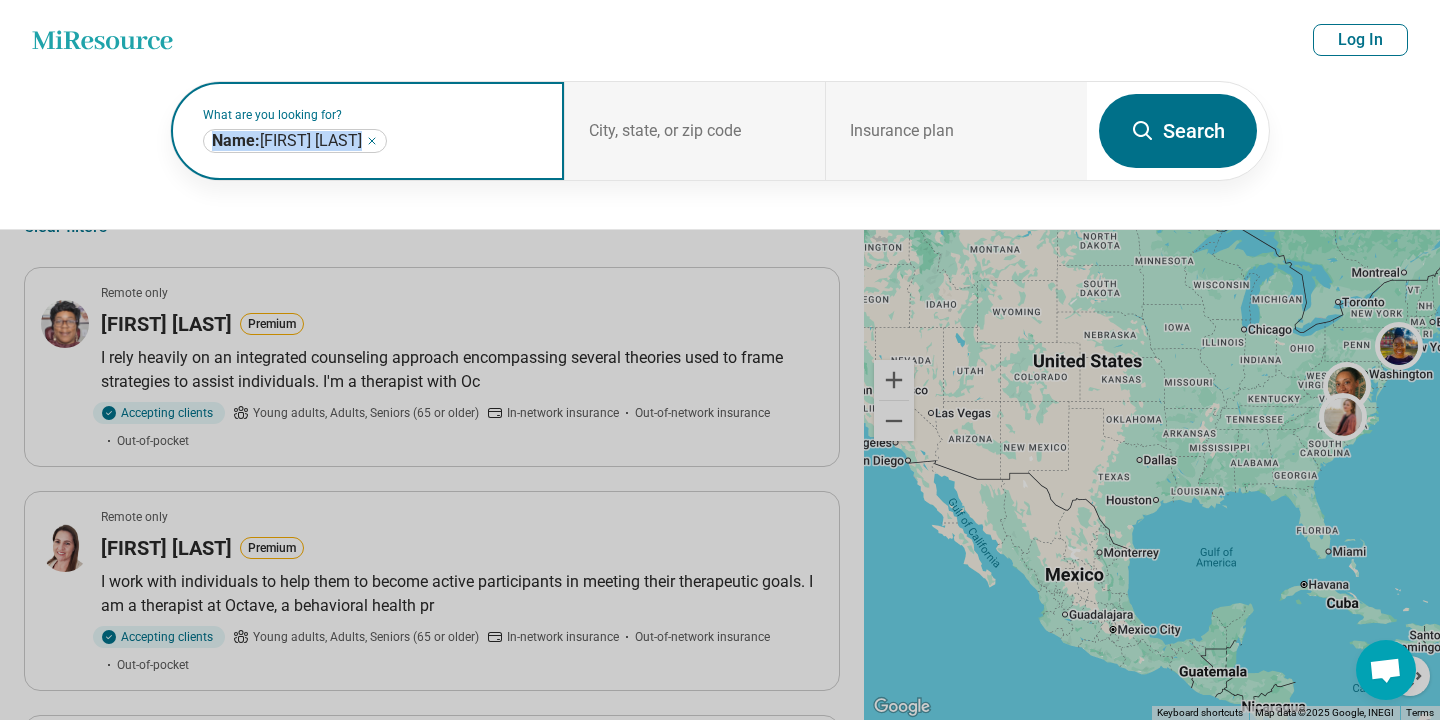 click on "Name:  monique dais" at bounding box center (287, 141) 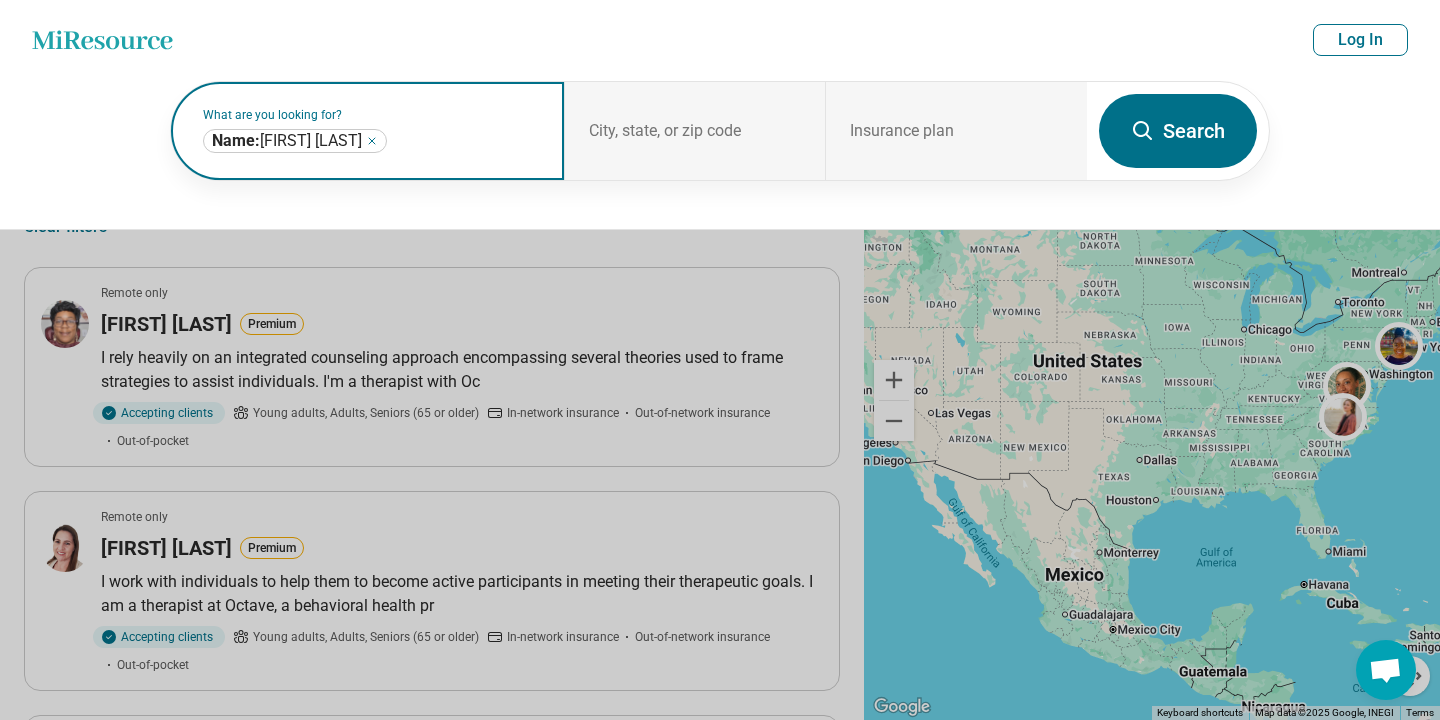 click 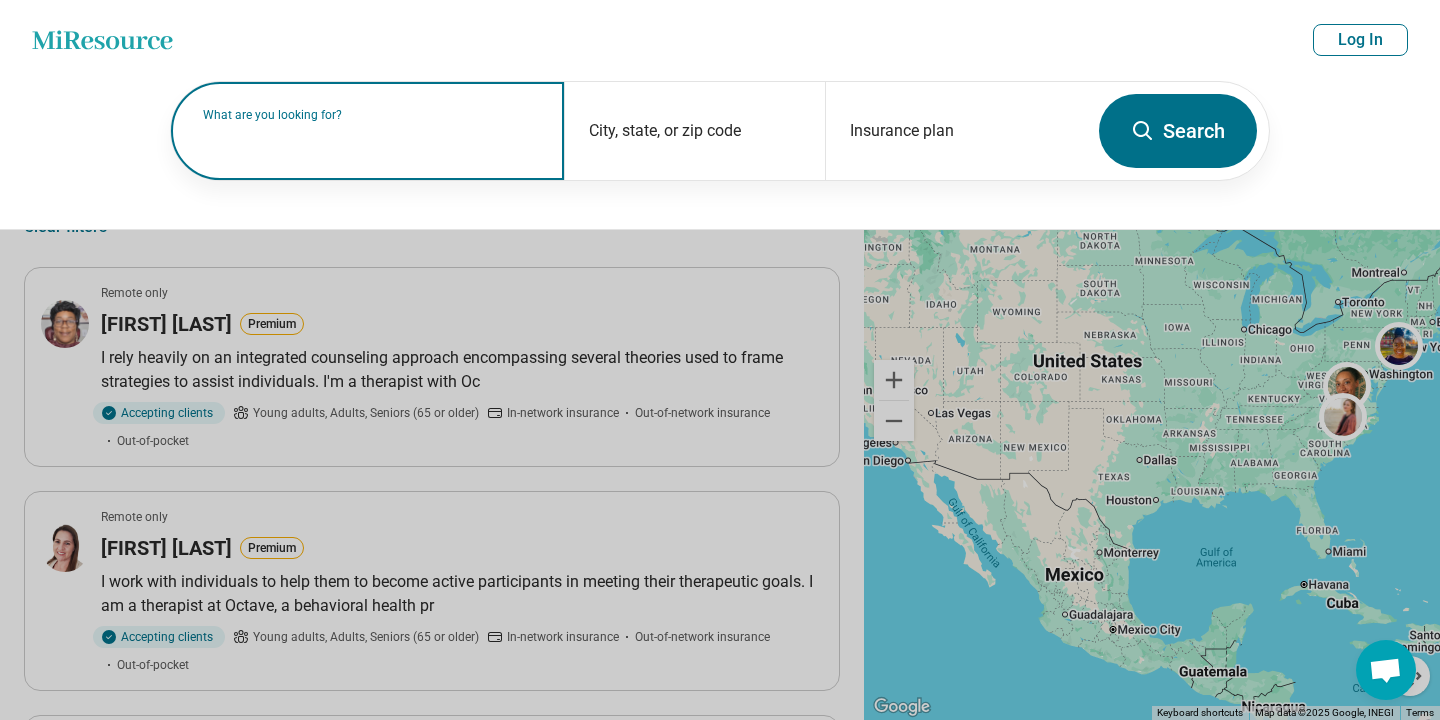 click on "What are you looking for?" at bounding box center [371, 115] 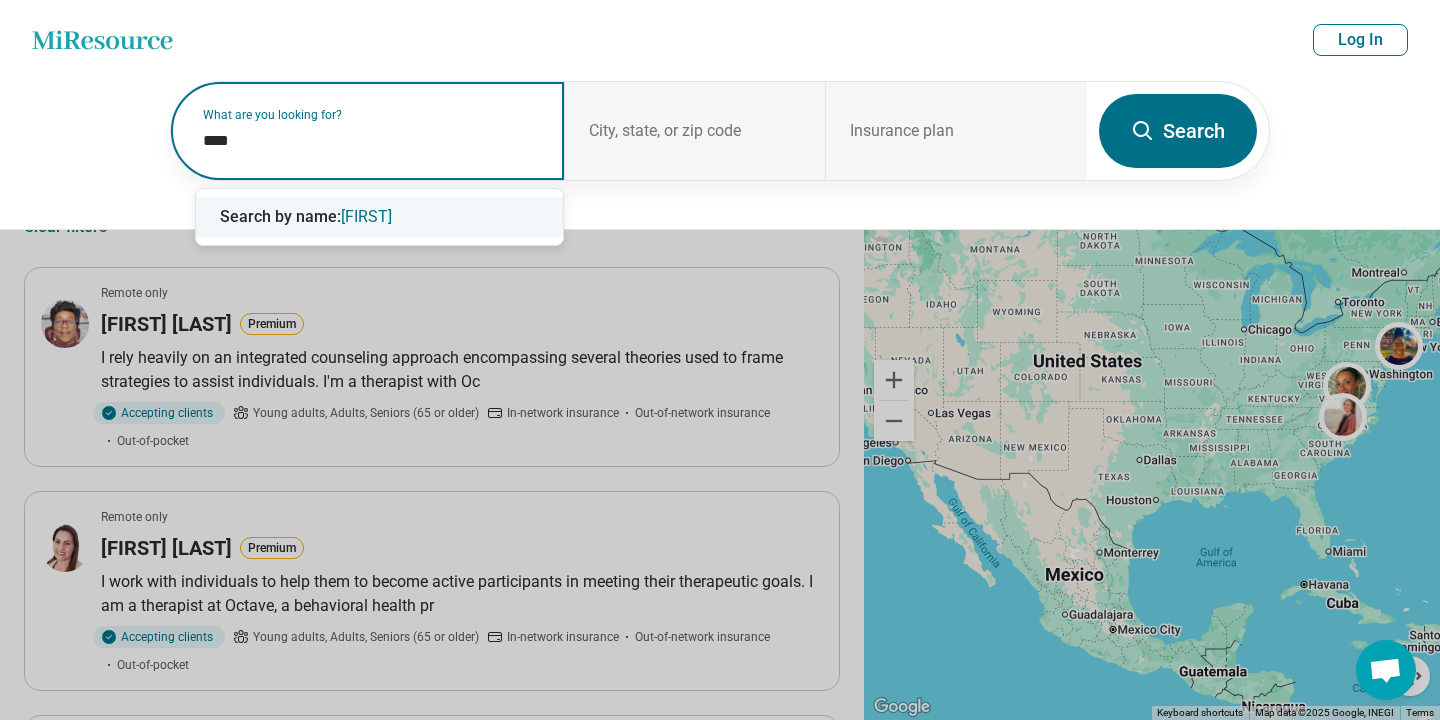 type on "****" 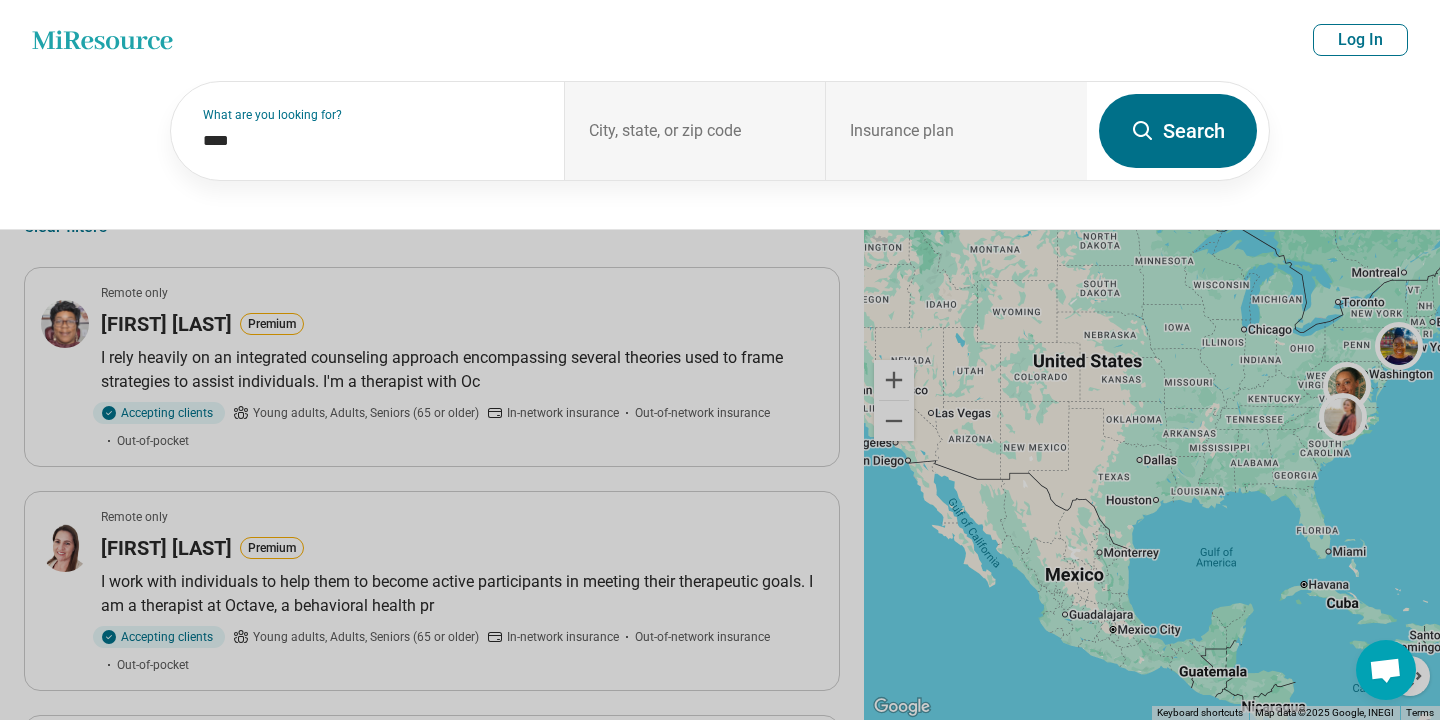 click at bounding box center (720, 360) 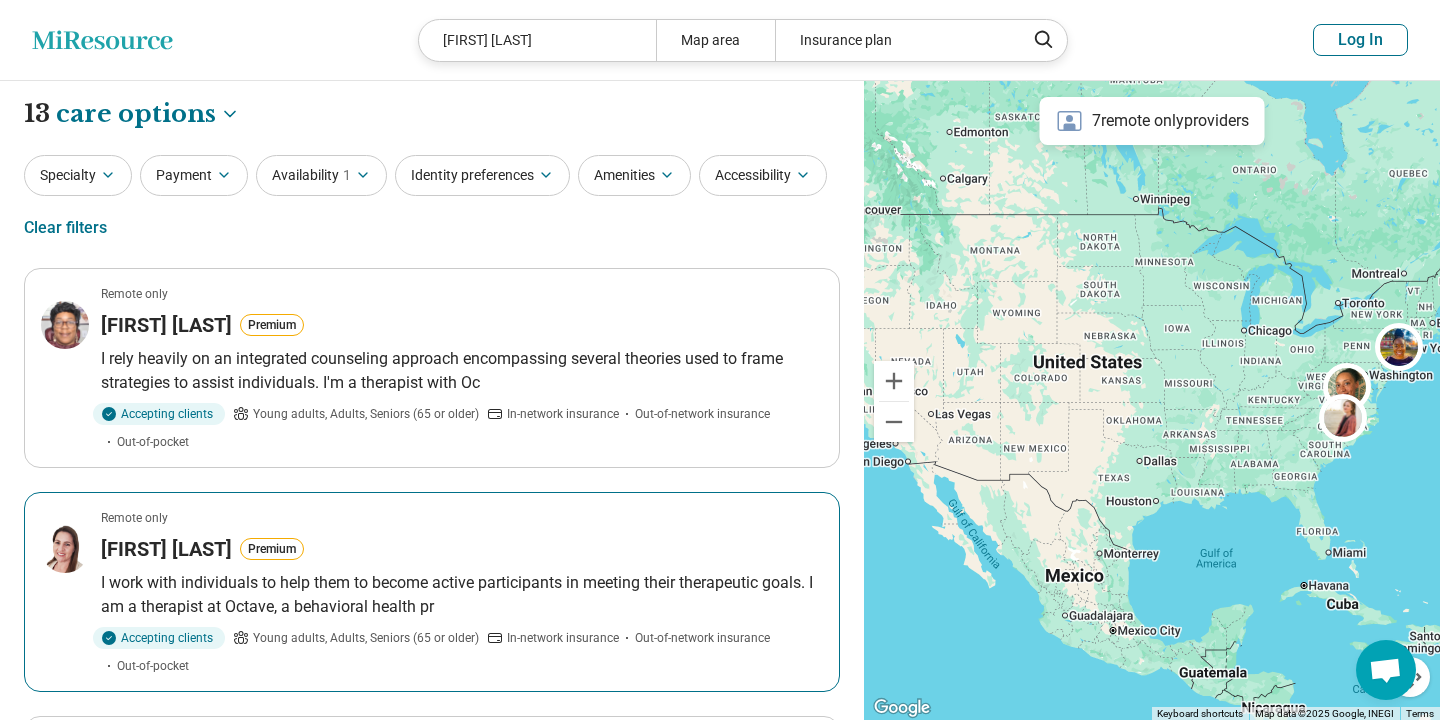 click on "Monique Vorous" at bounding box center [166, 549] 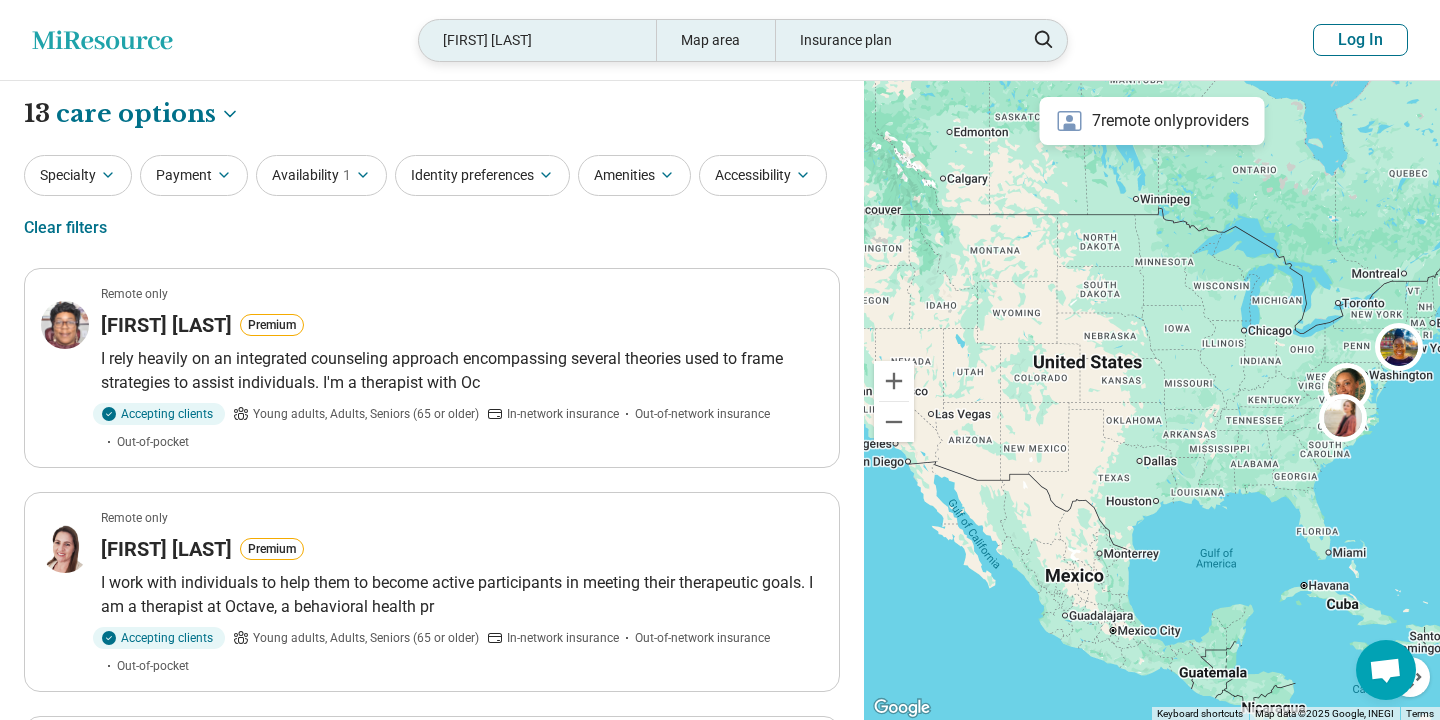 click on "monique dais" at bounding box center [537, 40] 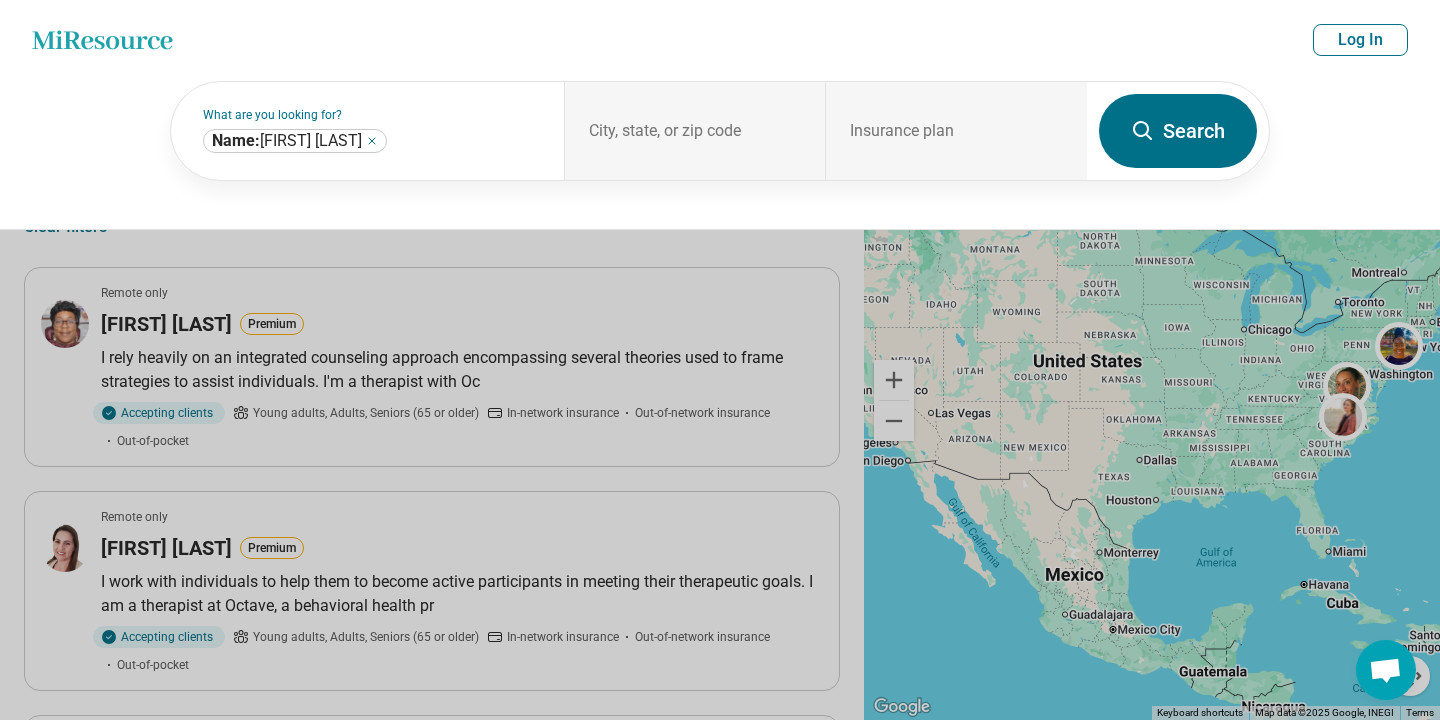 click on "Miresource logo monique dais Map area Insurance plan Log In" at bounding box center [720, 40] 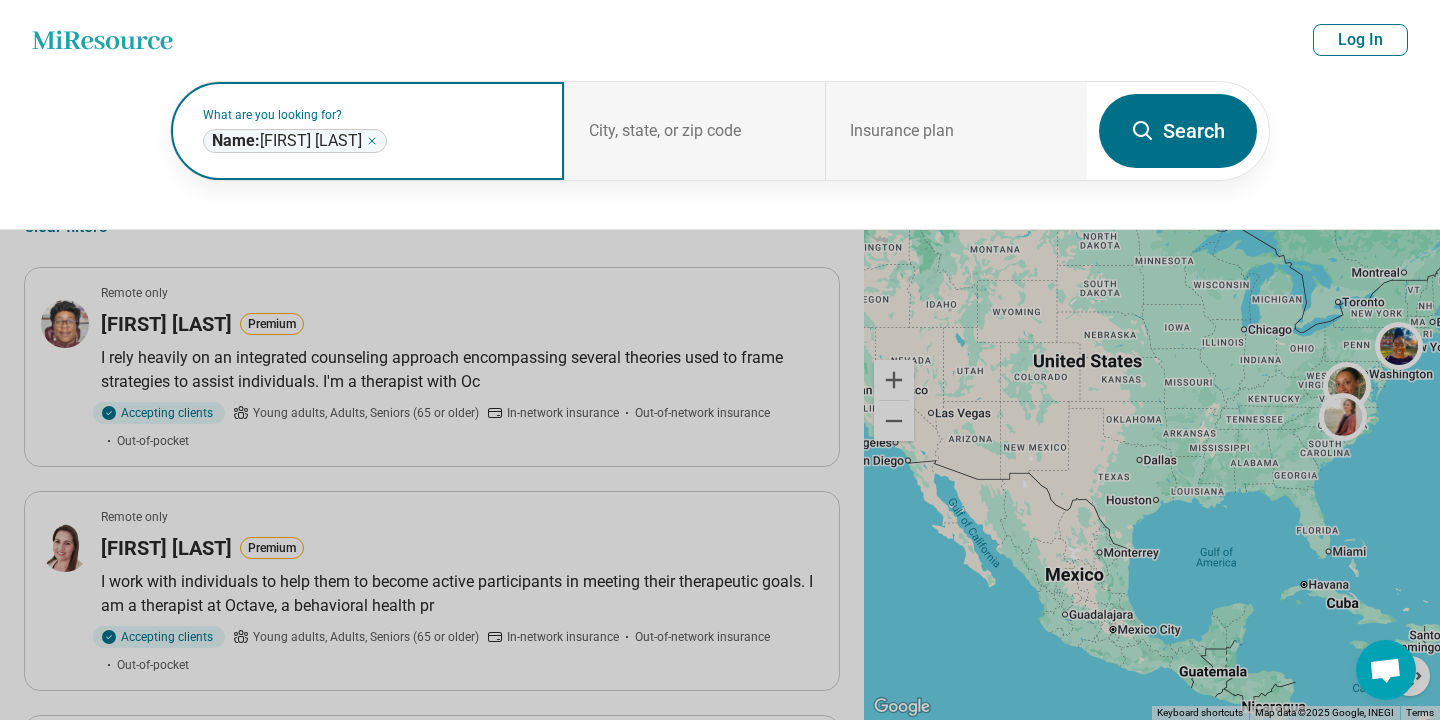 click 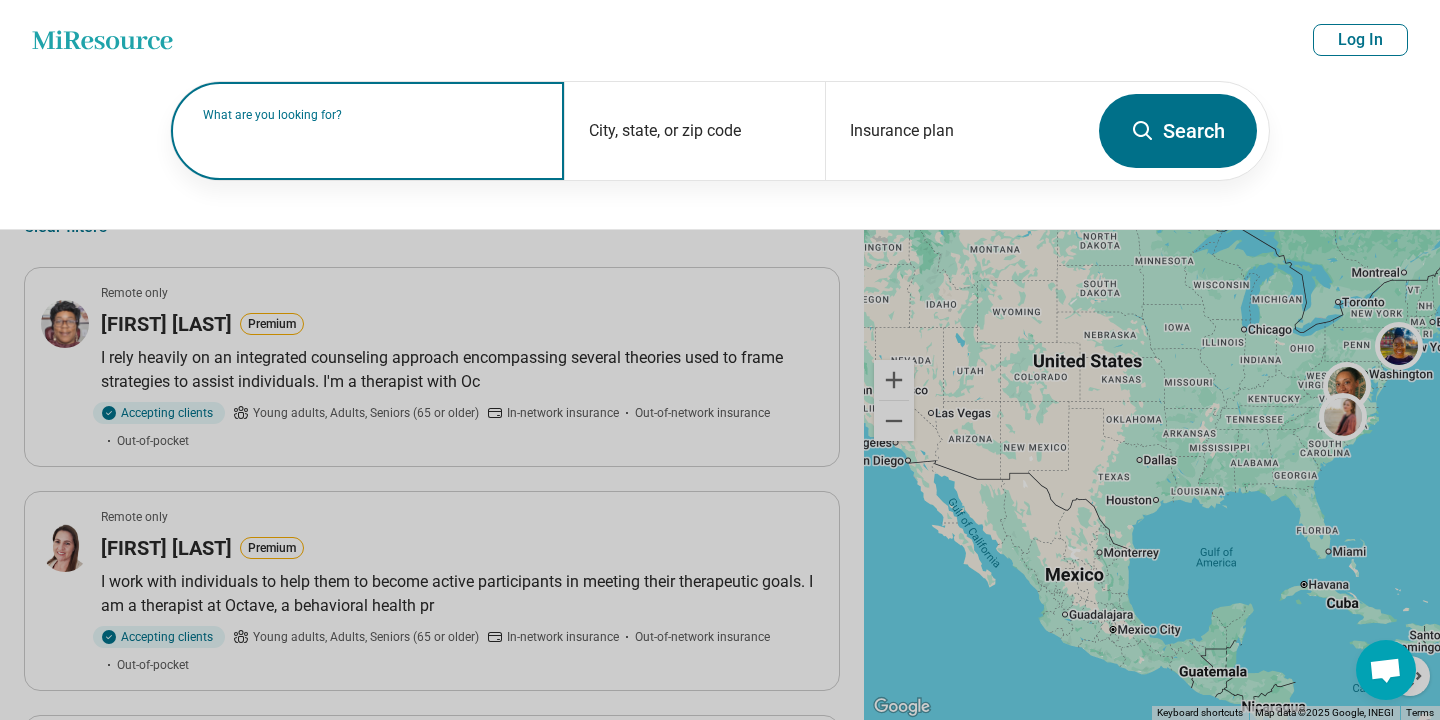 click on "What are you looking for?" at bounding box center (371, 115) 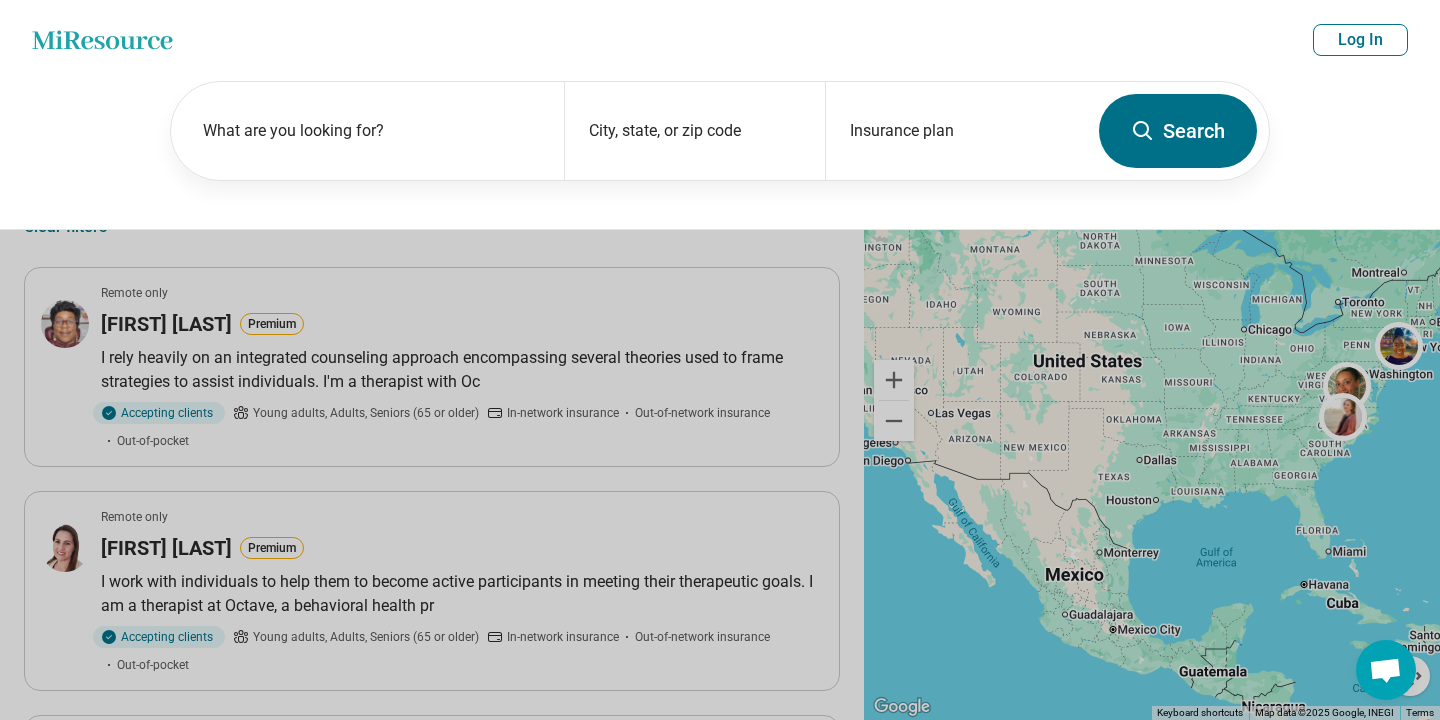 click at bounding box center (720, 360) 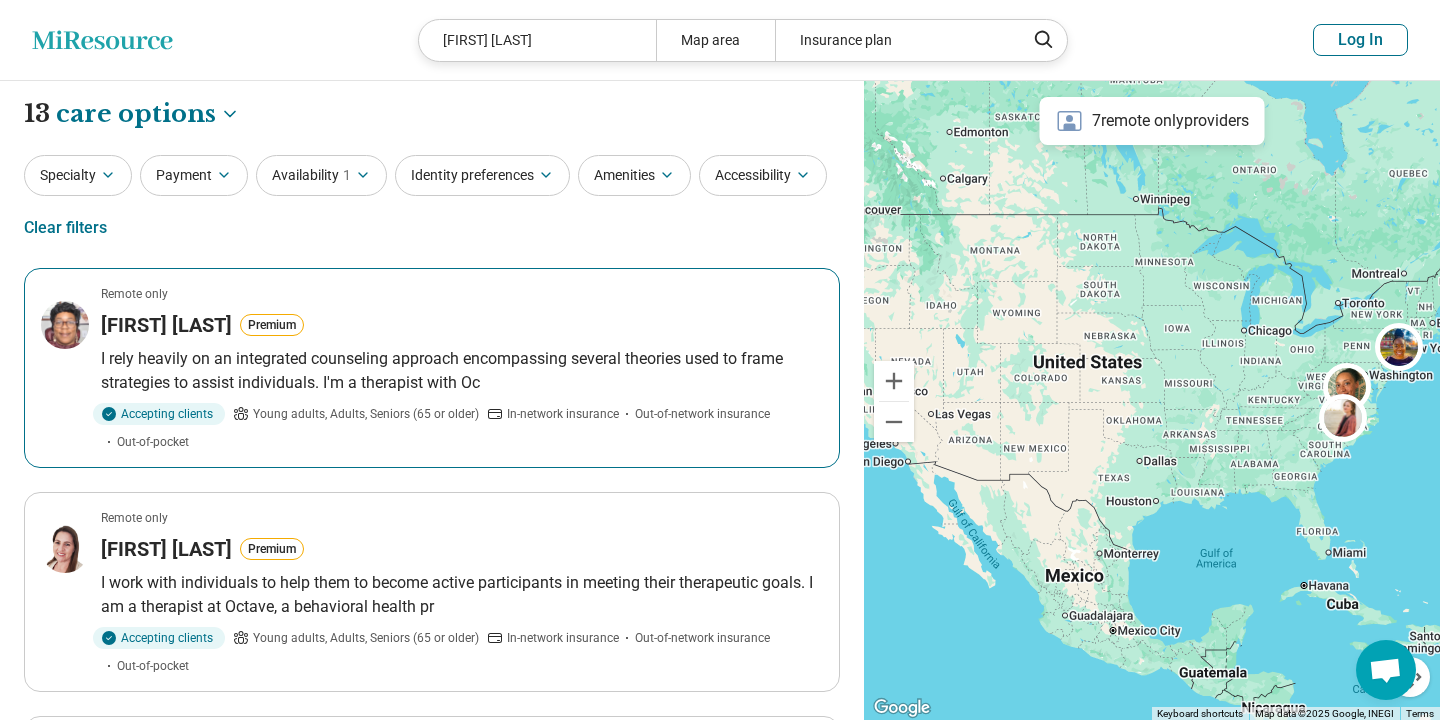 click on "I rely heavily on an integrated counseling approach encompassing several theories used to frame strategies to assist individuals.
I'm a therapist with Oc" at bounding box center (462, 371) 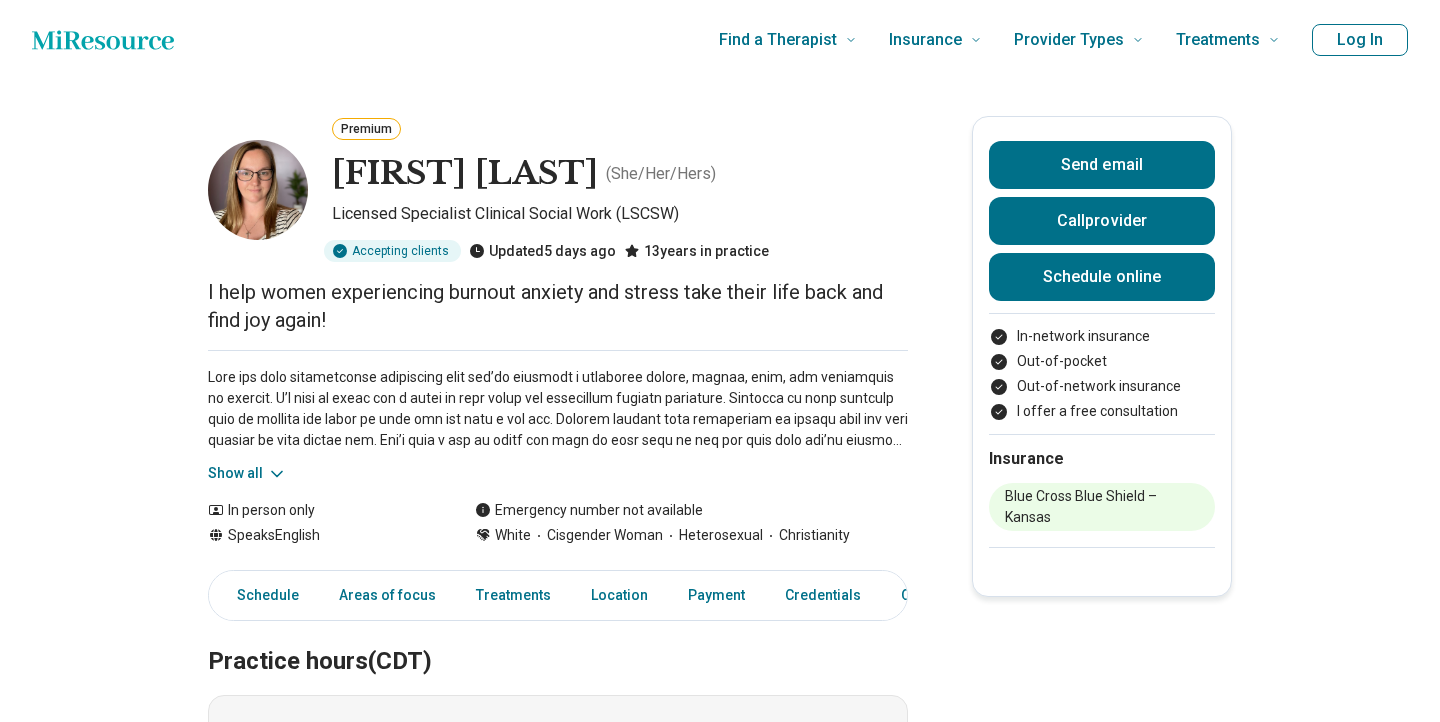 scroll, scrollTop: 0, scrollLeft: 0, axis: both 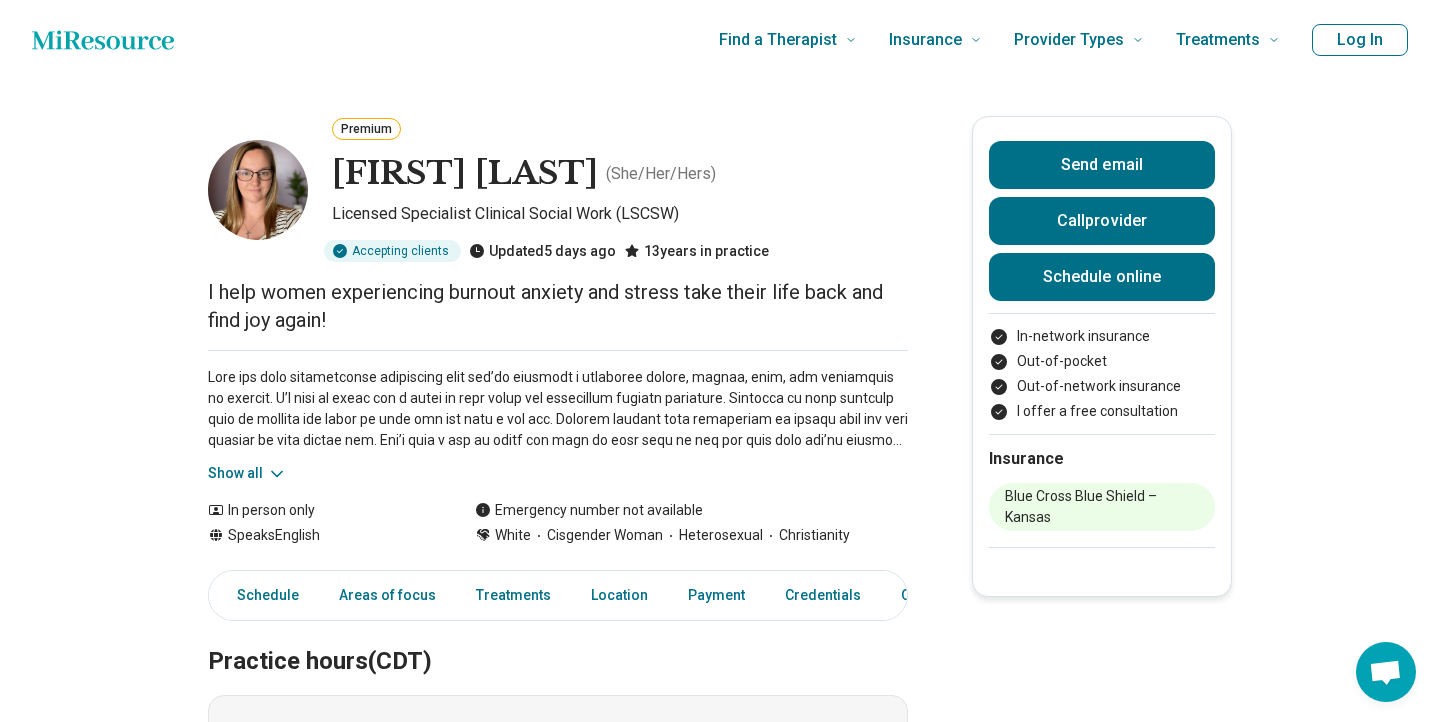 click on "Show all" at bounding box center (247, 473) 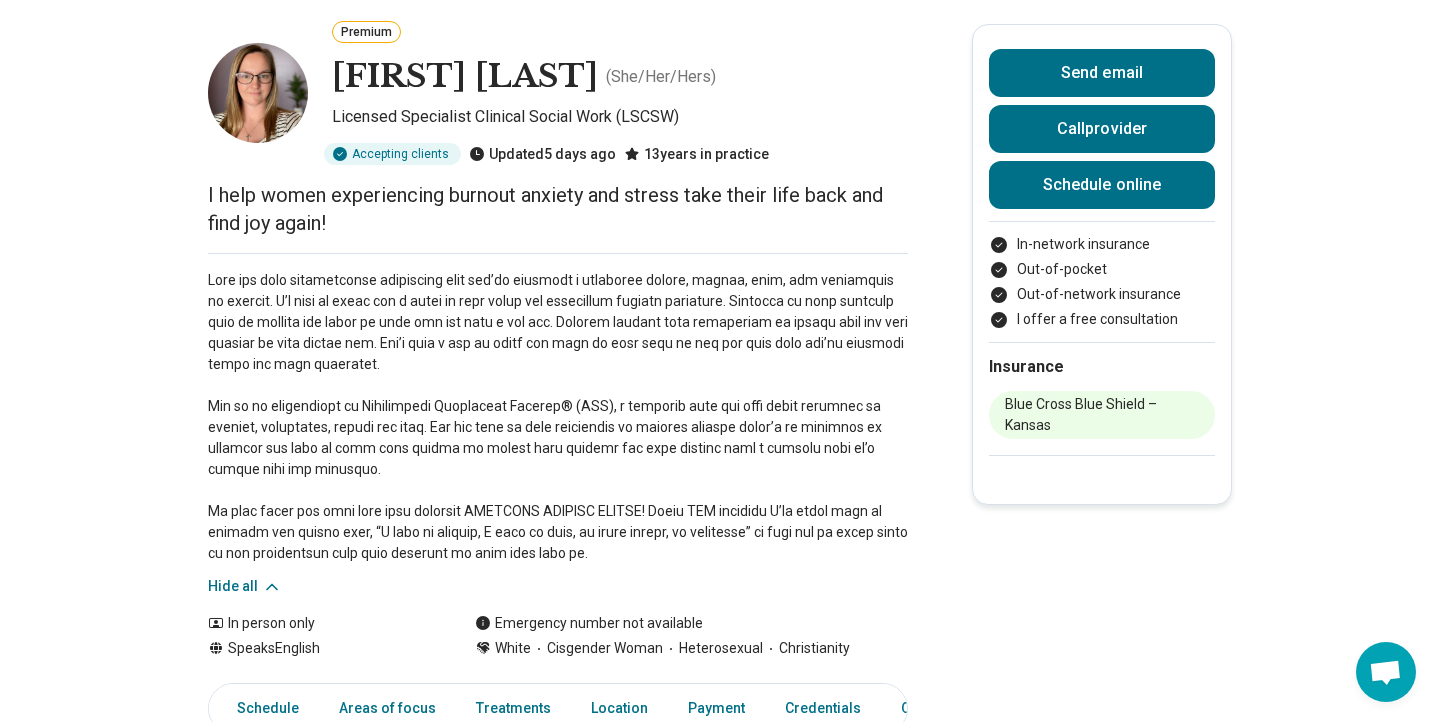 scroll, scrollTop: 101, scrollLeft: 0, axis: vertical 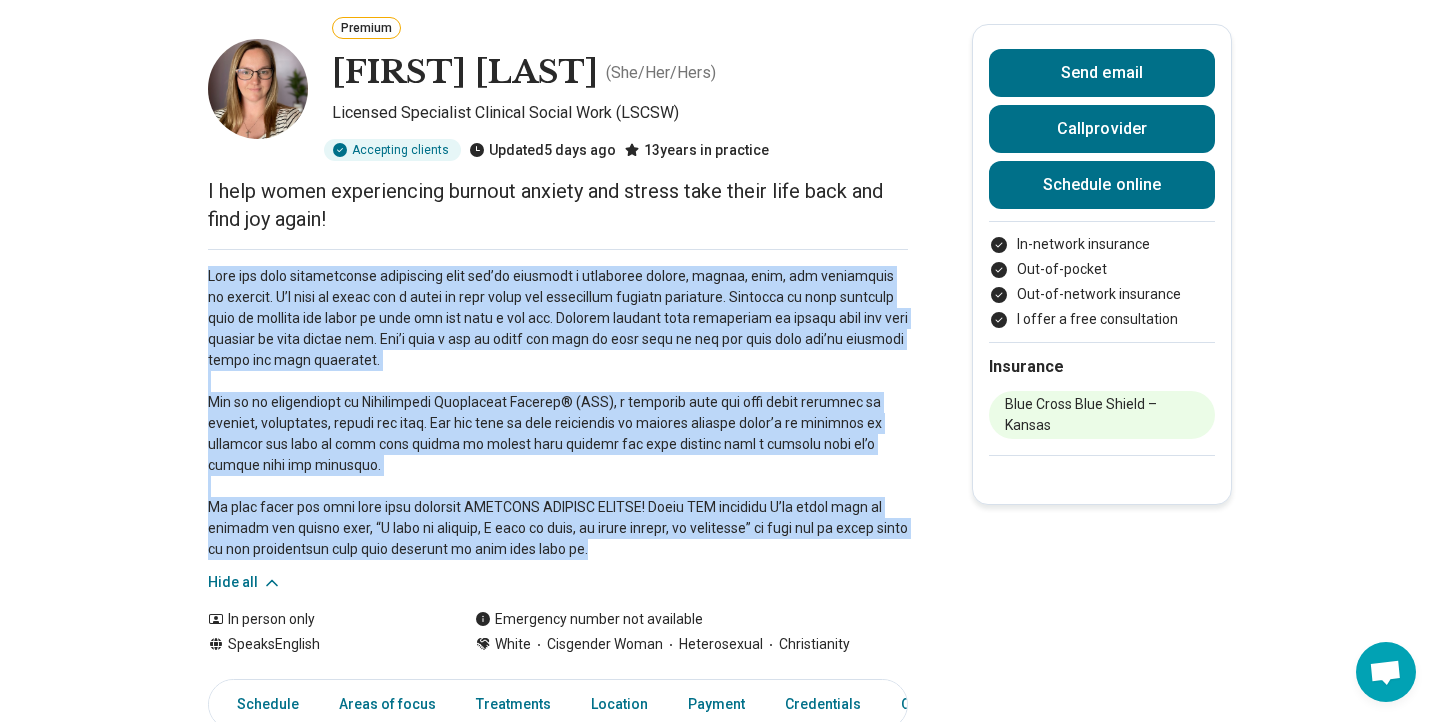 drag, startPoint x: 566, startPoint y: 549, endPoint x: 208, endPoint y: 280, distance: 447.80017 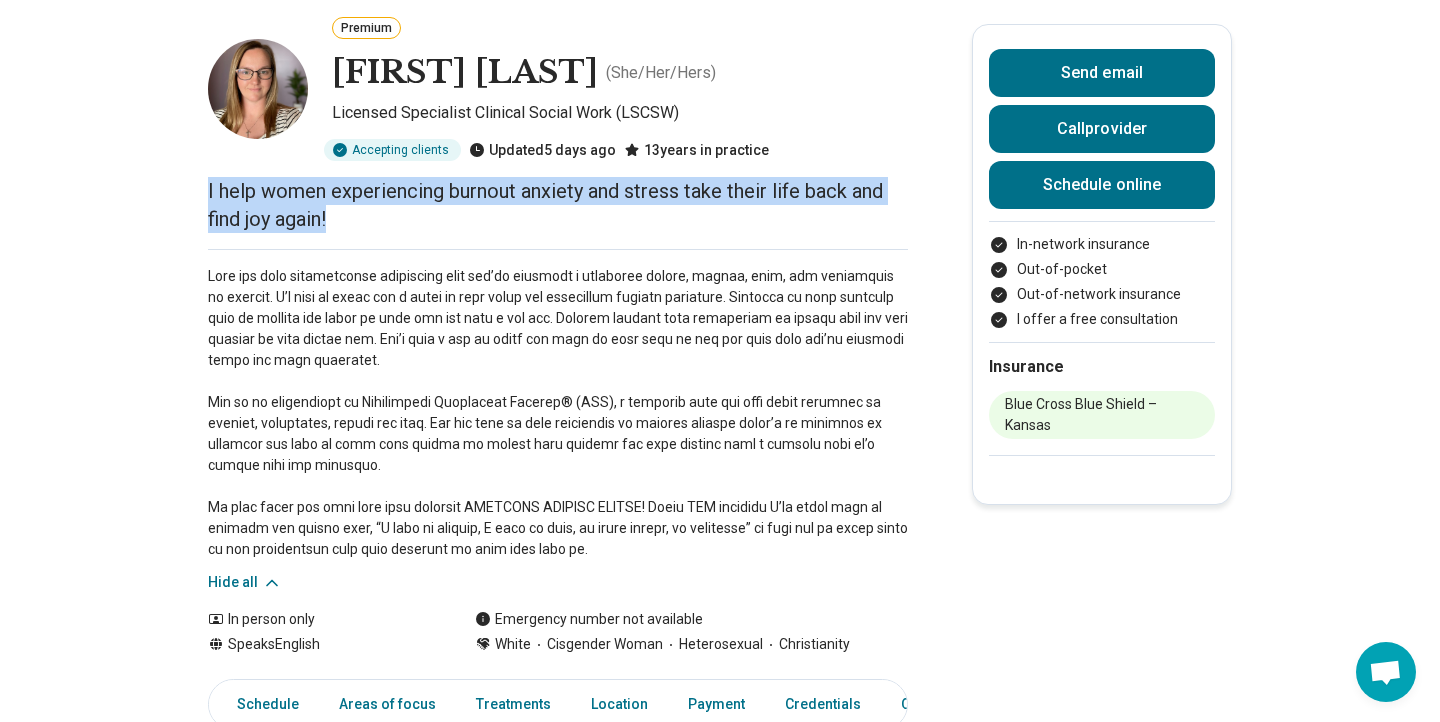 drag, startPoint x: 207, startPoint y: 188, endPoint x: 341, endPoint y: 233, distance: 141.35417 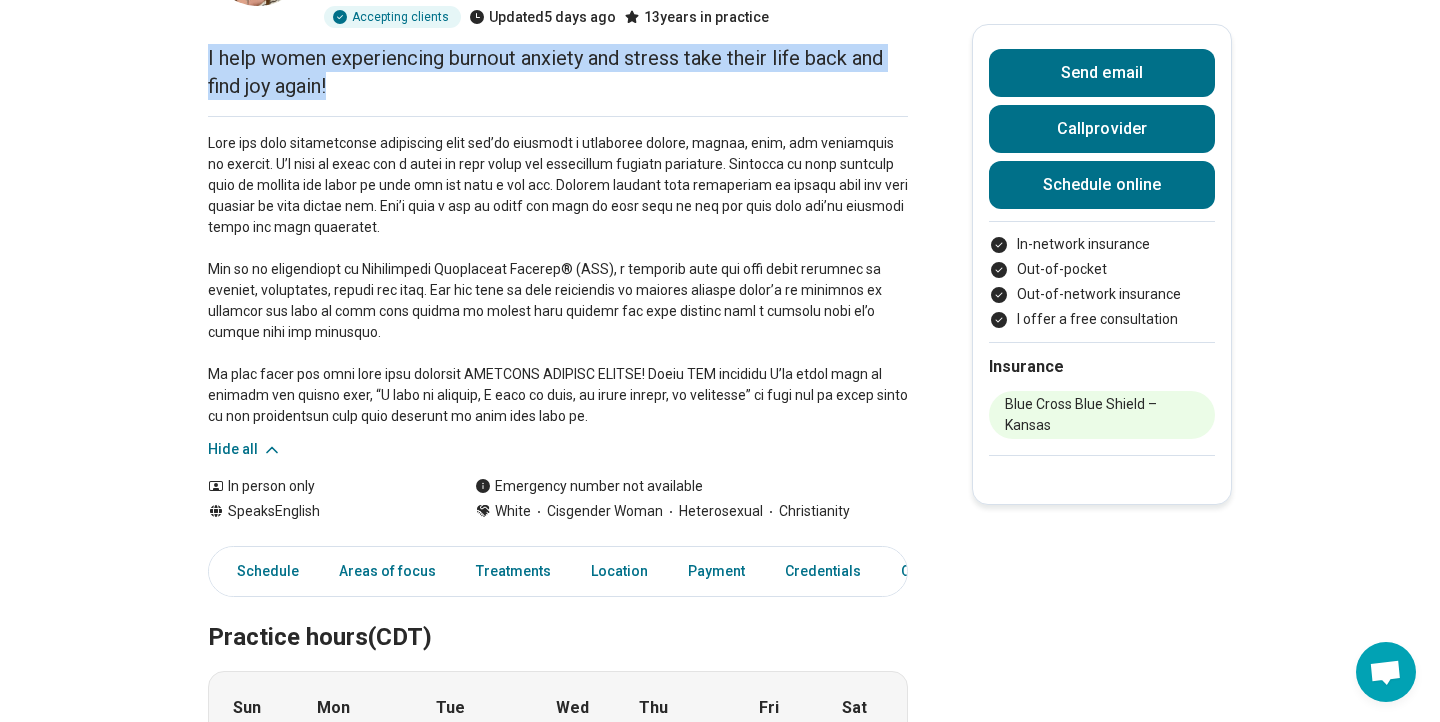 scroll, scrollTop: 0, scrollLeft: 0, axis: both 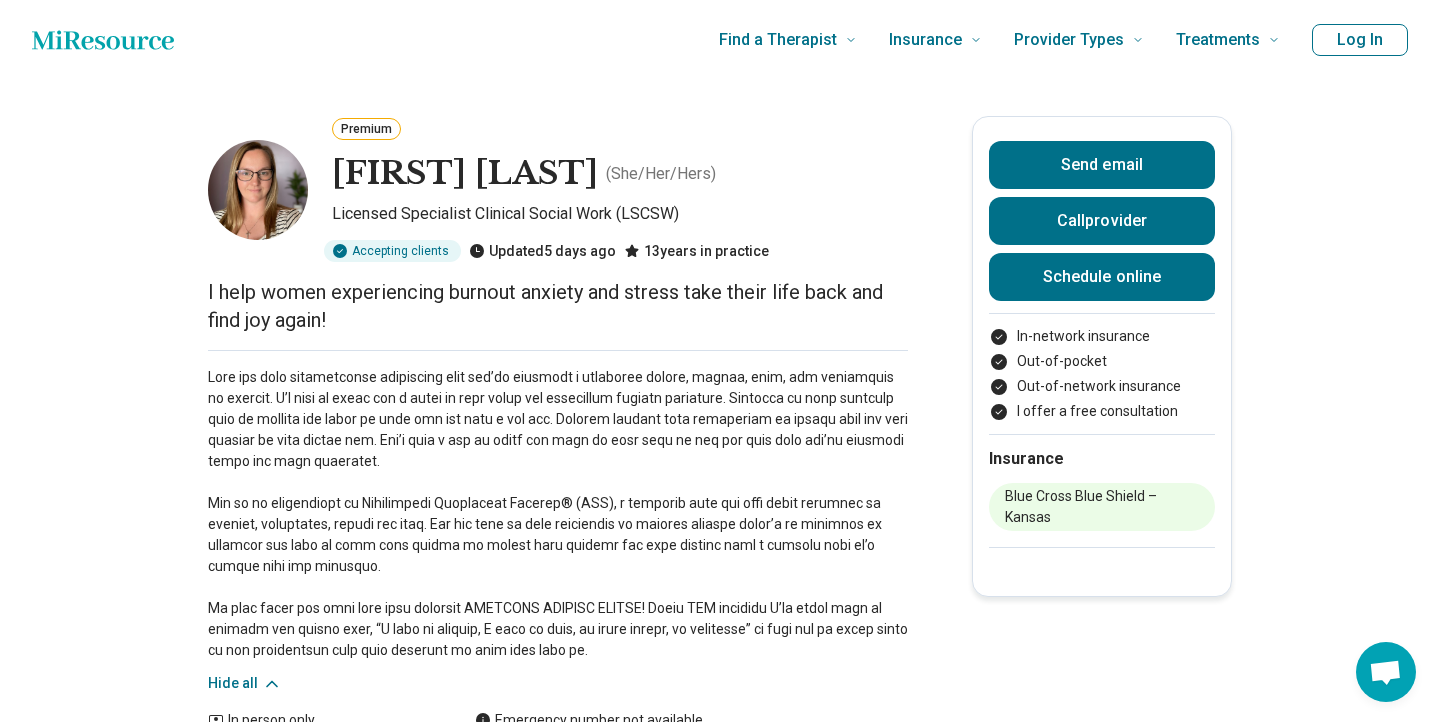 click on "Premium Melissa Petesch ( She/Her/Hers ) Licensed Specialist Clinical Social Work (LSCSW) Accepting clients Updated  5 days ago 13  years in practice I help women experiencing burnout anxiety and stress take their life back and find joy again! Hide all In person only Speaks  English Emergency number not available White Cisgender Woman Heterosexual Christianity Send email Call  provider Schedule online In-network insurance Out-of-pocket Out-of-network insurance I offer a free consultation Insurance Blue Cross Blue Shield – Kansas Schedule Areas of focus Treatments Location Payment Credentials Other Practice hours  (CDT) Sun closed Mon 9:00 am  –   3:00 pm Tue 9:00 am  –   3:00 pm Wed closed Thu 9:00 am  –   3:00 pm Fri closed Sat closed Areas of focus Areas of expertise Anxiety Burnout Career Depression Life Transitions Perfectionism Personal Growth Phobia Posttraumatic Stress Disorder (PTSD) Self-Esteem Trauma Women's Issues Work/Life Balance Show all Age groups Young adults (18-30) Adults (31-64) ," at bounding box center [720, 1542] 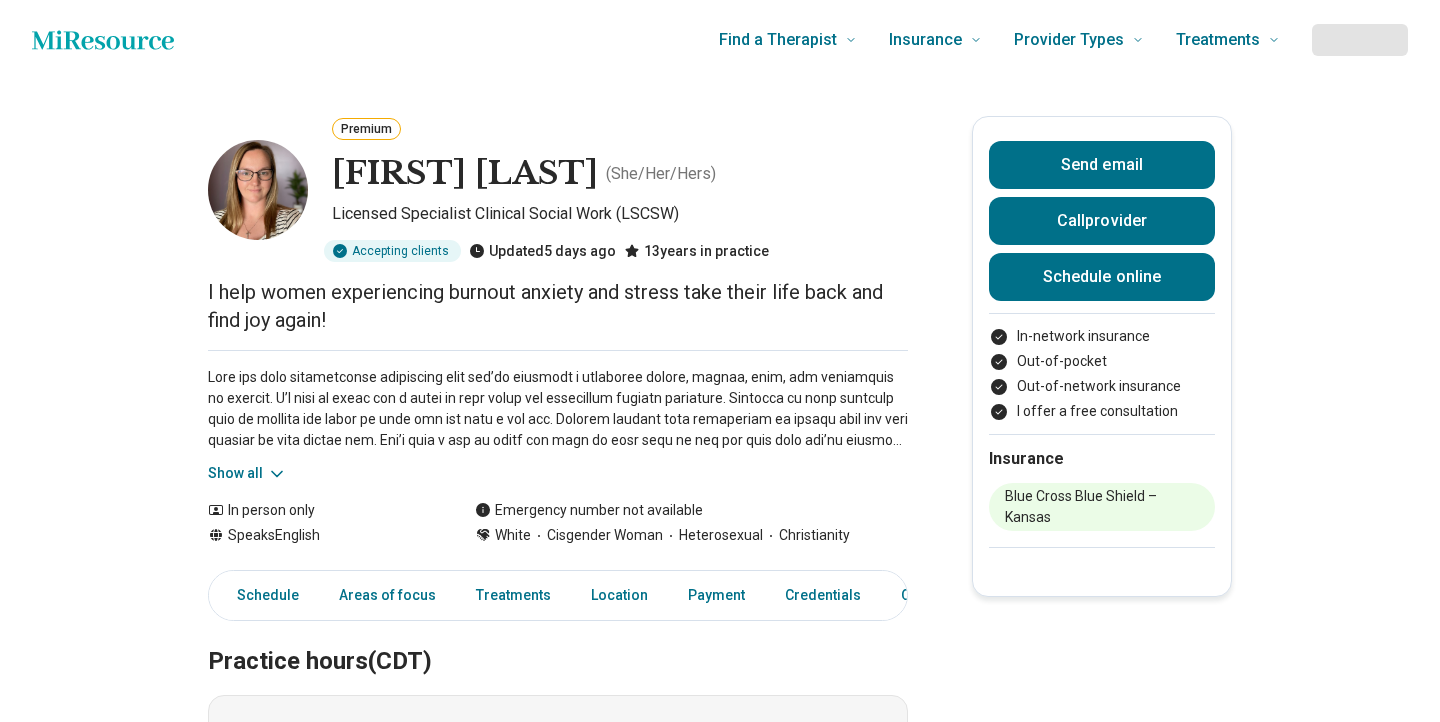 scroll, scrollTop: 0, scrollLeft: 0, axis: both 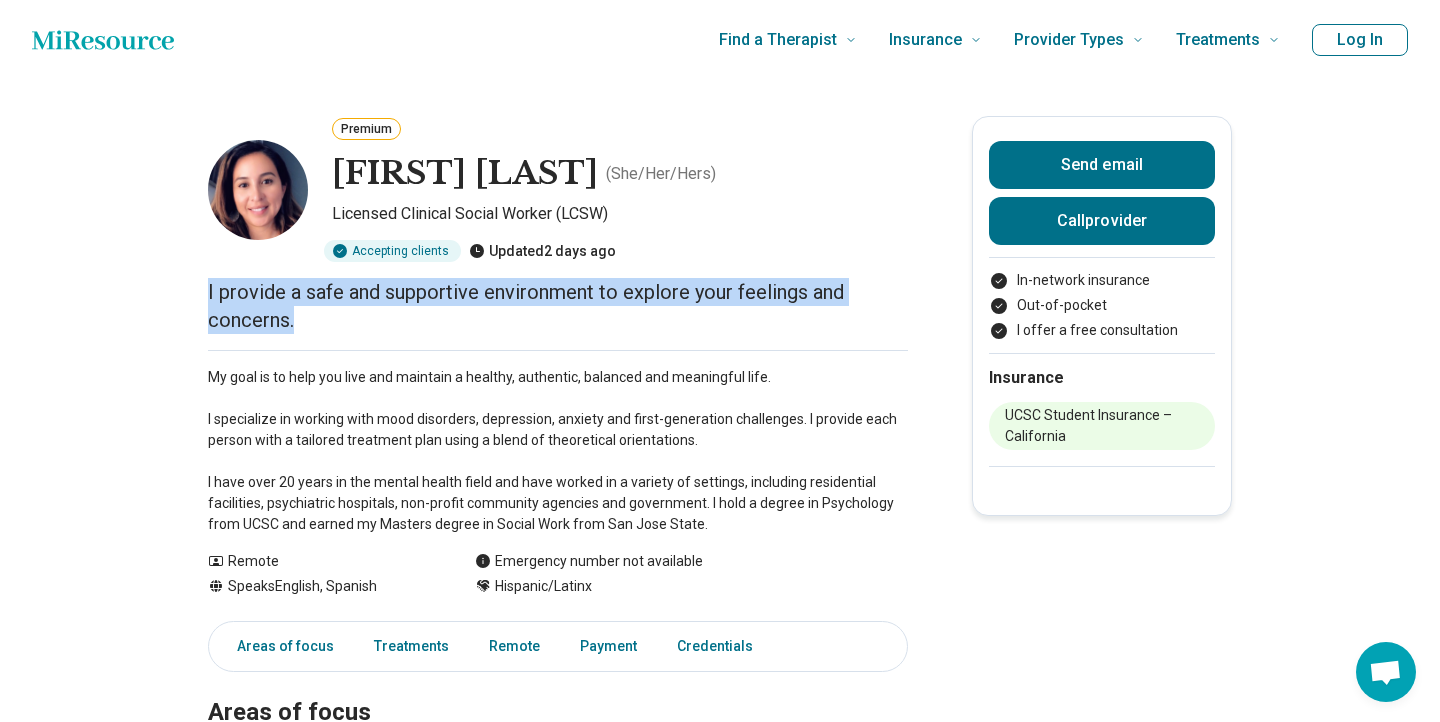 drag, startPoint x: 208, startPoint y: 289, endPoint x: 329, endPoint y: 314, distance: 123.55566 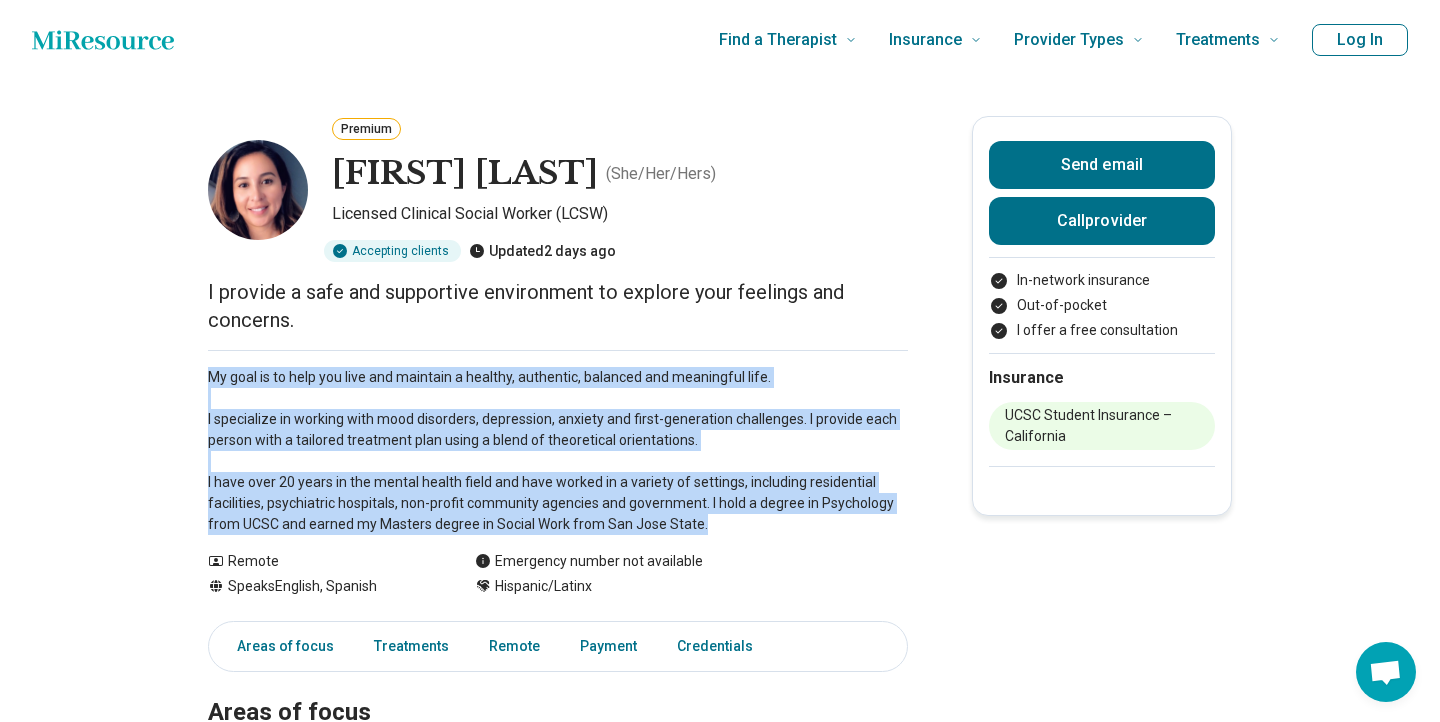 drag, startPoint x: 204, startPoint y: 376, endPoint x: 720, endPoint y: 530, distance: 538.4905 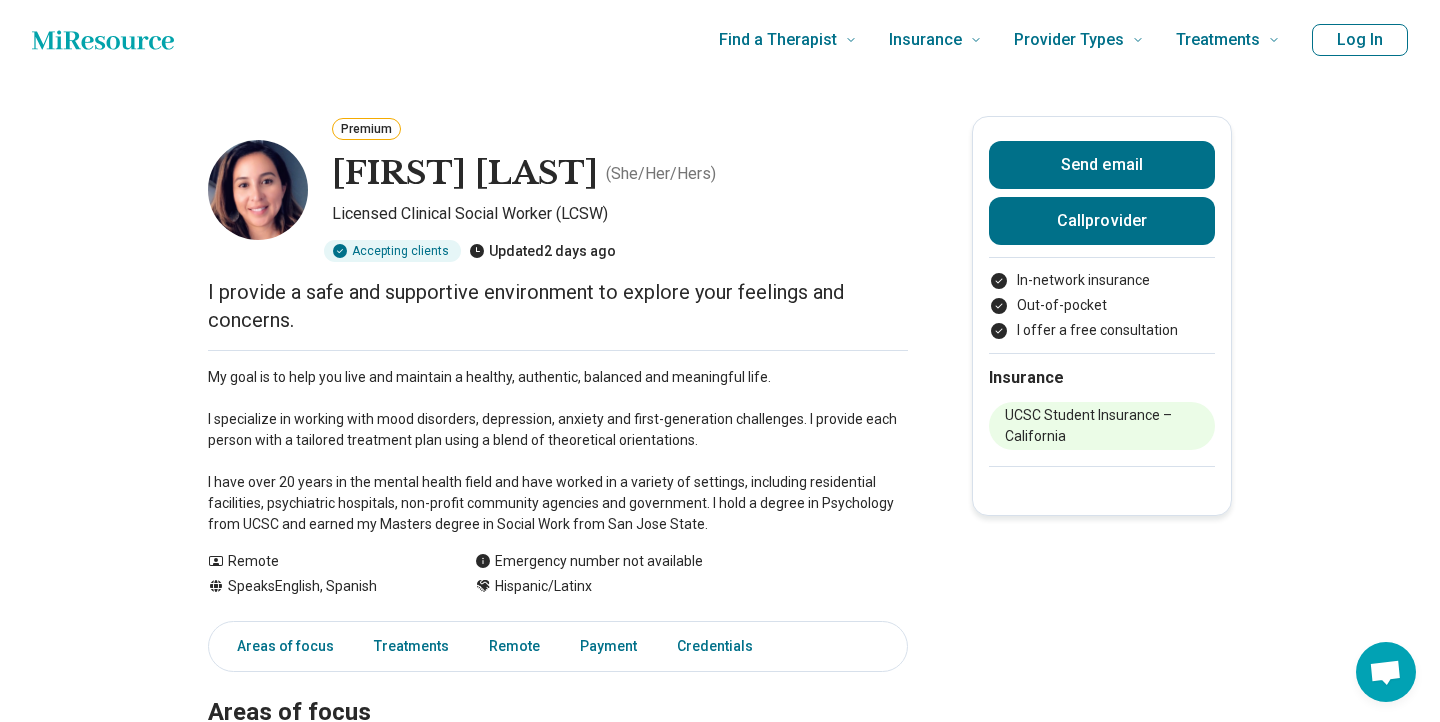 click on "Find a Therapist Mental Health Conditions ADHD Anxiety Anorexia Autism Bipolar Binge Eating Bulimia Depression OCD Panic Phobias Postpartum Depression PTSD Schizophrenia Social Anxiety Behavioral and Coping Challenges Alcohol Anger Issues Antisocial Borderline Personality Drug Use Gambling Hoarding Narcissistic Personality Disorder OCPD Personality Disorders Sex Addiction Skin Picking Trichotillomania Relationships & Life Events Adoption Divorce End of Life Grief & Loss Infertility Infidelity Life Transitions Parenting Pregnancy Loss Relationships Identity and Emotional Wellbeing Abuse Body Image Bullying Childhood Abuse Chronic Pain Domestic Abuse Gender Identity Loneliness Sexual Assault Self Harm Suicidal Ideation Trauma Career & Performance Burnout Career Learning Disorder Personal Growth Self Esteem Sleep Work Life Balance Insurance National Insurers Aetna Anthem Blue Cross Blue Shield Cigna Humana Optum UnitedHealthCare Government & Public Programs GEHA Medicaid Medicare TriCare Emblem Health Net Molina" at bounding box center [743, 40] 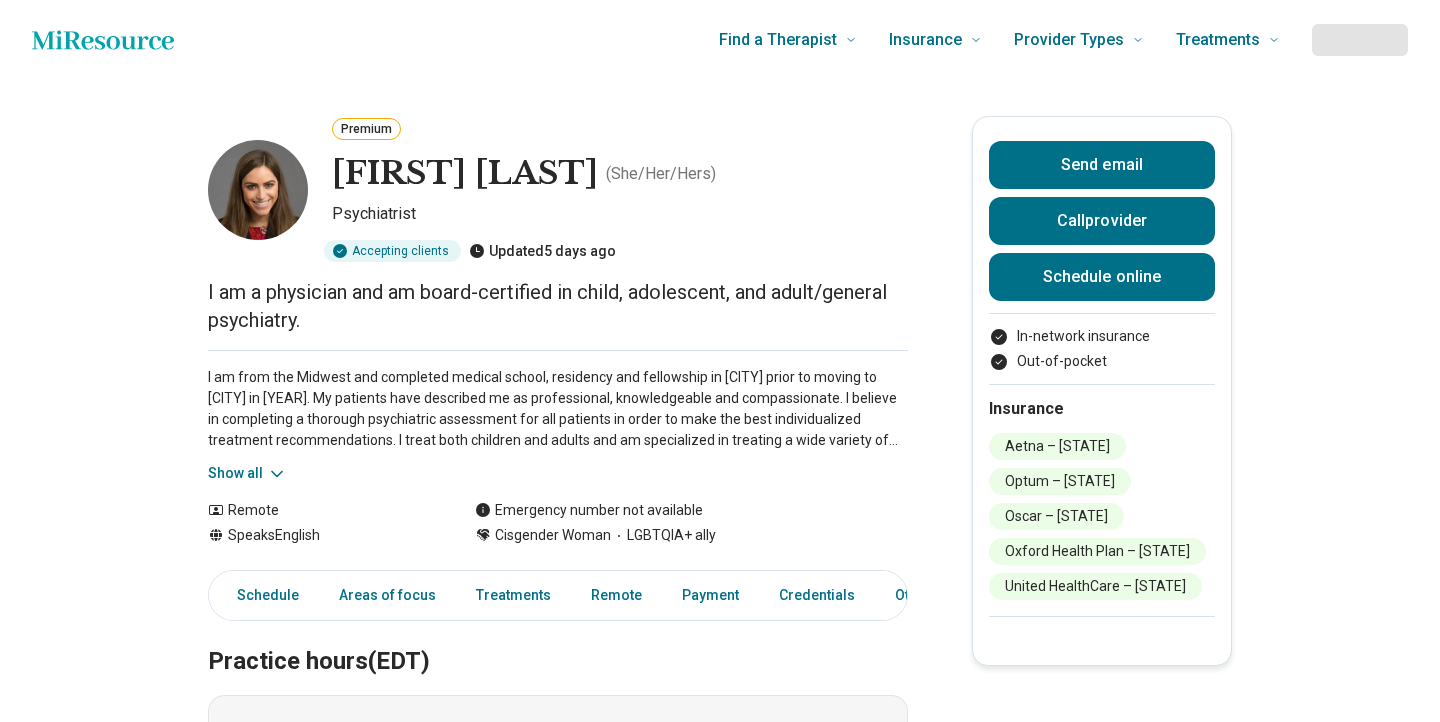 scroll, scrollTop: 0, scrollLeft: 0, axis: both 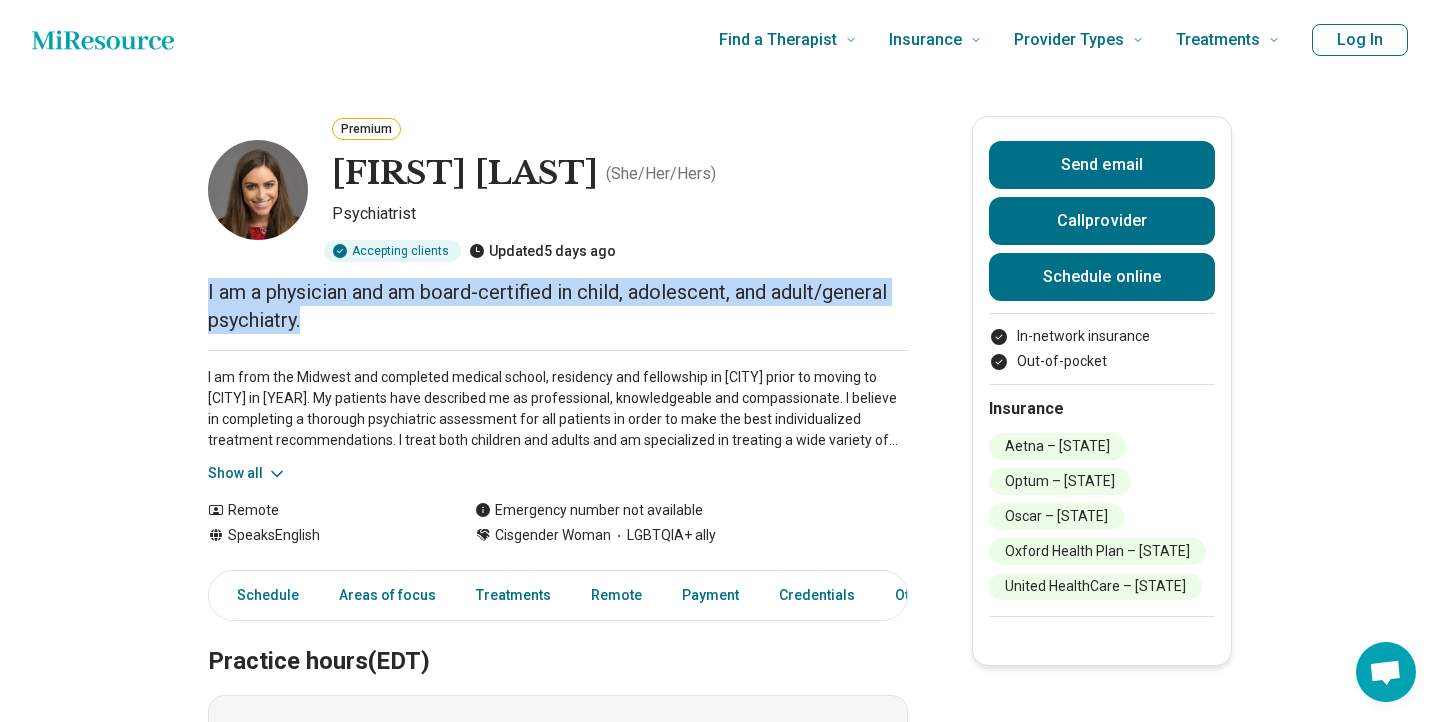 drag, startPoint x: 204, startPoint y: 292, endPoint x: 311, endPoint y: 322, distance: 111.12605 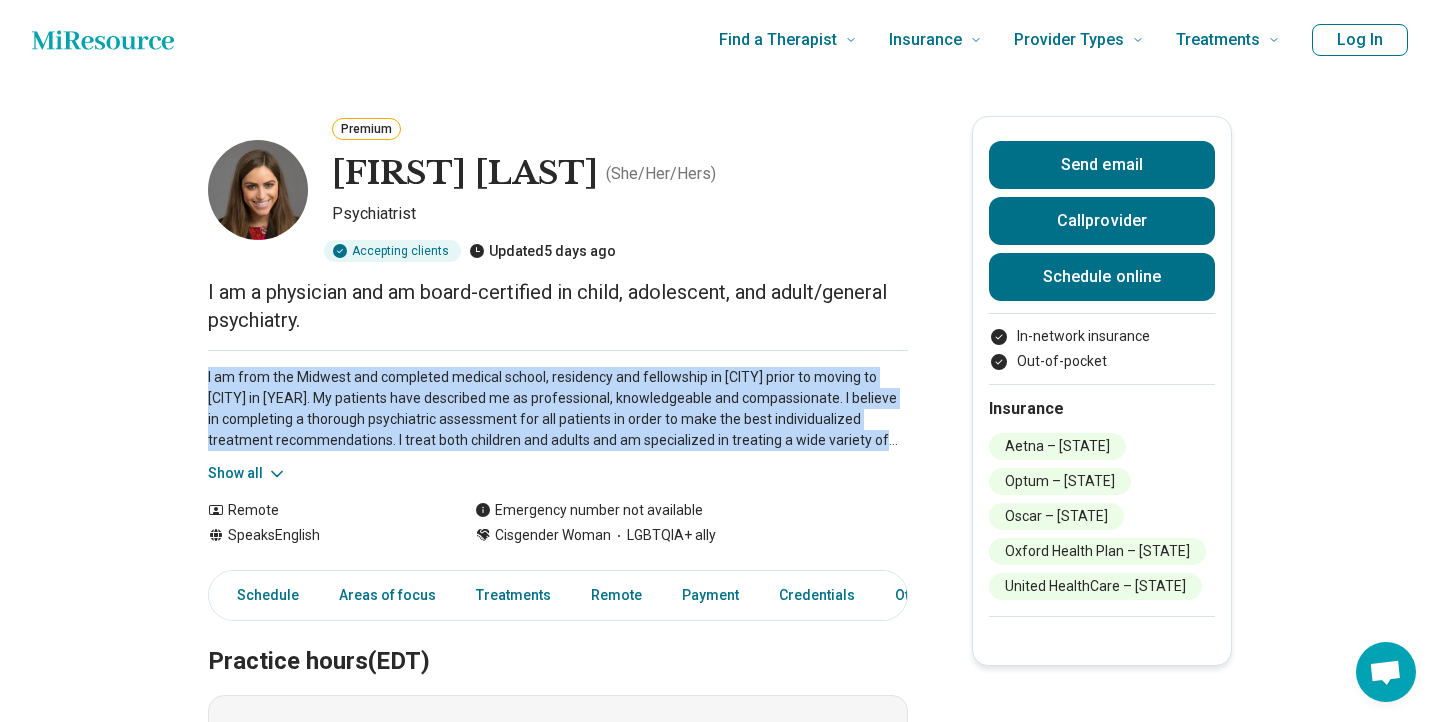 drag, startPoint x: 194, startPoint y: 380, endPoint x: 876, endPoint y: 443, distance: 684.9036 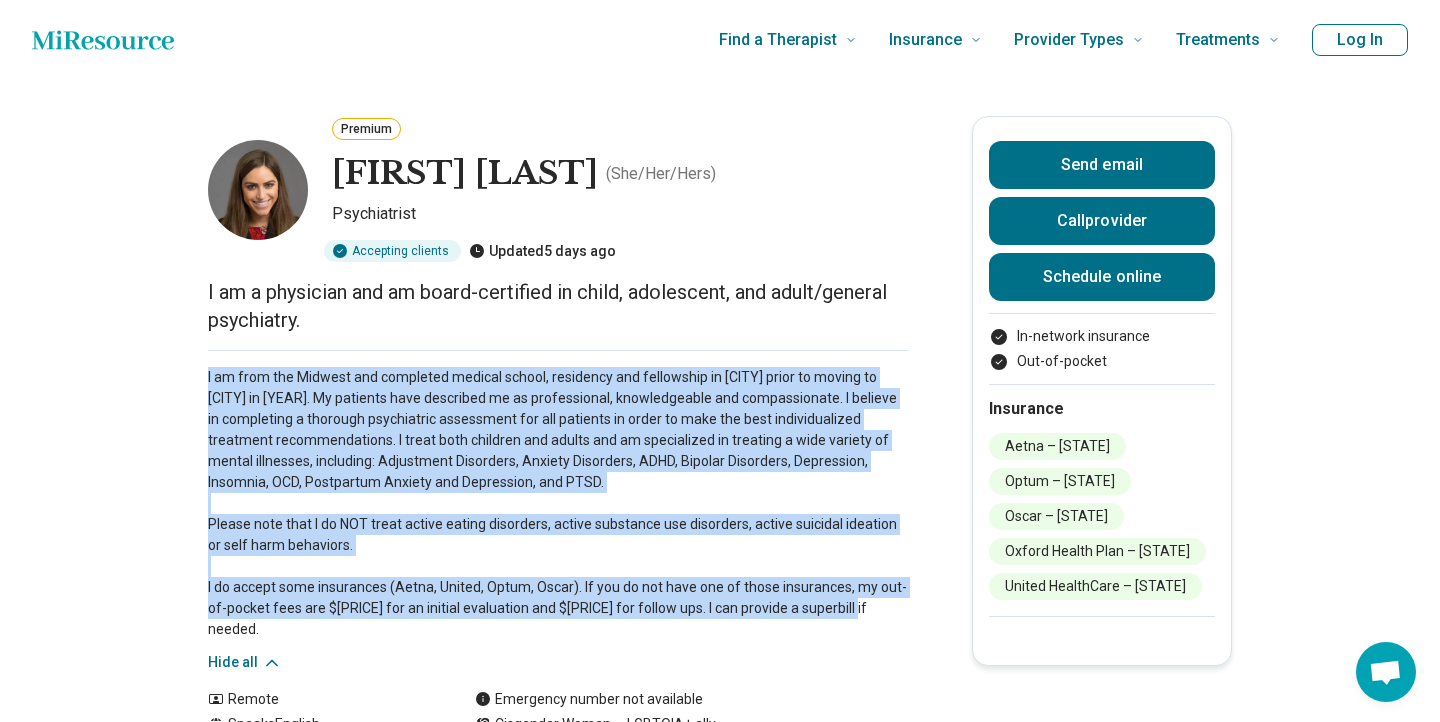 drag, startPoint x: 881, startPoint y: 607, endPoint x: 188, endPoint y: 356, distance: 737.05493 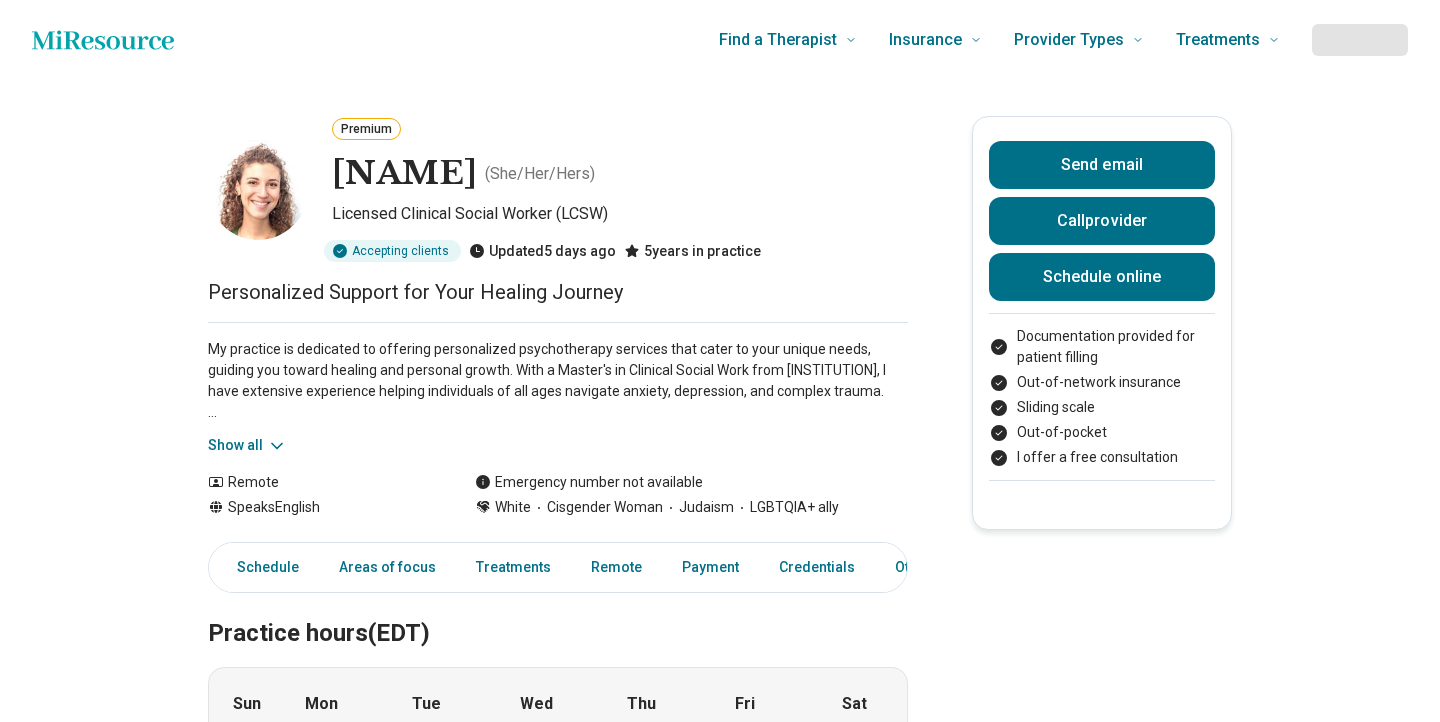scroll, scrollTop: 0, scrollLeft: 0, axis: both 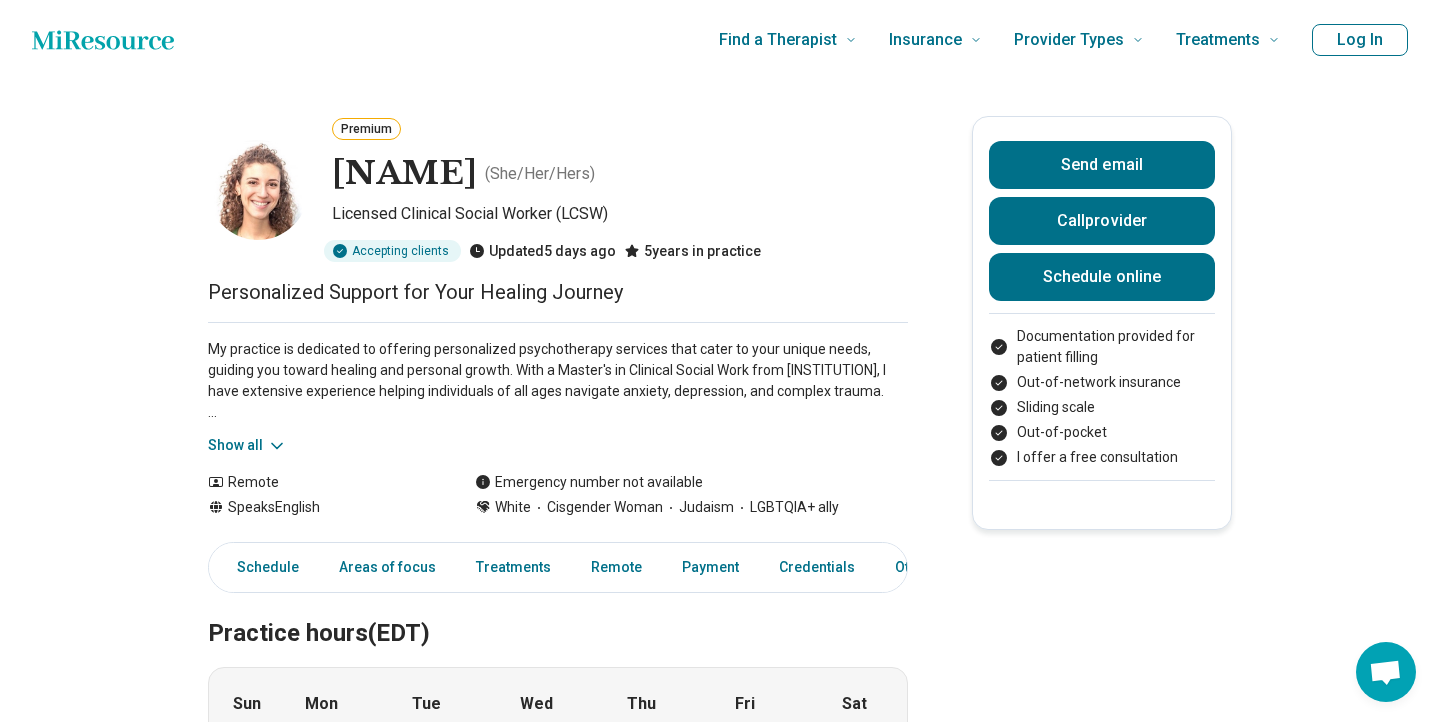 click on "Show all" at bounding box center [247, 445] 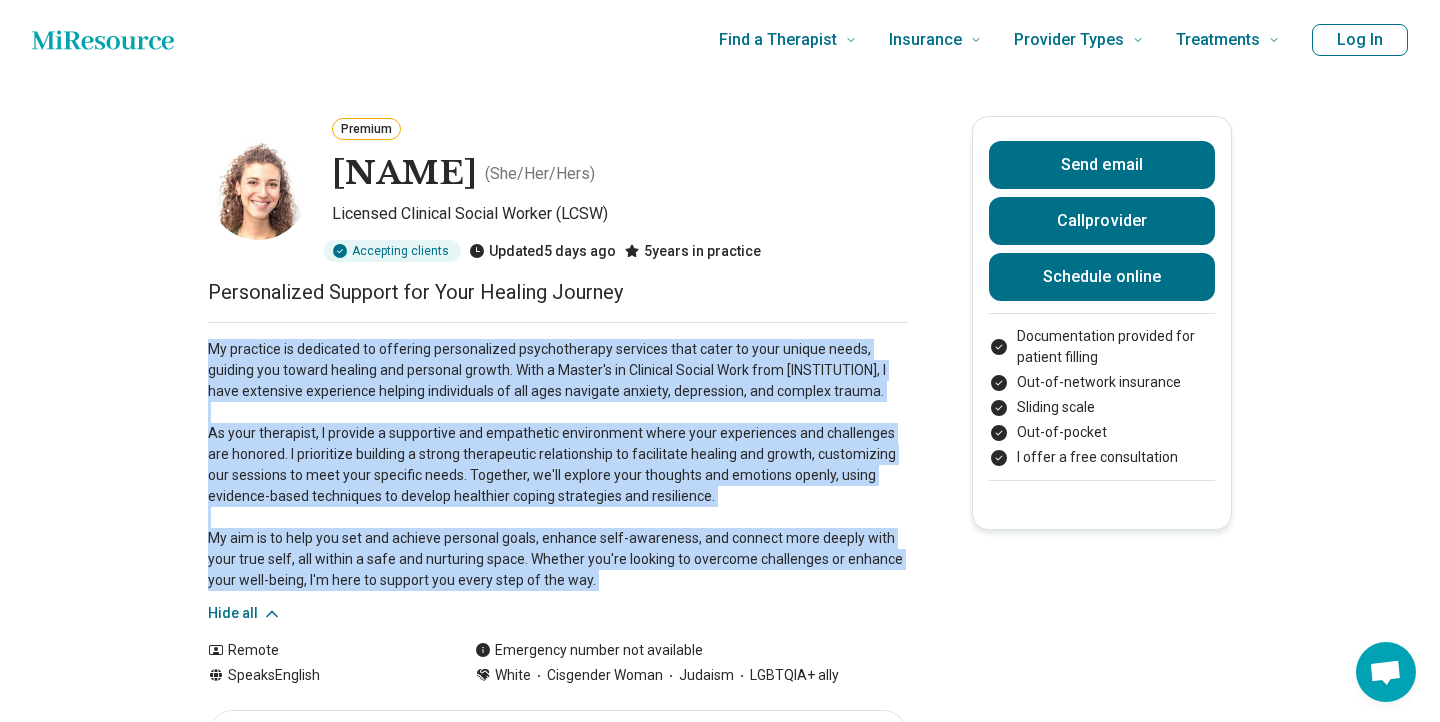 drag, startPoint x: 592, startPoint y: 593, endPoint x: 206, endPoint y: 351, distance: 455.58752 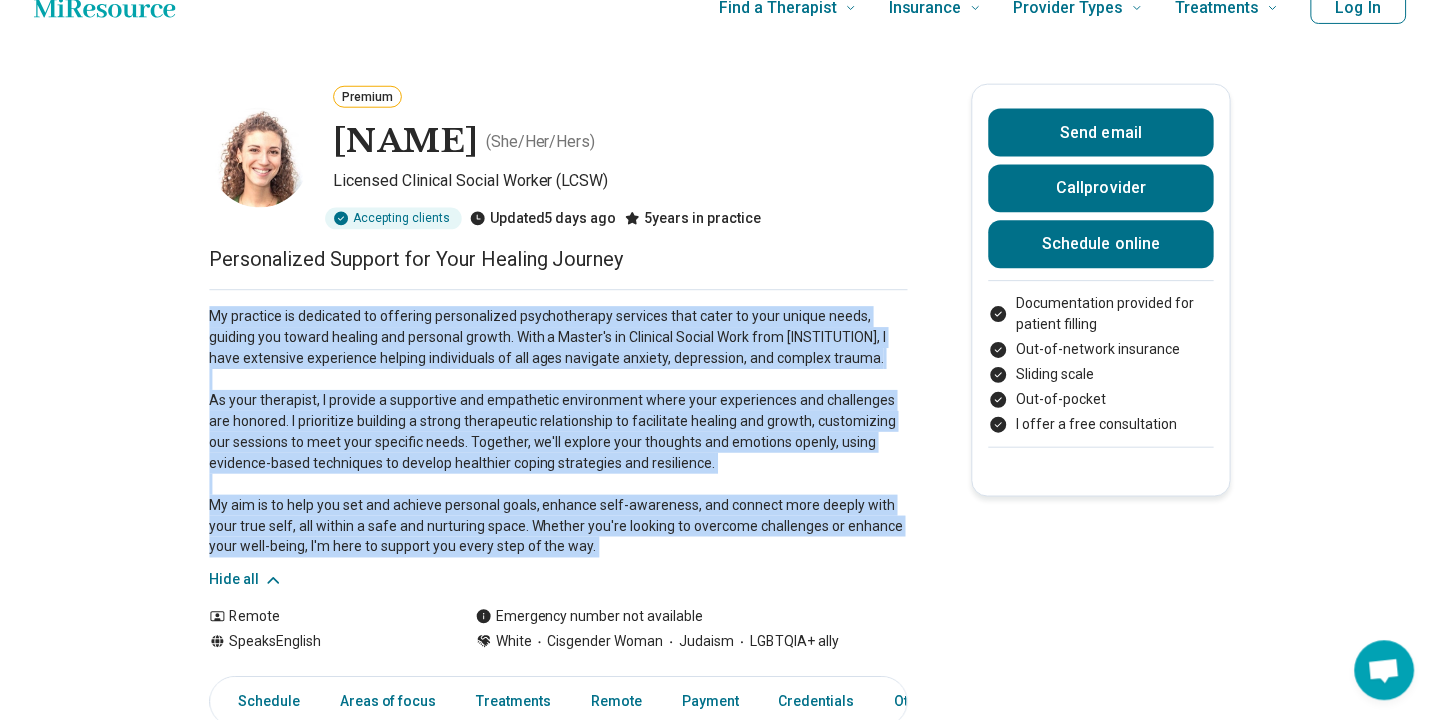 scroll, scrollTop: 39, scrollLeft: 0, axis: vertical 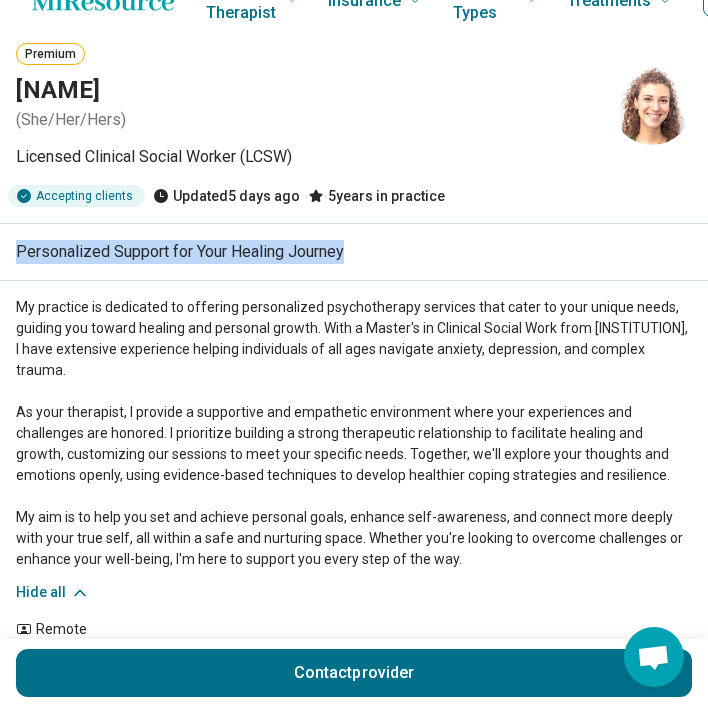 drag, startPoint x: 18, startPoint y: 254, endPoint x: 374, endPoint y: 249, distance: 356.03513 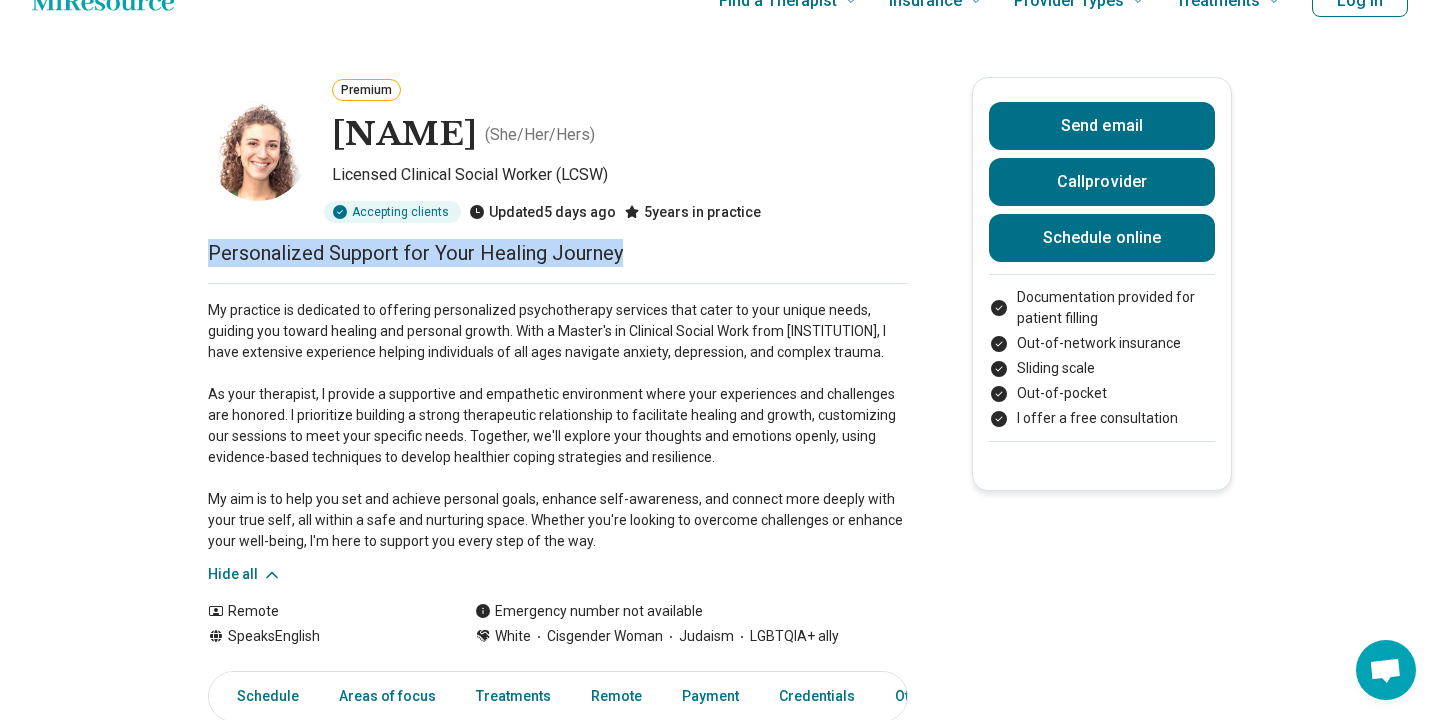 drag, startPoint x: 202, startPoint y: 311, endPoint x: 600, endPoint y: 539, distance: 458.68073 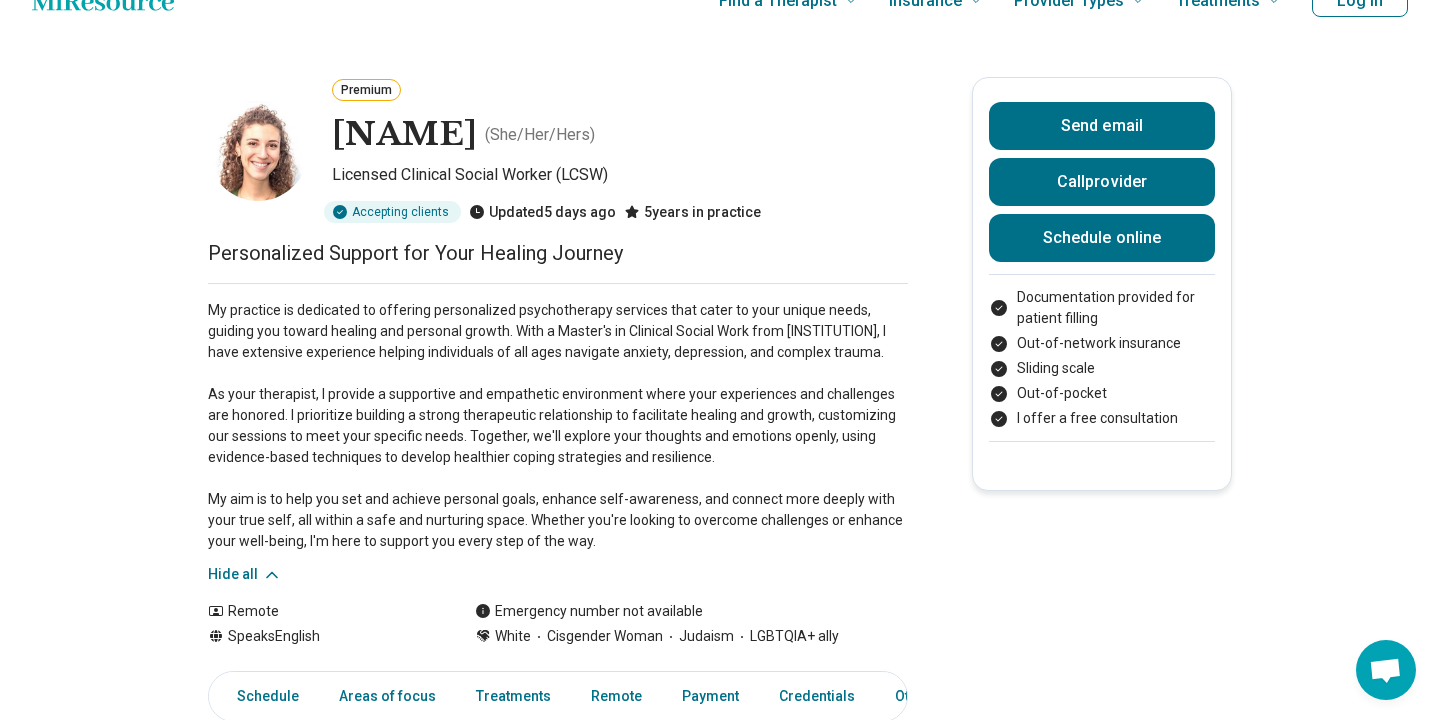 click on "My practice is dedicated to offering personalized psychotherapy services that cater to your unique needs, guiding you toward healing and personal growth. With a Master's in Clinical Social Work from Hunter College, I have extensive experience helping individuals of all ages navigate anxiety, depression, and complex trauma.
As your therapist, I provide a supportive and empathetic environment where your experiences and challenges are honored. I prioritize building a strong therapeutic relationship to facilitate healing and growth, customizing our sessions to meet your specific needs. Together, we'll explore your thoughts and emotions openly, using evidence-based techniques to develop healthier coping strategies and resilience.
My aim is to help you set and achieve personal goals, enhance self-awareness, and connect more deeply with your true self, all within a safe and nurturing space. Whether you're looking to overcome challenges or enhance your well-being, I'm here to support you every step of the way." at bounding box center (558, 426) 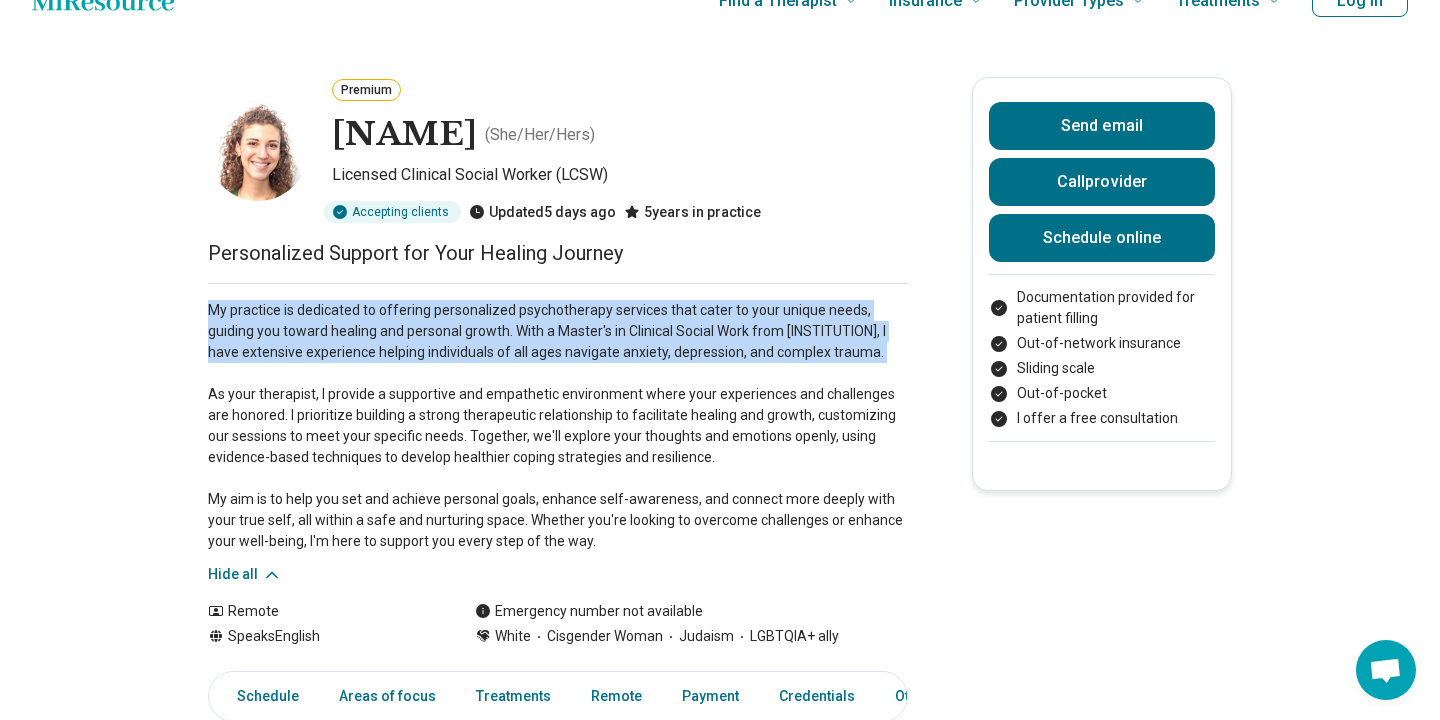 drag, startPoint x: 206, startPoint y: 301, endPoint x: 898, endPoint y: 350, distance: 693.73267 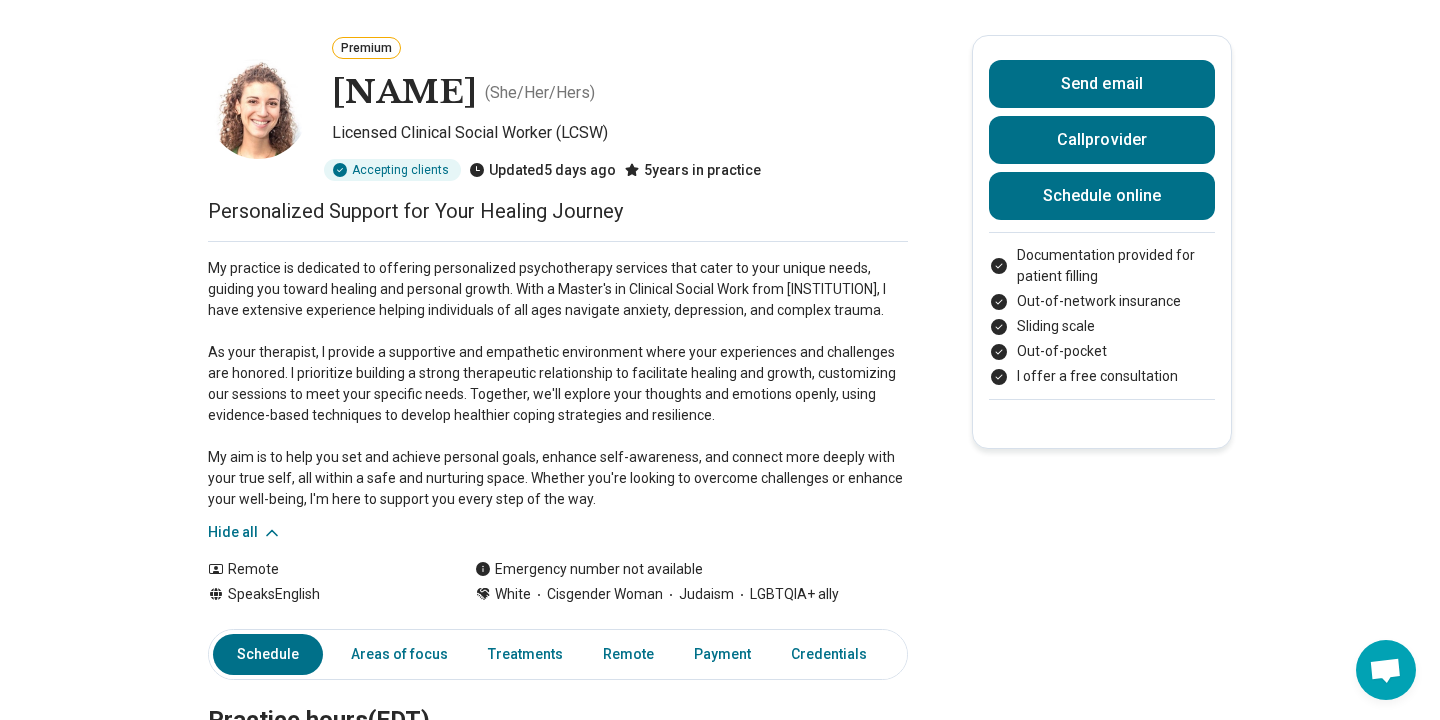 scroll, scrollTop: 0, scrollLeft: 0, axis: both 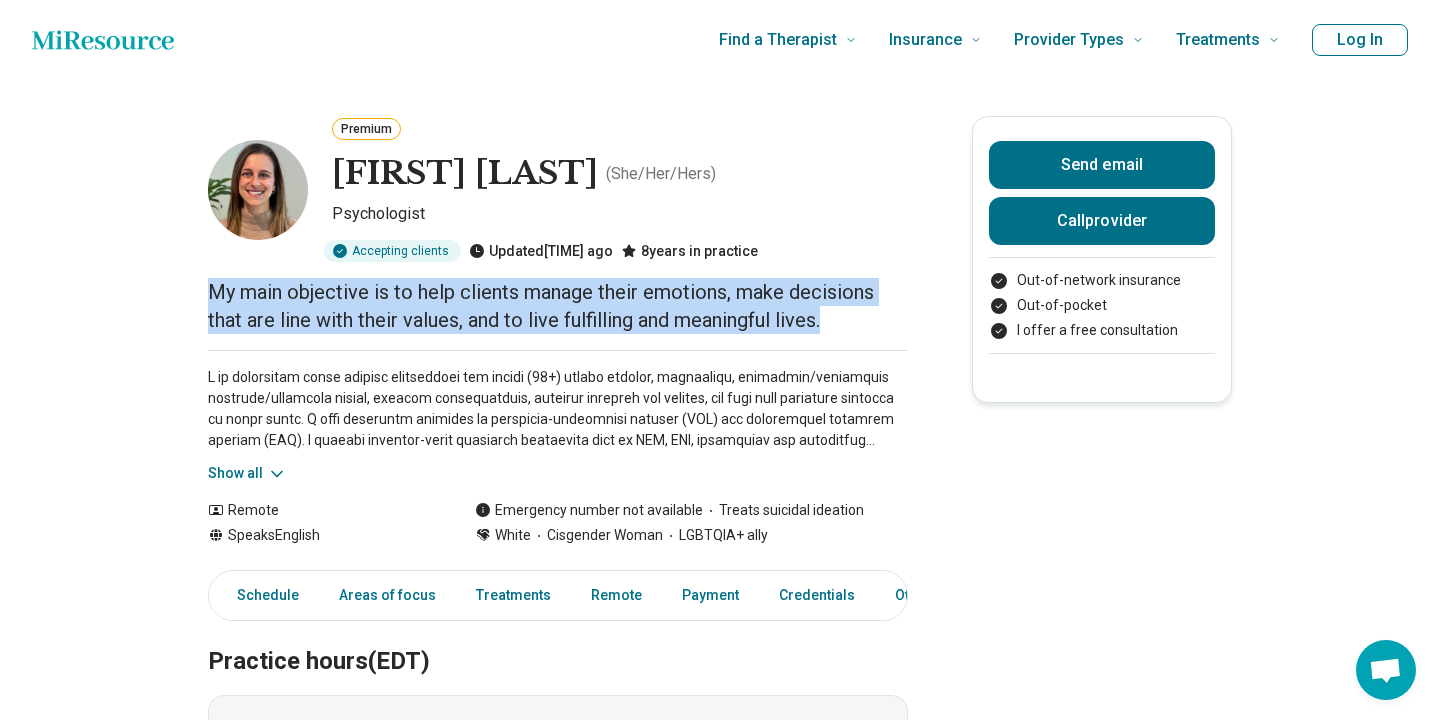 drag, startPoint x: 210, startPoint y: 292, endPoint x: 875, endPoint y: 328, distance: 665.9737 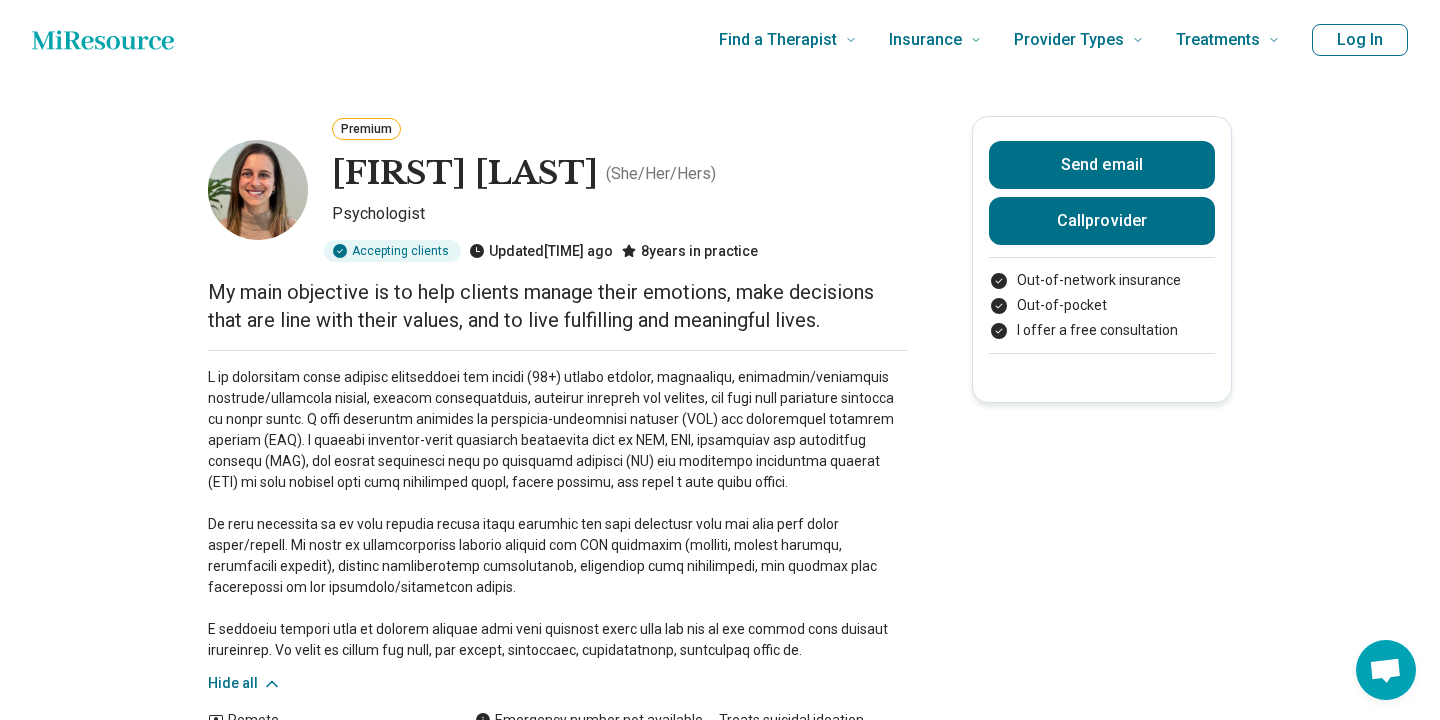 click on "Premium [FIRST] [LAST] ( She/Her/Hers ) Psychologist Accepting clients Updated  [TIME] ago [NUMBER]  years in practice My main objective is to help clients manage their emotions, make decisions that are line with their values, and to live fulfilling and meaningful lives. Hide all Remote Speaks  English Emergency number not available Treats suicidal ideation White Cisgender Woman LGBTQIA+ ally Send email Call  provider Out-of-network insurance Out-of-pocket I offer a free consultation Schedule Areas of focus Treatments Remote Payment Credentials Other Practice hours  (EDT) Sun closed Mon [TIME]  –   [TIME] Tue [TIME]  –   [TIME] Wed [TIME]  –   [TIME] Thu [TIME]  –   [TIME] Fri closed Sat closed Areas of focus Areas of expertise Academic Concerns Alcohol Use Anger Issues Anxiety Athletic Performance Athletic/Sports performance Attention Deficit Hyperactivity Disorder (ADHD) Avoidant Personality Body Image Borderline Personality Bullying Career Childhood Abuse Chronic Illness/Pain Conflict Resolution" at bounding box center (720, 1231) 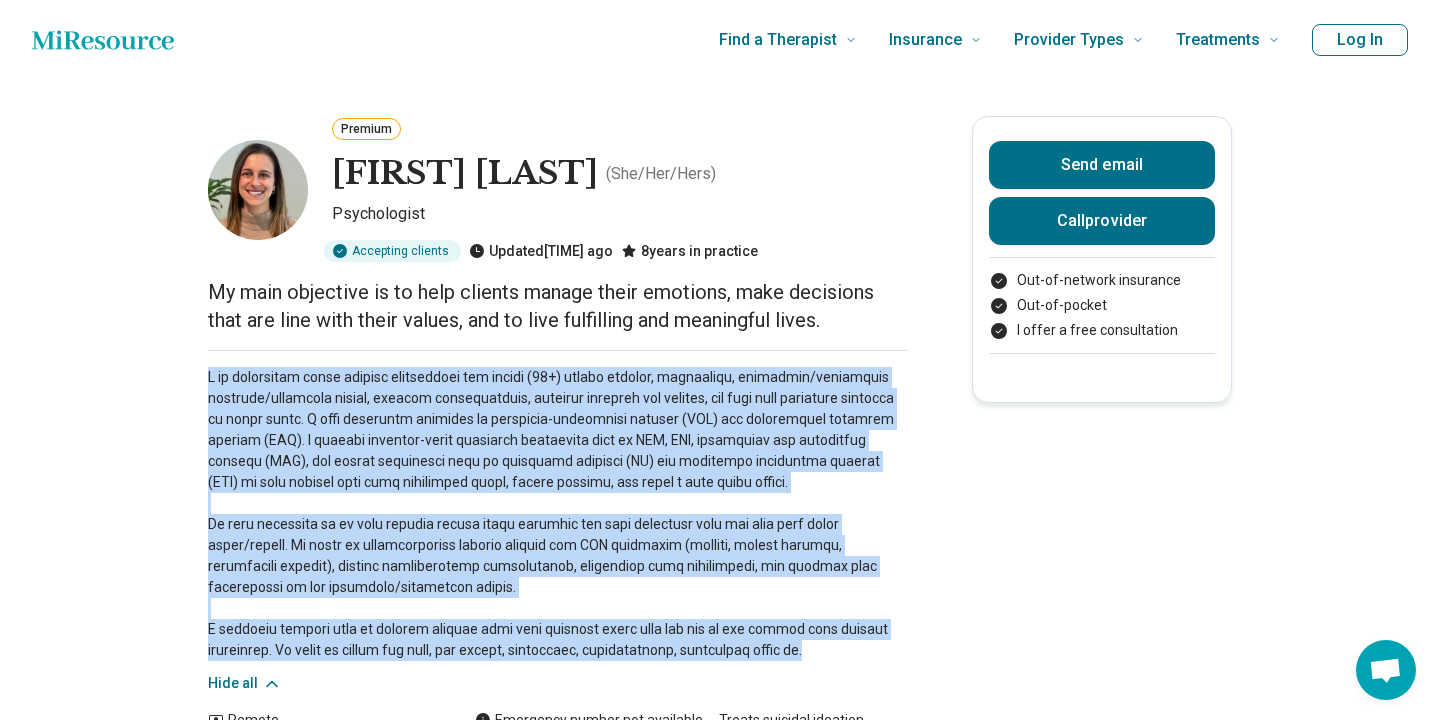 drag, startPoint x: 207, startPoint y: 380, endPoint x: 828, endPoint y: 648, distance: 676.3616 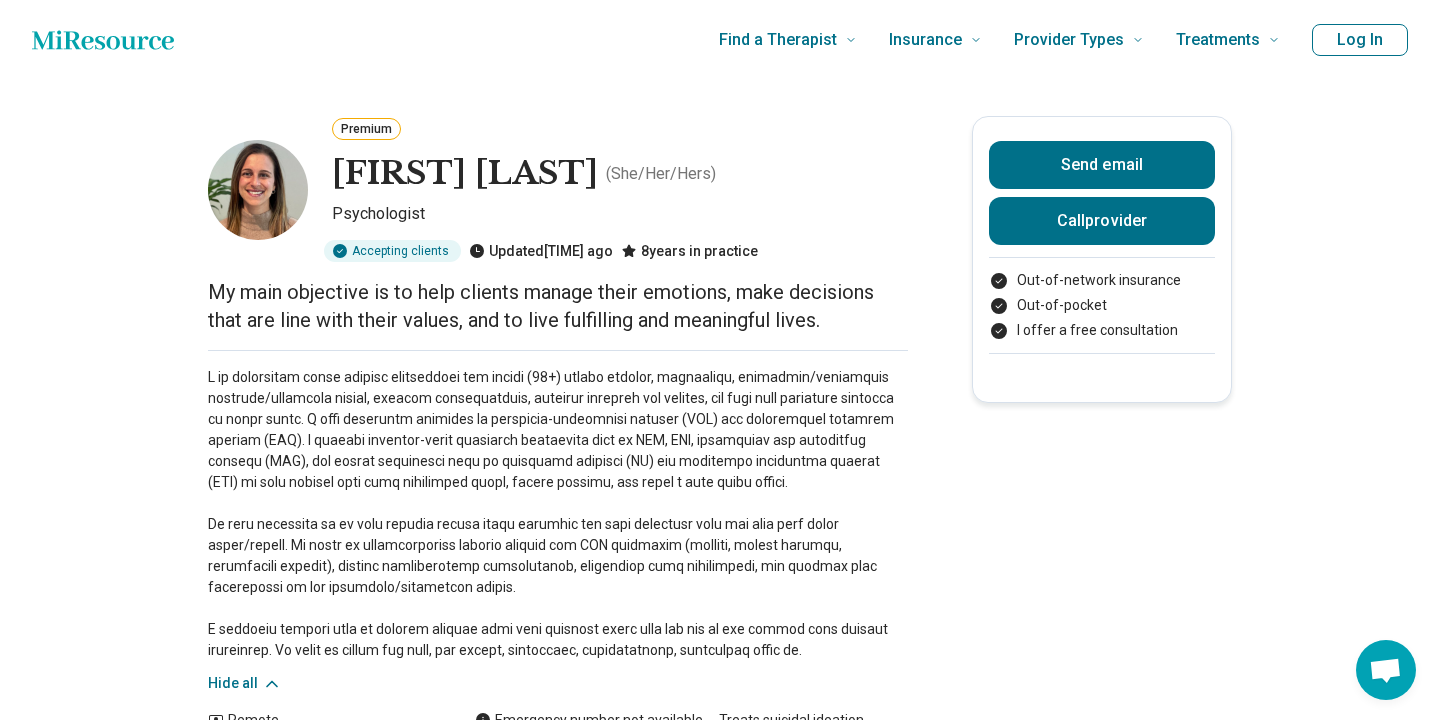 click on "Premium Michelle Litwer ( She/Her/Hers ) Psychologist Accepting clients Updated  15 days ago 8  years in practice My main objective is to help clients manage their emotions, make decisions that are line with their values, and to live fulfilling and meaningful lives. Hide all Remote Speaks  English Emergency number not available Treats suicidal ideation White Cisgender Woman LGBTQIA+ ally Send email Call  provider Out-of-network insurance Out-of-pocket I offer a free consultation Schedule Areas of focus Treatments Remote Payment Credentials Other Practice hours  (EDT) Sun closed Mon 9:00 am  –   5:00 pm Tue 9:00 am  –   5:00 pm Wed 9:00 am  –   5:00 pm Thu 9:00 am  –   5:00 pm Fri closed Sat closed Areas of focus Areas of expertise Academic Concerns Alcohol Use Anger Issues Anxiety Athletic Performance Athletic/Sports performance Attention Deficit Hyperactivity Disorder (ADHD) Avoidant Personality Body Image Borderline Personality Bullying Career Childhood Abuse Chronic Illness/Pain Conflict Resolution" at bounding box center [720, 1231] 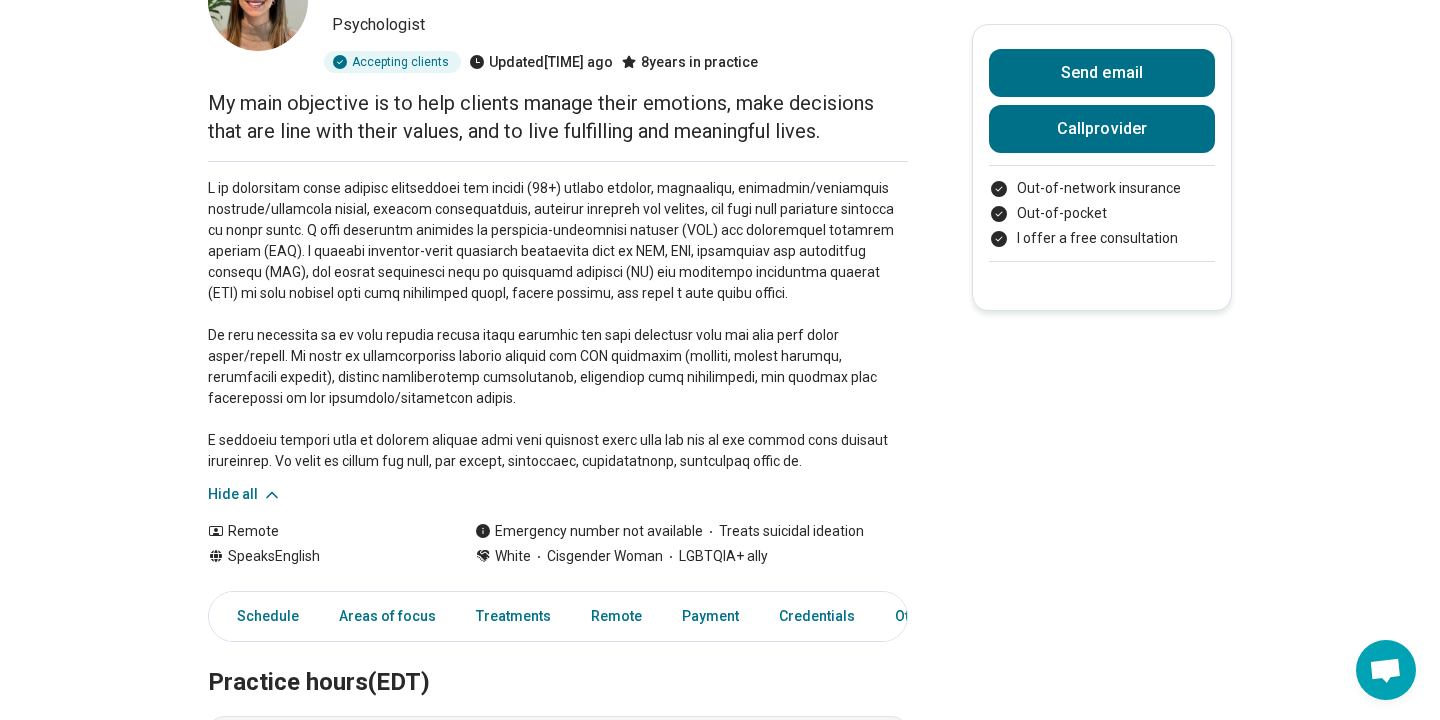 scroll, scrollTop: 190, scrollLeft: 0, axis: vertical 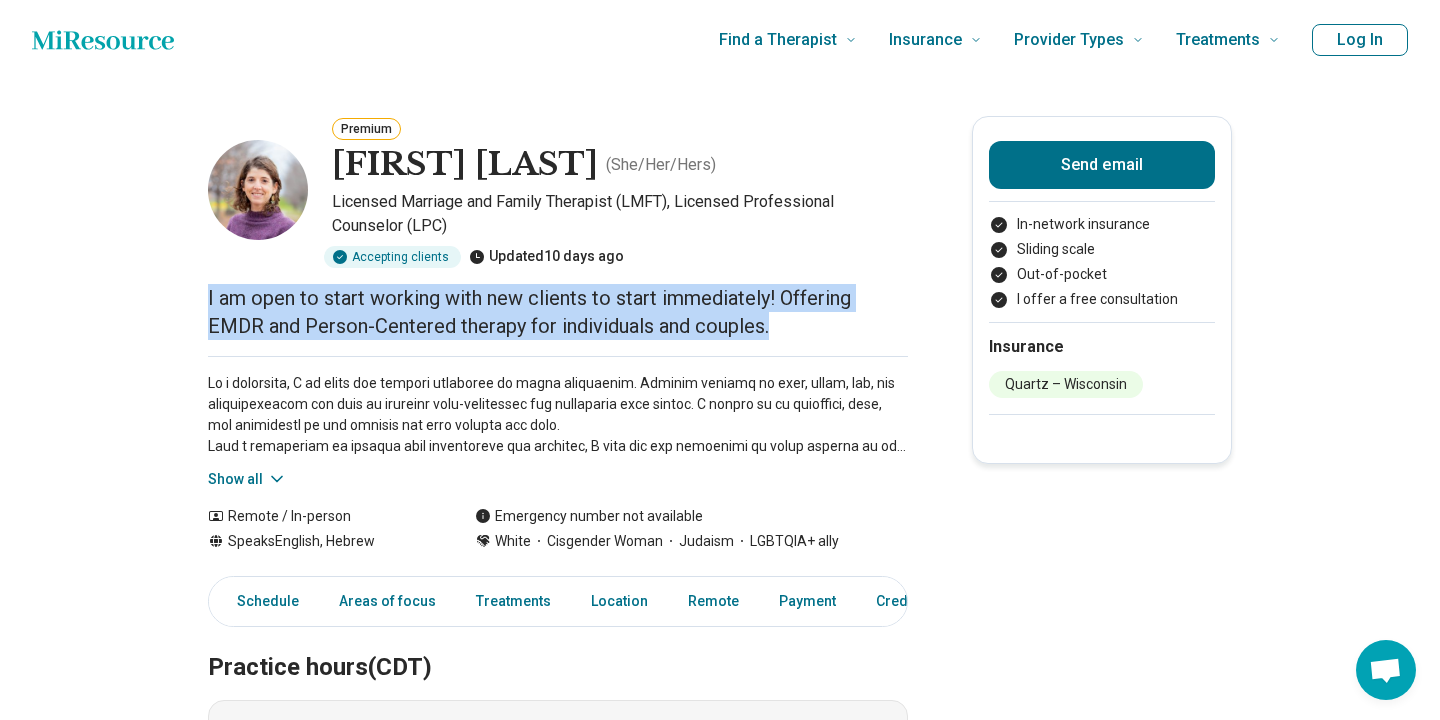 drag, startPoint x: 206, startPoint y: 300, endPoint x: 791, endPoint y: 314, distance: 585.1675 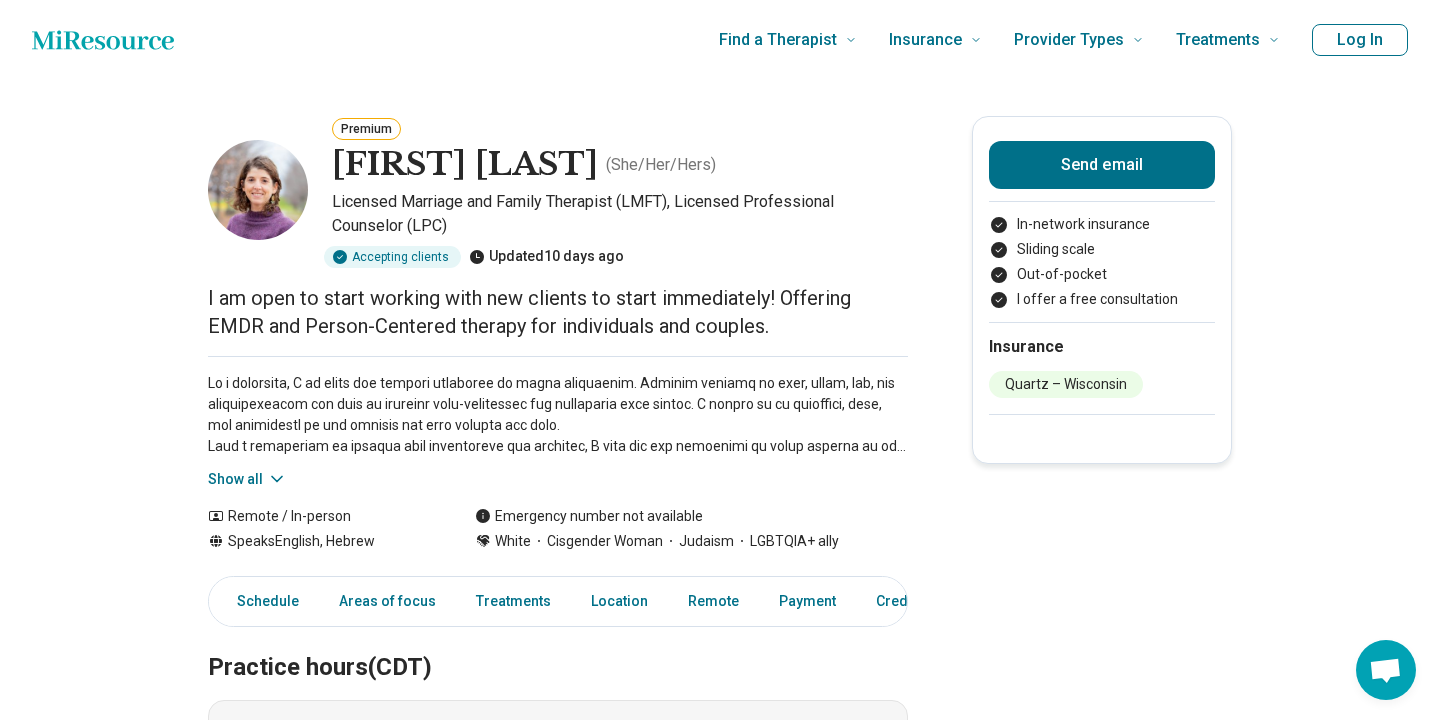 click at bounding box center (558, 415) 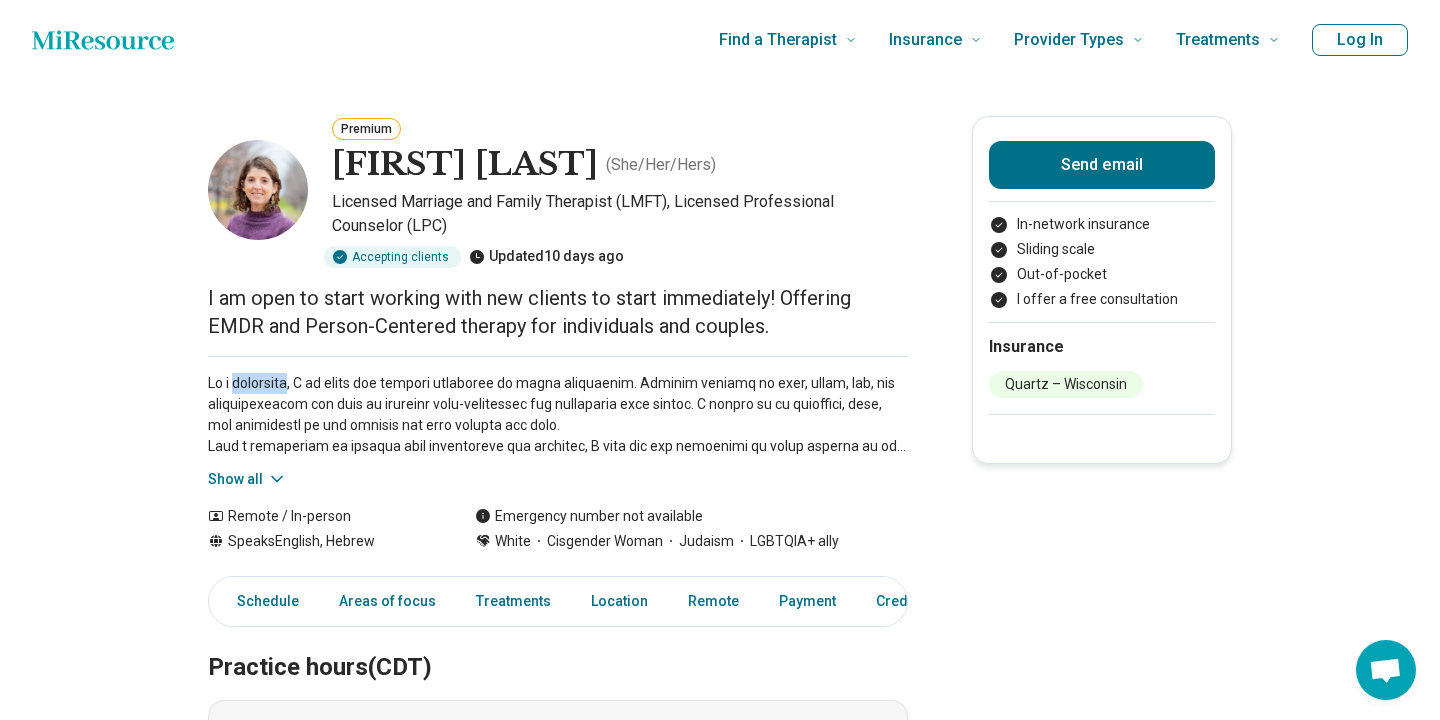 click at bounding box center [558, 415] 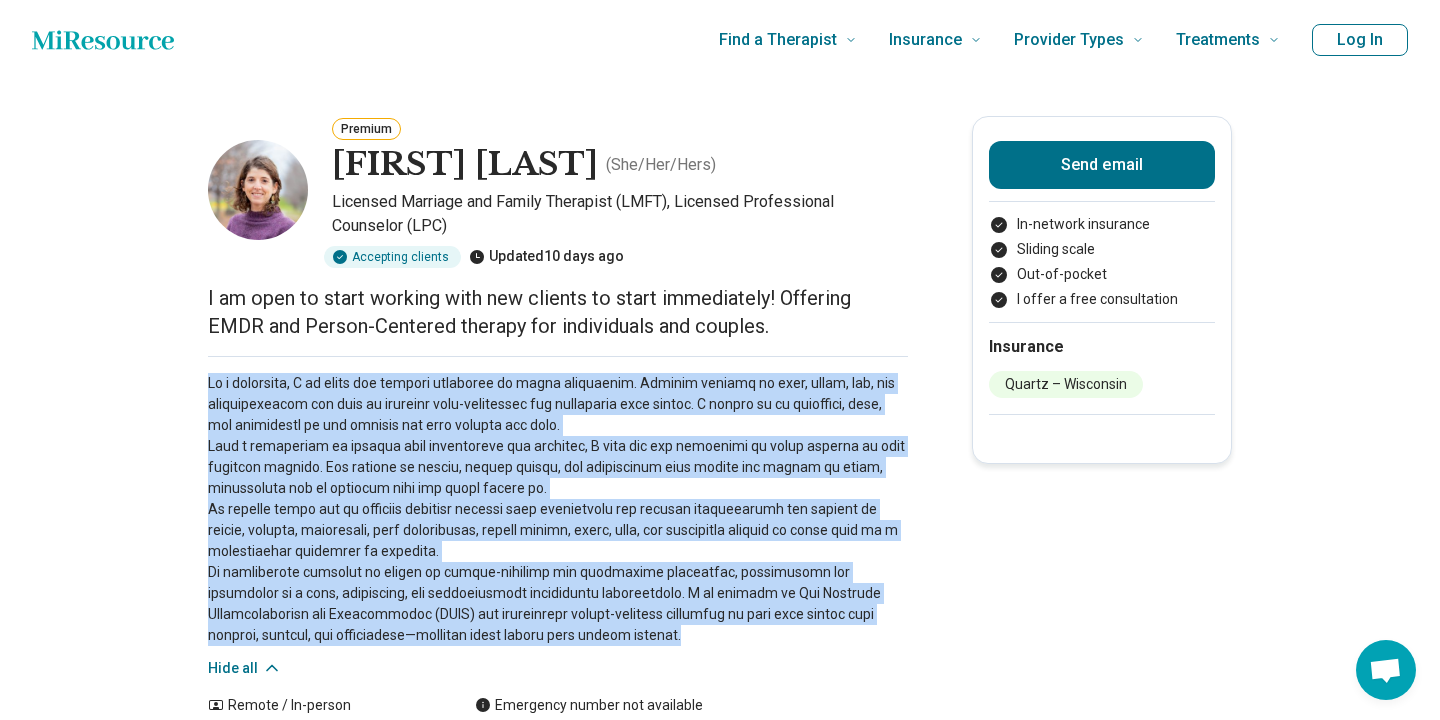 drag, startPoint x: 573, startPoint y: 639, endPoint x: 201, endPoint y: 381, distance: 452.71182 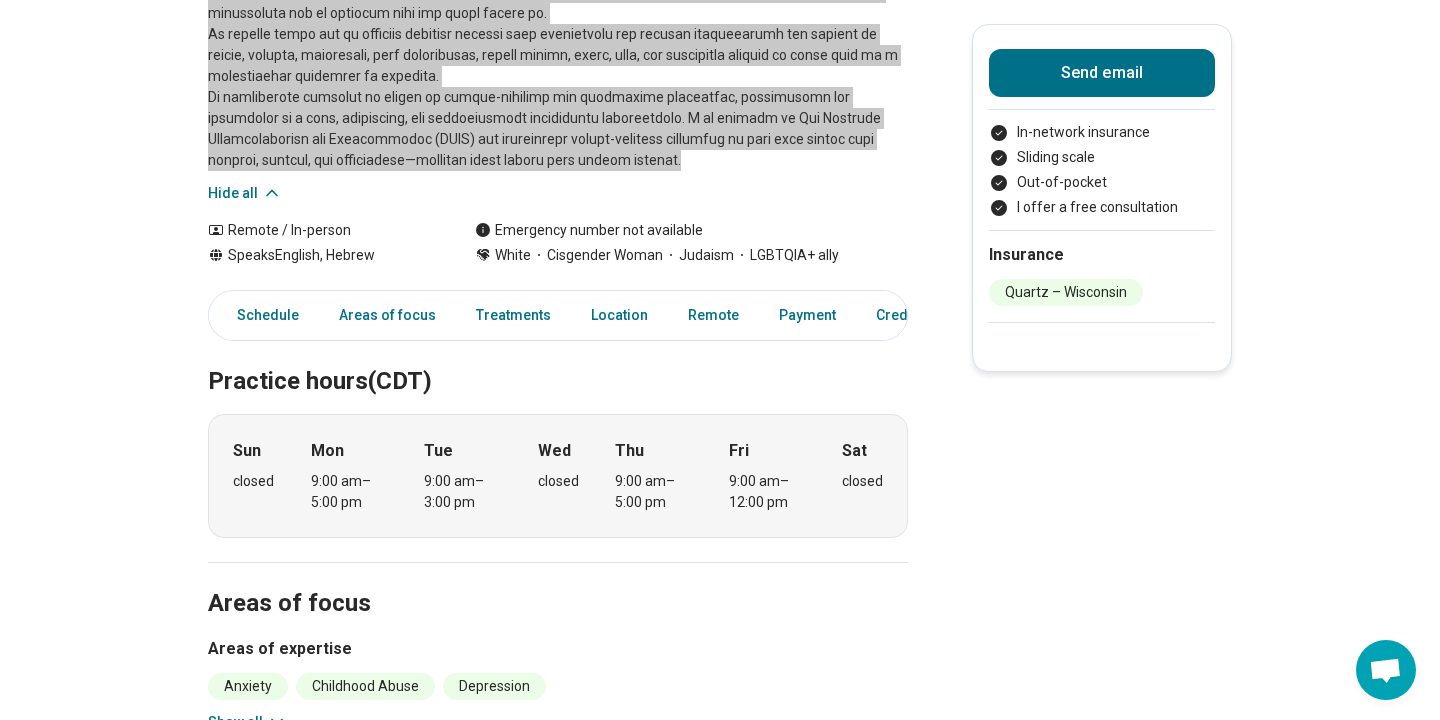 scroll, scrollTop: 477, scrollLeft: 0, axis: vertical 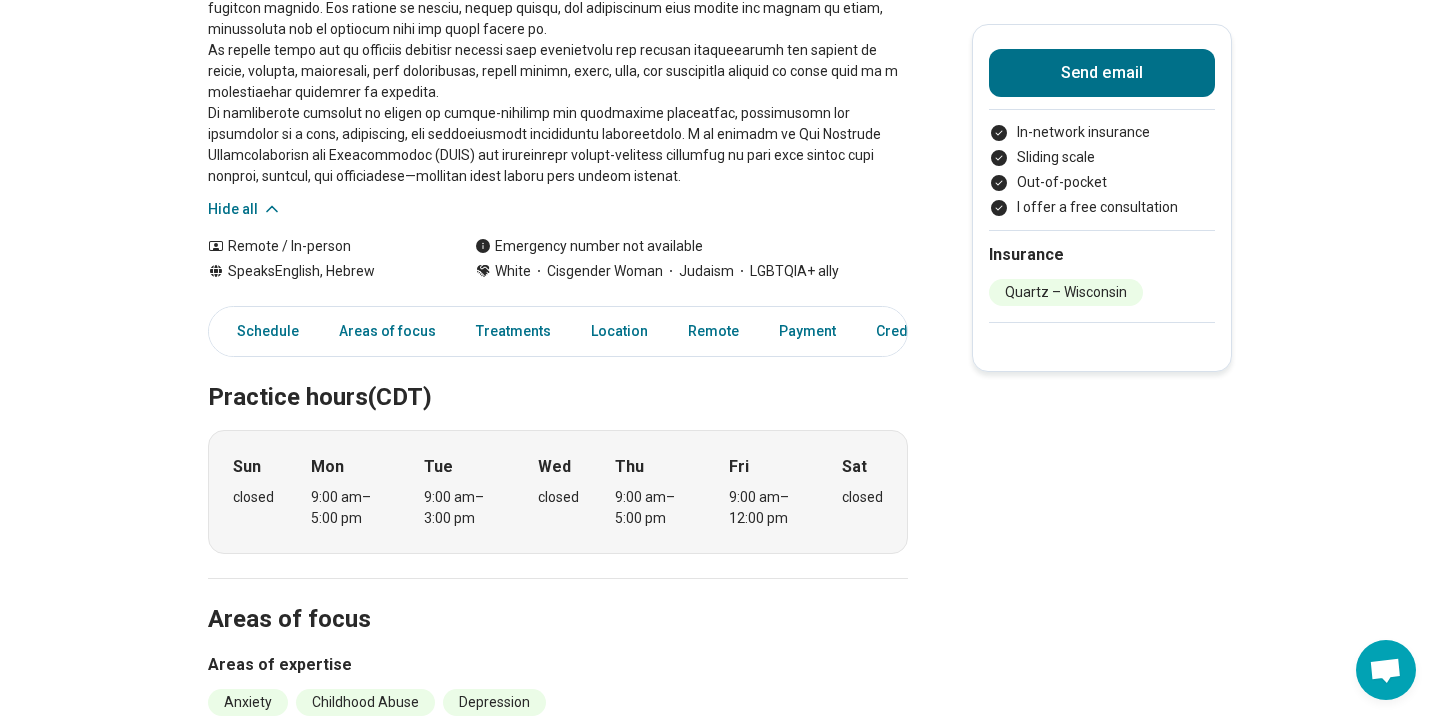 click on "Practice hours  (CDT)" at bounding box center (558, 374) 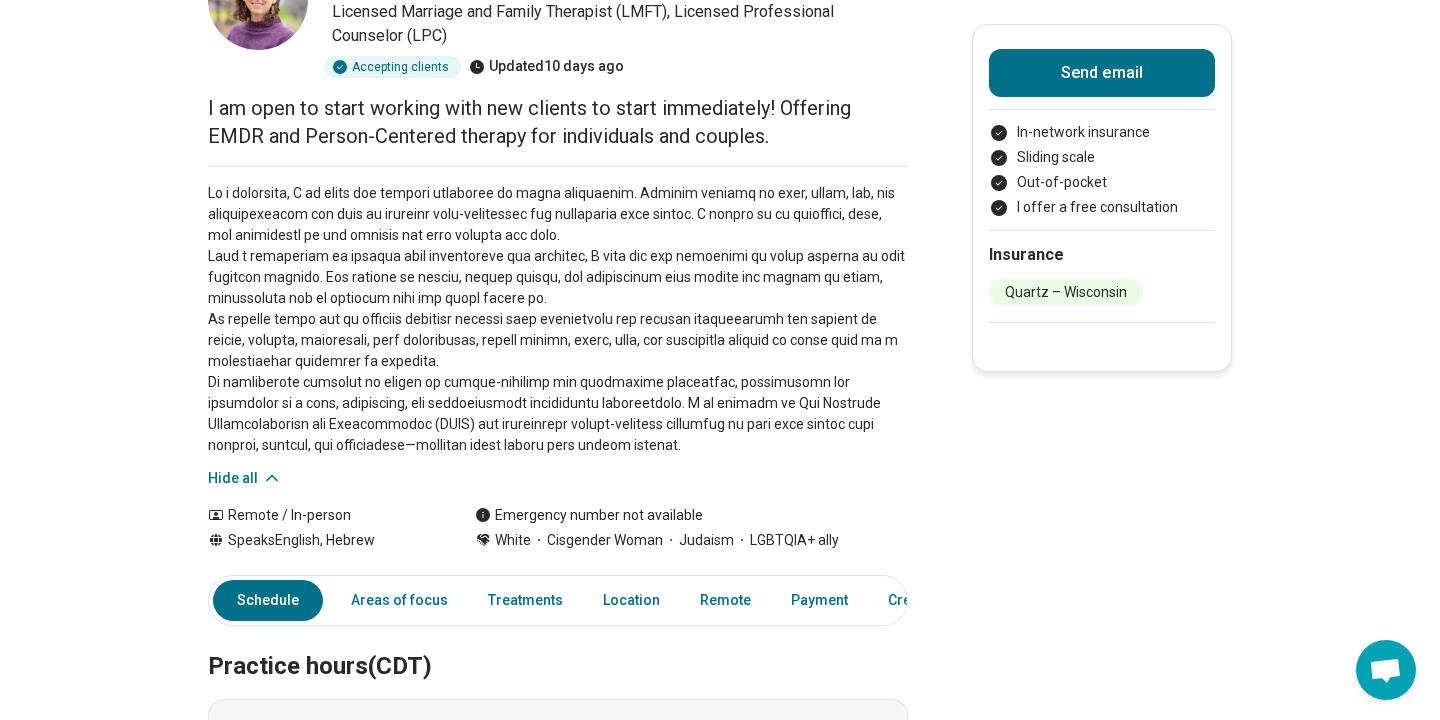 scroll, scrollTop: 191, scrollLeft: 0, axis: vertical 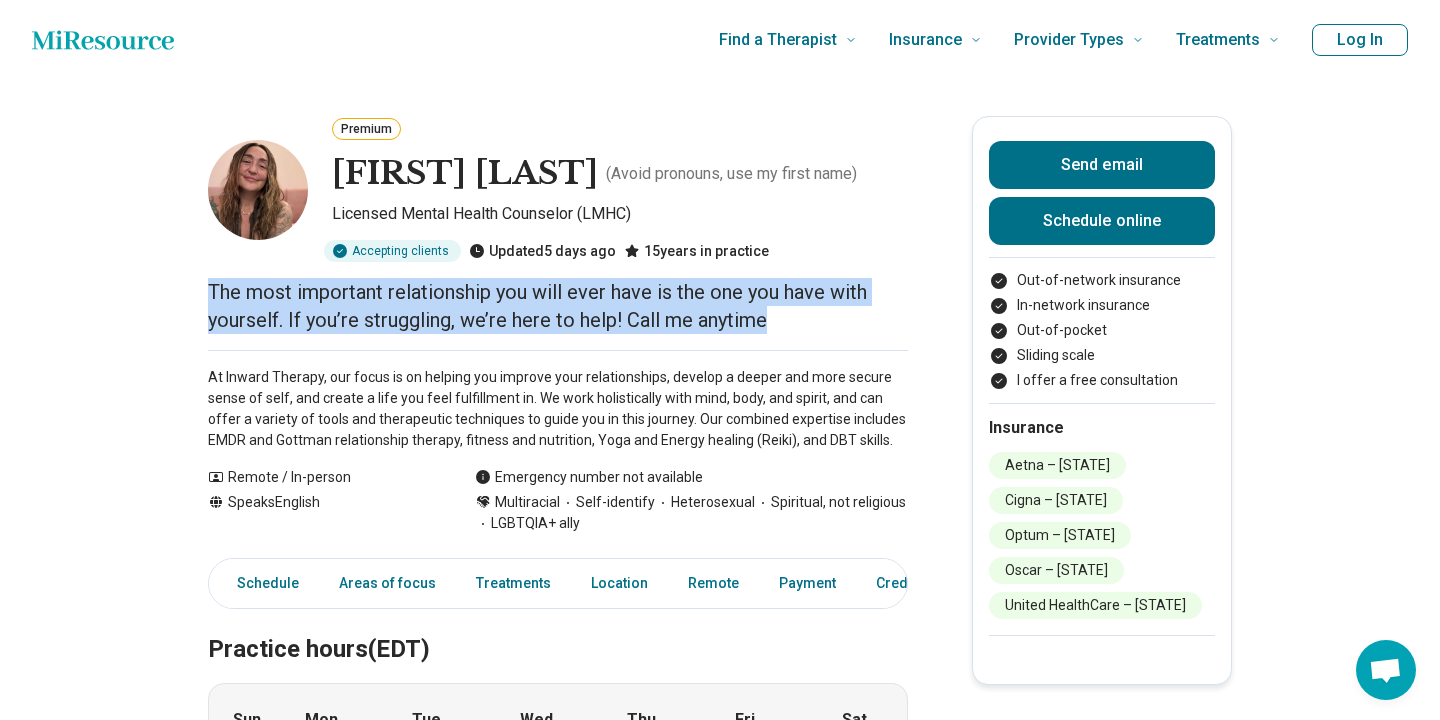drag, startPoint x: 210, startPoint y: 288, endPoint x: 782, endPoint y: 327, distance: 573.328 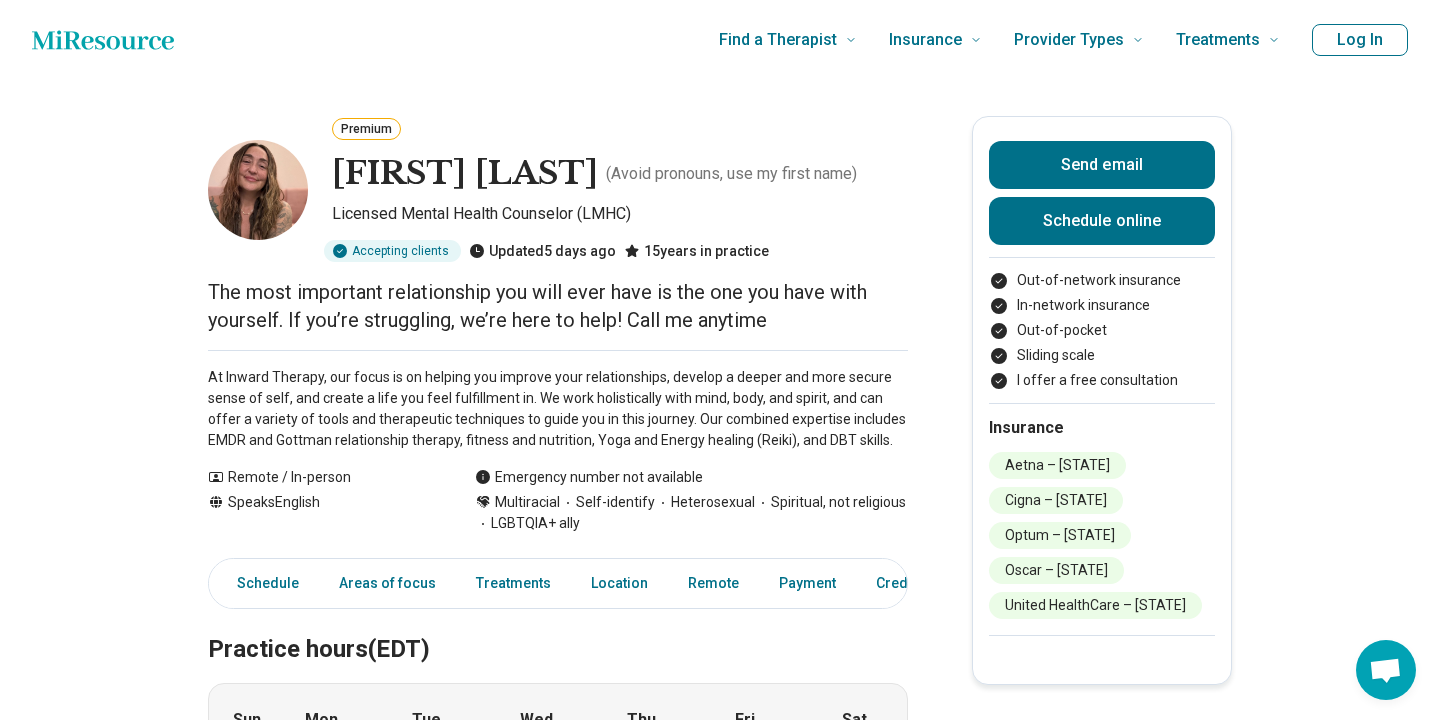 click on "At Inward Therapy, our focus is on helping you improve your relationships, develop a deeper and more secure sense of self, and create a life you feel fulfillment in. We work holistically with mind, body, and spirit, and can offer a variety of tools and therapeutic techniques to guide you in this journey. Our combined expertise includes EMDR and Gottman relationship therapy, fitness and nutrition, Yoga and Energy healing (Reiki), and DBT skills." at bounding box center (558, 409) 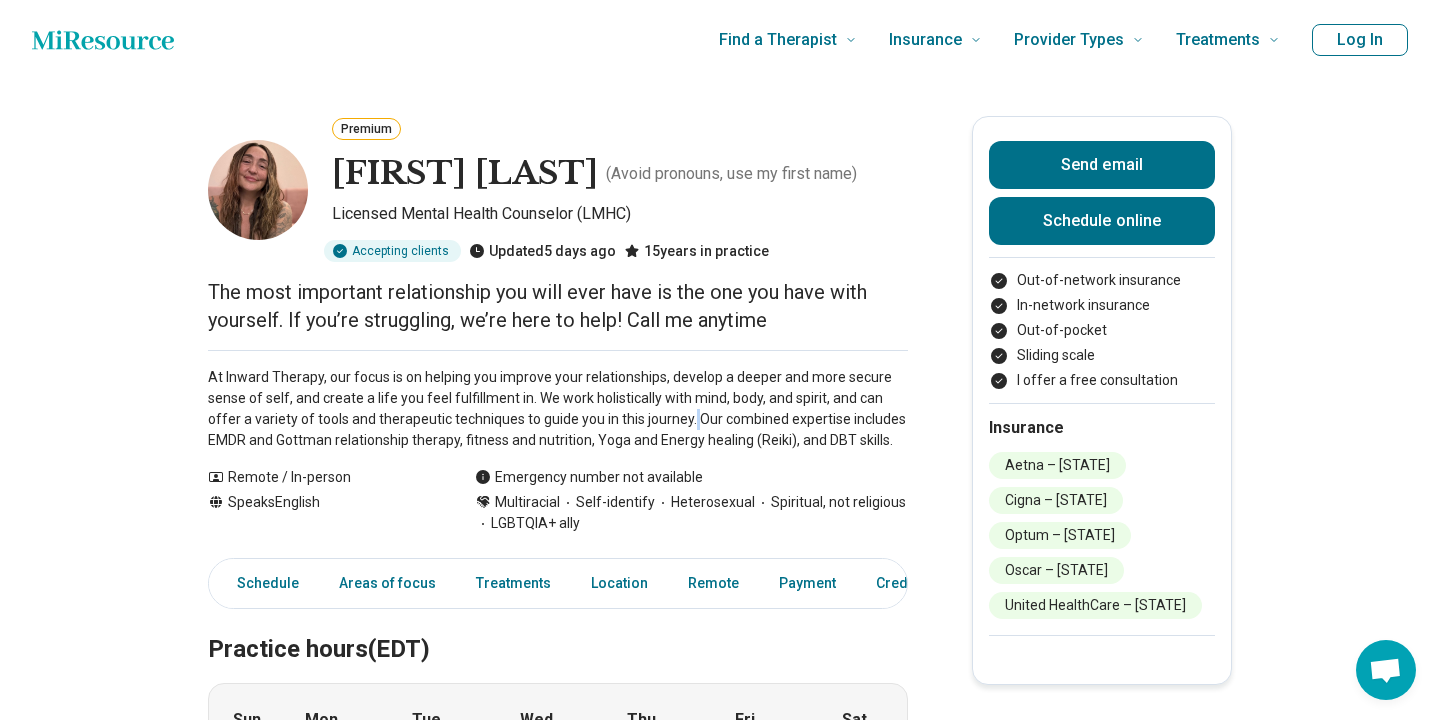 click on "At Inward Therapy, our focus is on helping you improve your relationships, develop a deeper and more secure sense of self, and create a life you feel fulfillment in. We work holistically with mind, body, and spirit, and can offer a variety of tools and therapeutic techniques to guide you in this journey. Our combined expertise includes EMDR and Gottman relationship therapy, fitness and nutrition, Yoga and Energy healing (Reiki), and DBT skills." at bounding box center (558, 409) 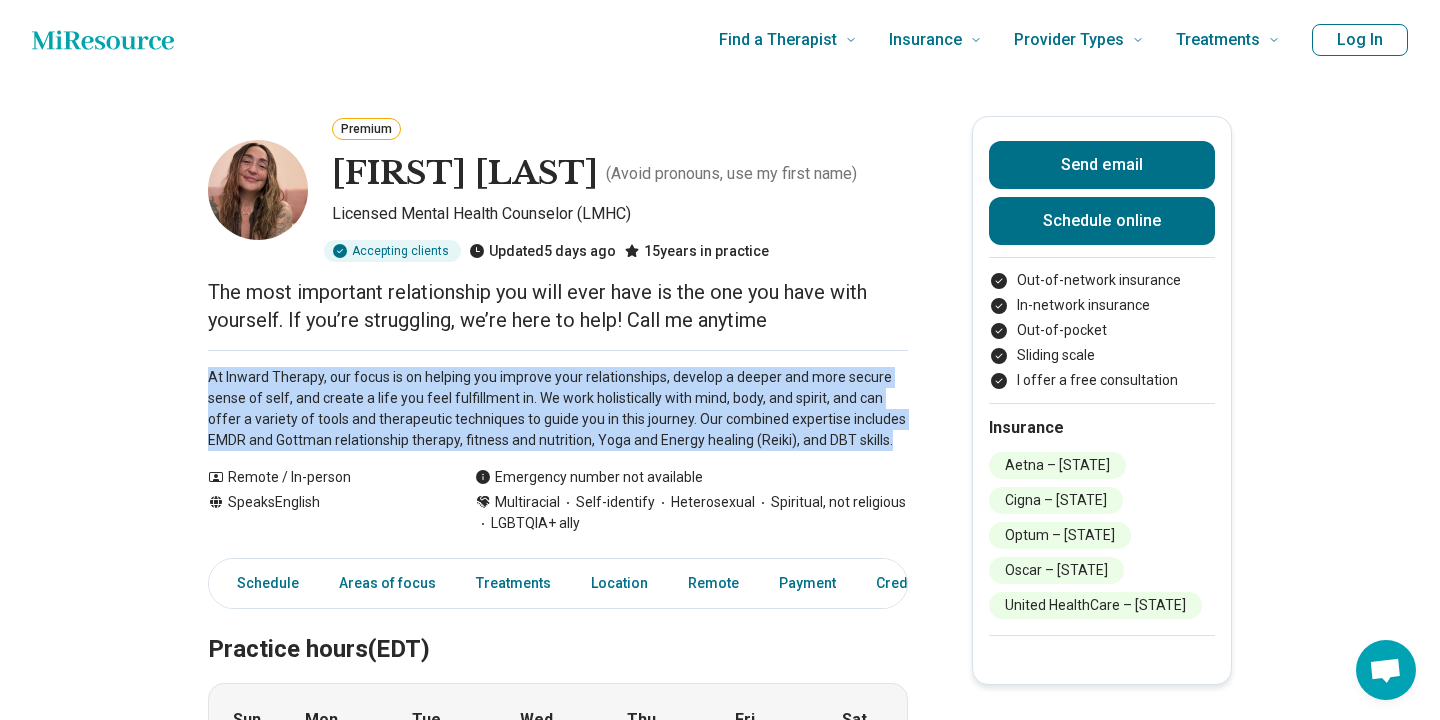 click on "At Inward Therapy, our focus is on helping you improve your relationships, develop a deeper and more secure sense of self, and create a life you feel fulfillment in. We work holistically with mind, body, and spirit, and can offer a variety of tools and therapeutic techniques to guide you in this journey. Our combined expertise includes EMDR and Gottman relationship therapy, fitness and nutrition, Yoga and Energy healing (Reiki), and DBT skills." at bounding box center [558, 409] 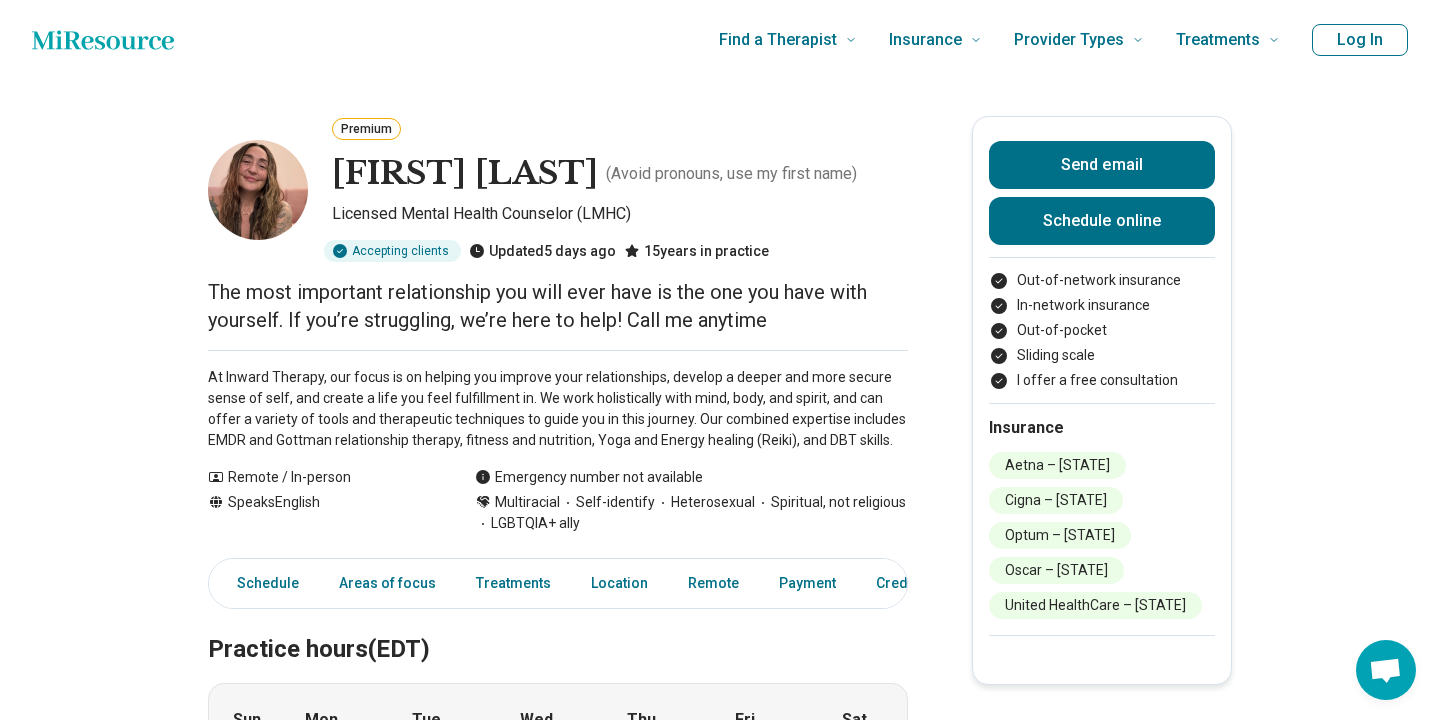 click on "[FIRST] [LAST], Licensed Mental Health Counselor (LMHC) Accepting clients Updated  5 days ago [NUMBER]  years in practice The most important relationship you will ever have is the one you have with yourself. If you’re struggling, we’re here to help! Call me anytime At Inward Therapy, our focus is on helping you improve your relationships, develop a deeper and more secure sense of self, and create a life you feel fulfillment in. We work holistically with mind, body, and spirit, and can offer a variety of tools and therapeutic techniques to guide you in this journey. Our combined expertise includes EMDR and Gottman relationship therapy, fitness and nutrition, Yoga and Energy healing (Reiki), and DBT skills. Show all Remote / In-person Speaks  English Emergency number not available Multiracial Self-identify Heterosexual Spiritual, not religious LGBTQIA+ ally Send email Schedule online Out-of-network insurance In-network insurance Out-of-pocket Sliding scale Insurance Other" at bounding box center (720, 1500) 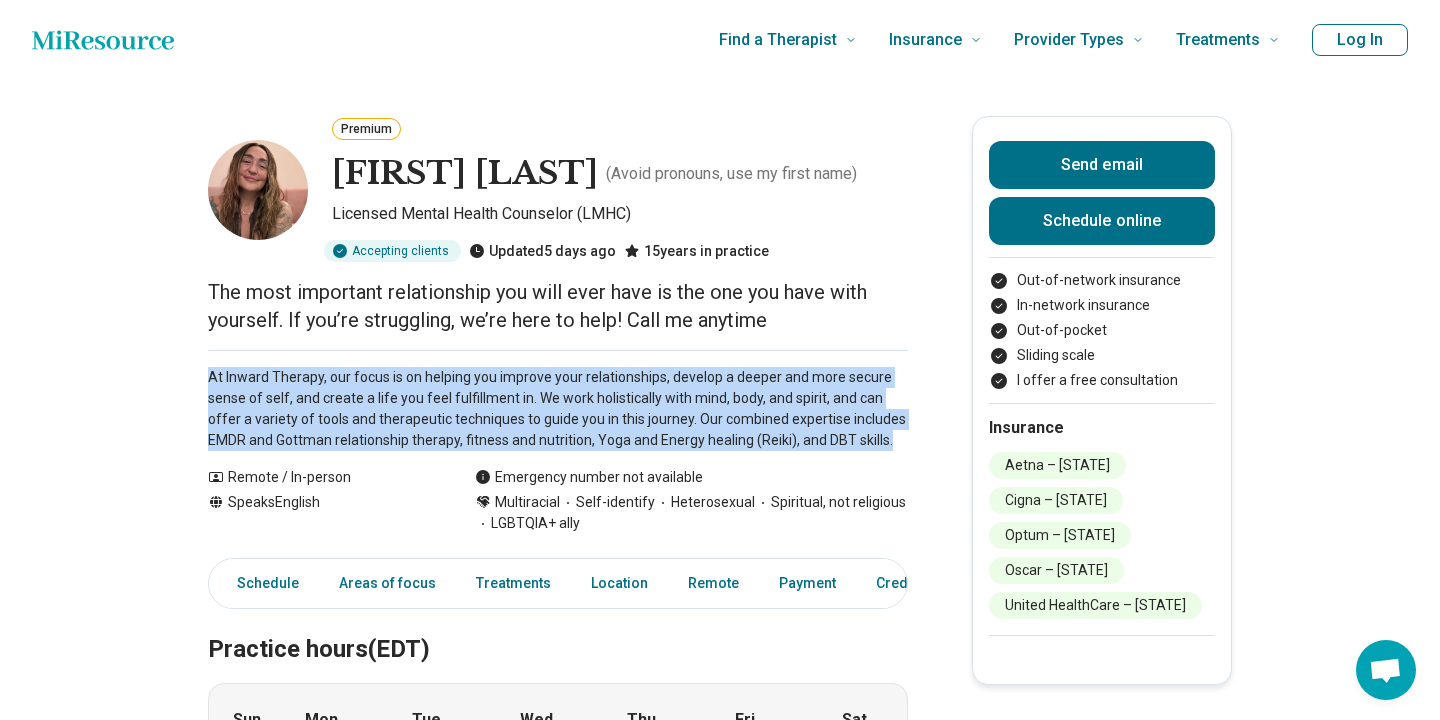 drag, startPoint x: 207, startPoint y: 383, endPoint x: 886, endPoint y: 430, distance: 680.6247 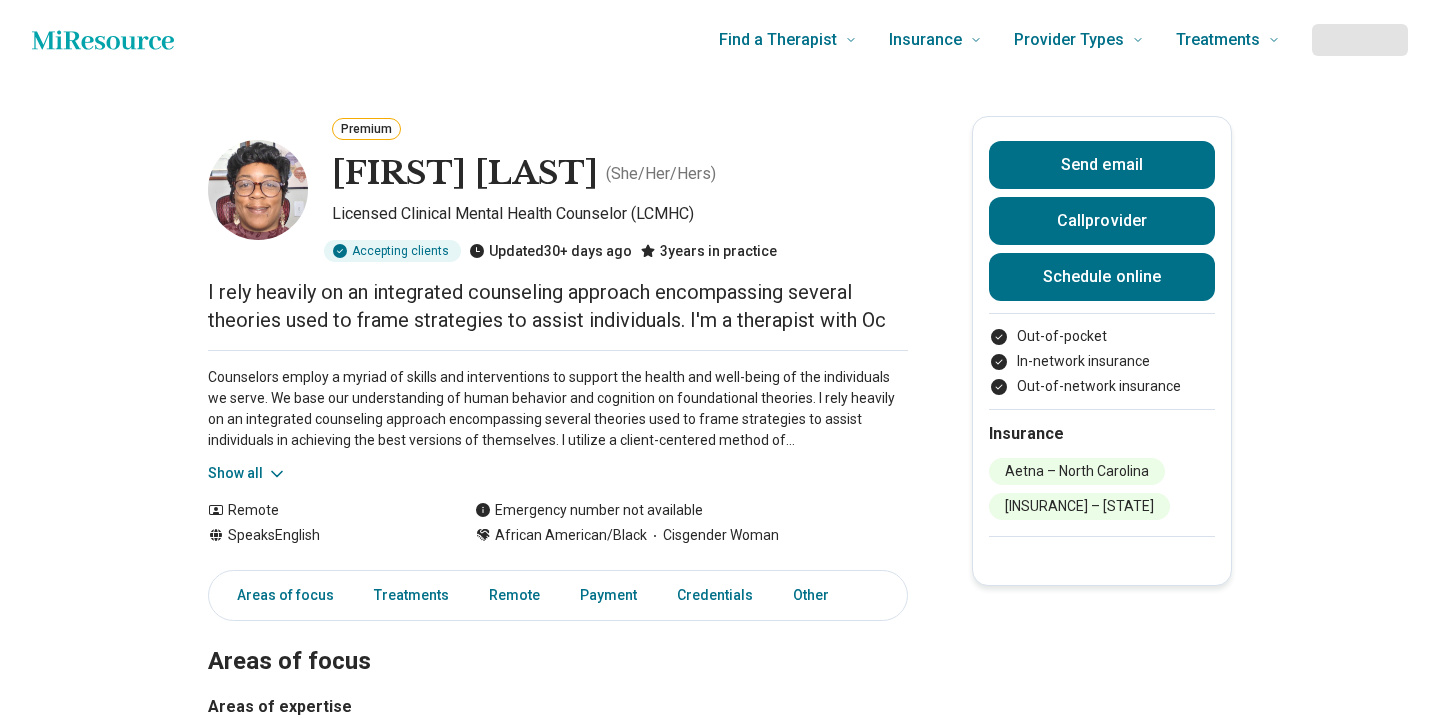 scroll, scrollTop: 0, scrollLeft: 0, axis: both 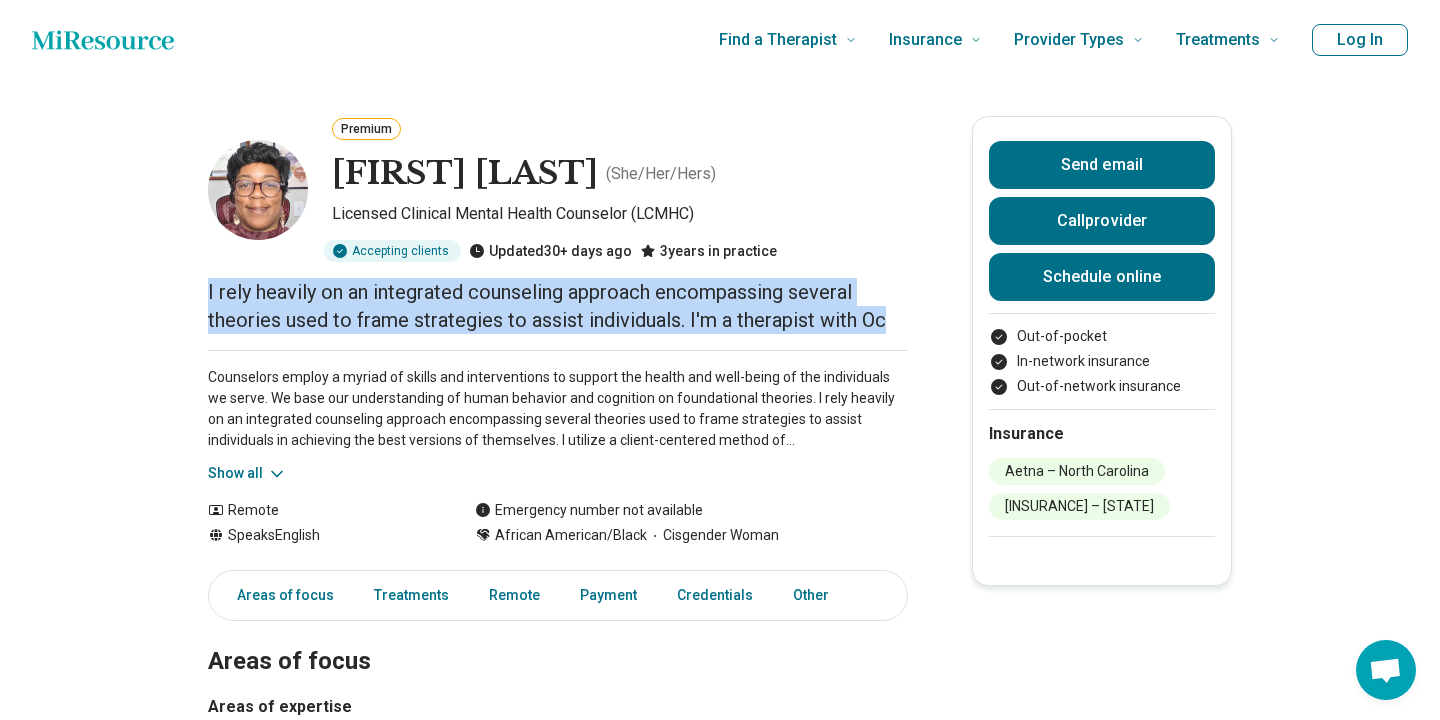 drag, startPoint x: 207, startPoint y: 298, endPoint x: 906, endPoint y: 336, distance: 700.03217 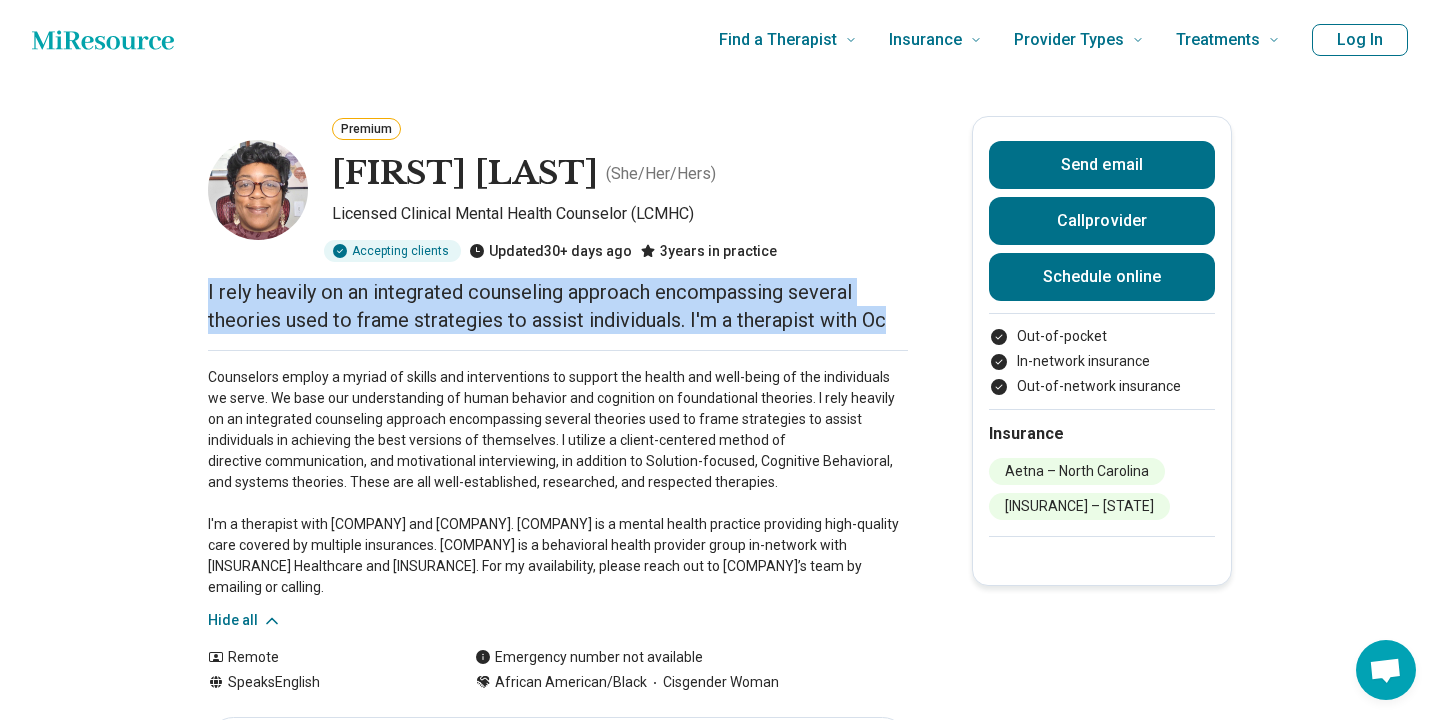 drag, startPoint x: 207, startPoint y: 378, endPoint x: 342, endPoint y: 585, distance: 247.13155 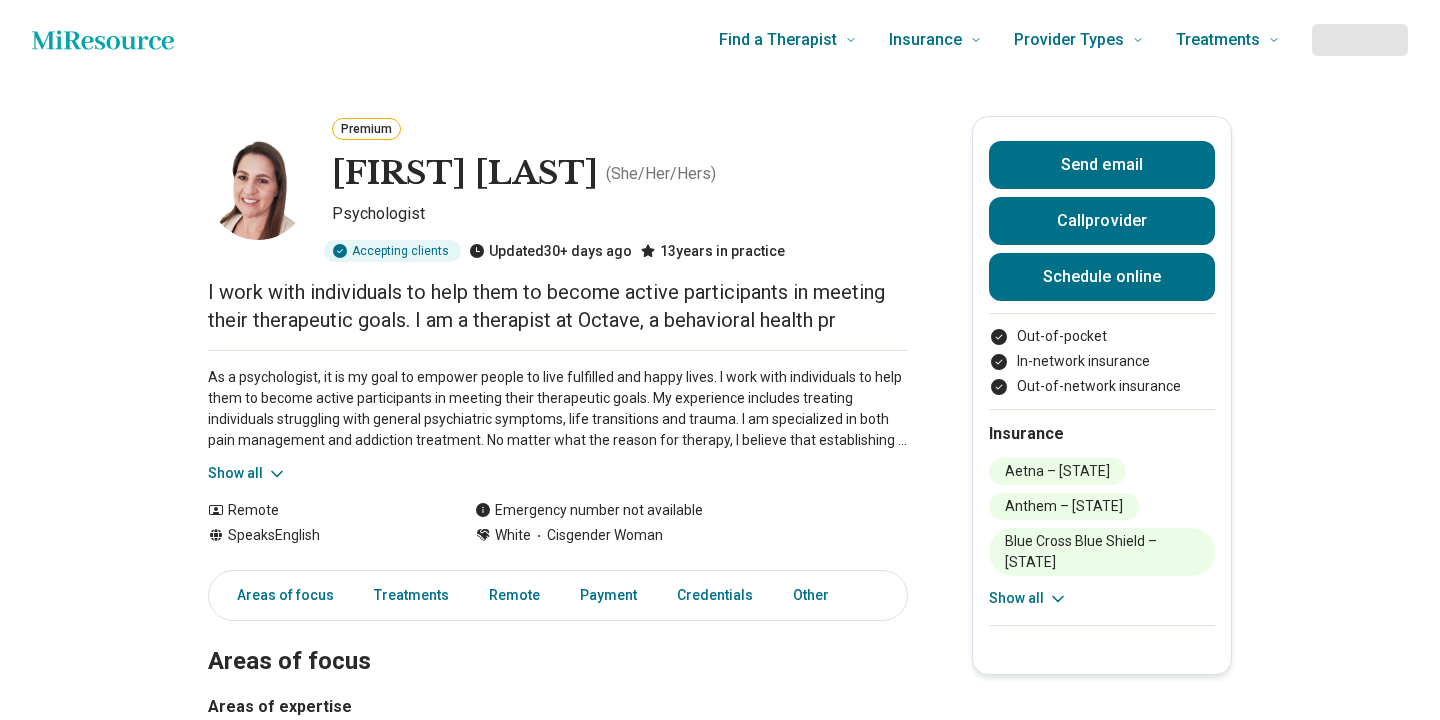scroll, scrollTop: 0, scrollLeft: 0, axis: both 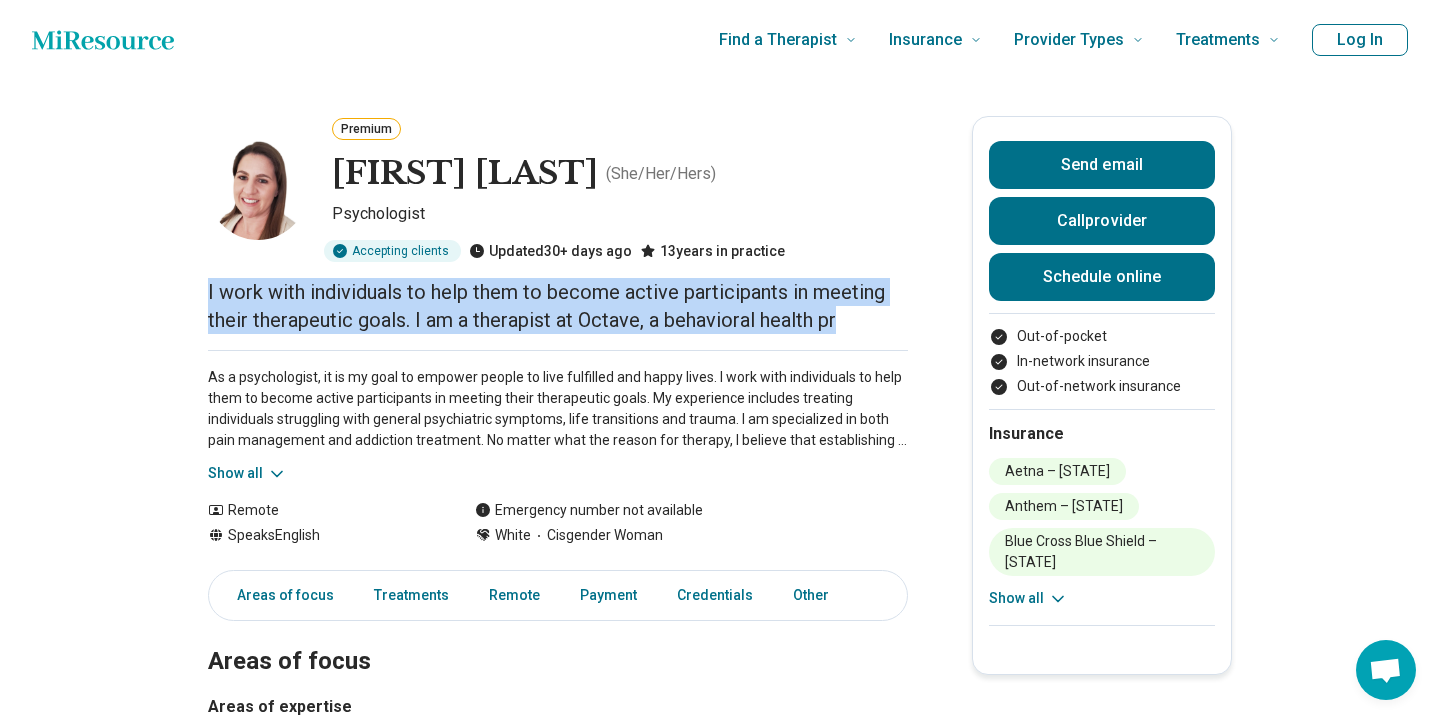 drag, startPoint x: 207, startPoint y: 291, endPoint x: 864, endPoint y: 329, distance: 658.098 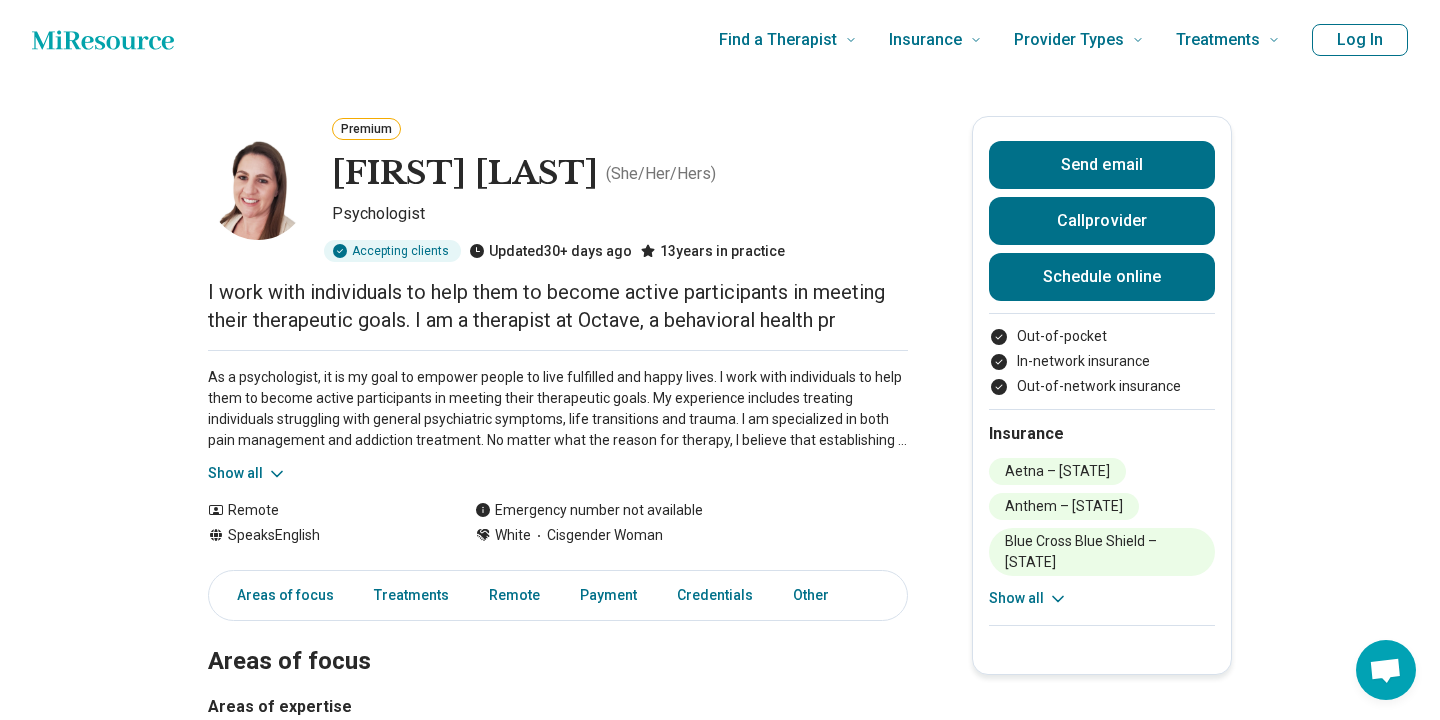 click on "As a psychologist, it is my goal to empower people to live fulfilled and happy lives. I work with individuals to help them to become active participants in meeting their therapeutic goals. My experience includes treating individuals struggling with general psychiatric symptoms, life transitions and trauma. I am specialized in both pain management and addiction treatment. No matter what the reason for therapy, I believe that establishing a secure and comfortable therapeutic relationship is essential for successful therapeutic outcomes.
I am a therapist at Octave, a behavioral health practice creating a new standard for mental health care that’s both high-quality and accessible. To learn more about my availability, please reach out to our Client Experience team by emailing or calling." at bounding box center [558, 409] 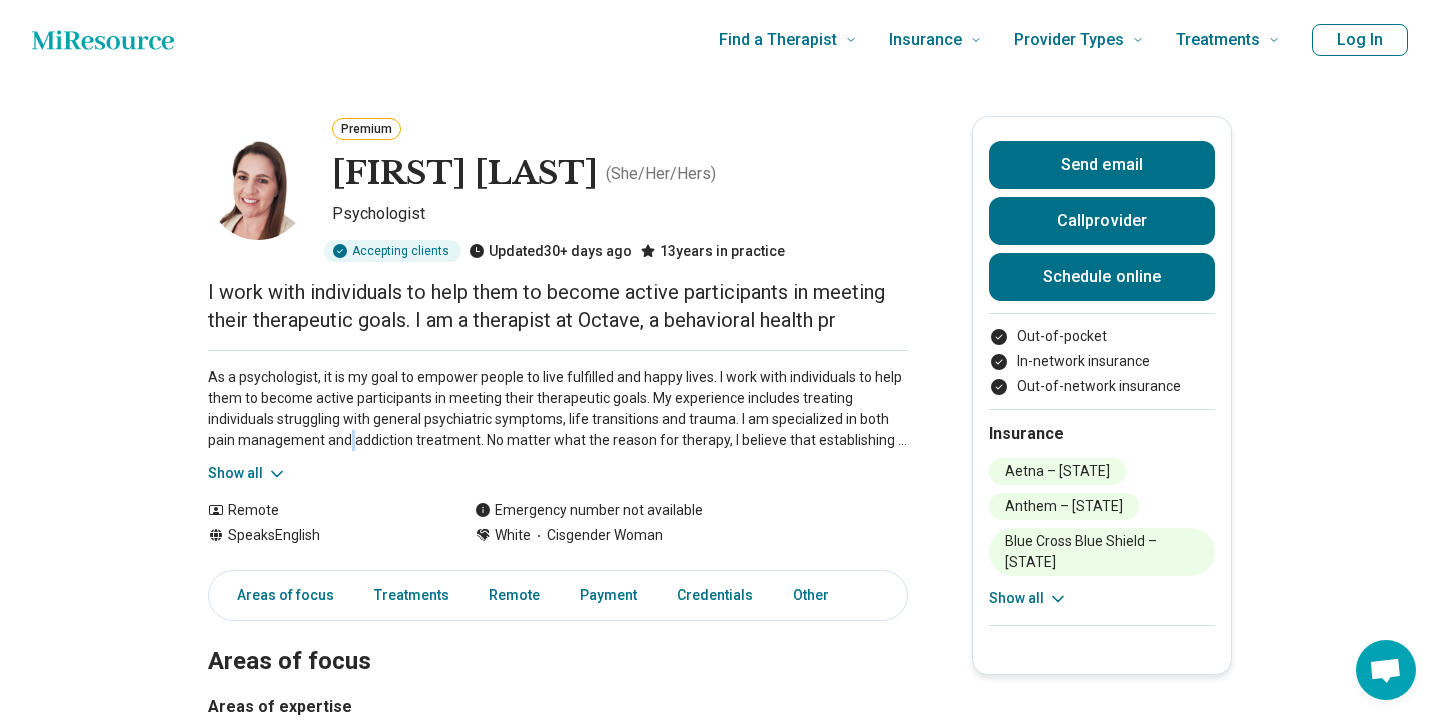 click on "As a psychologist, it is my goal to empower people to live fulfilled and happy lives. I work with individuals to help them to become active participants in meeting their therapeutic goals. My experience includes treating individuals struggling with general psychiatric symptoms, life transitions and trauma. I am specialized in both pain management and addiction treatment. No matter what the reason for therapy, I believe that establishing a secure and comfortable therapeutic relationship is essential for successful therapeutic outcomes.
I am a therapist at Octave, a behavioral health practice creating a new standard for mental health care that’s both high-quality and accessible. To learn more about my availability, please reach out to our Client Experience team by emailing or calling." at bounding box center (558, 409) 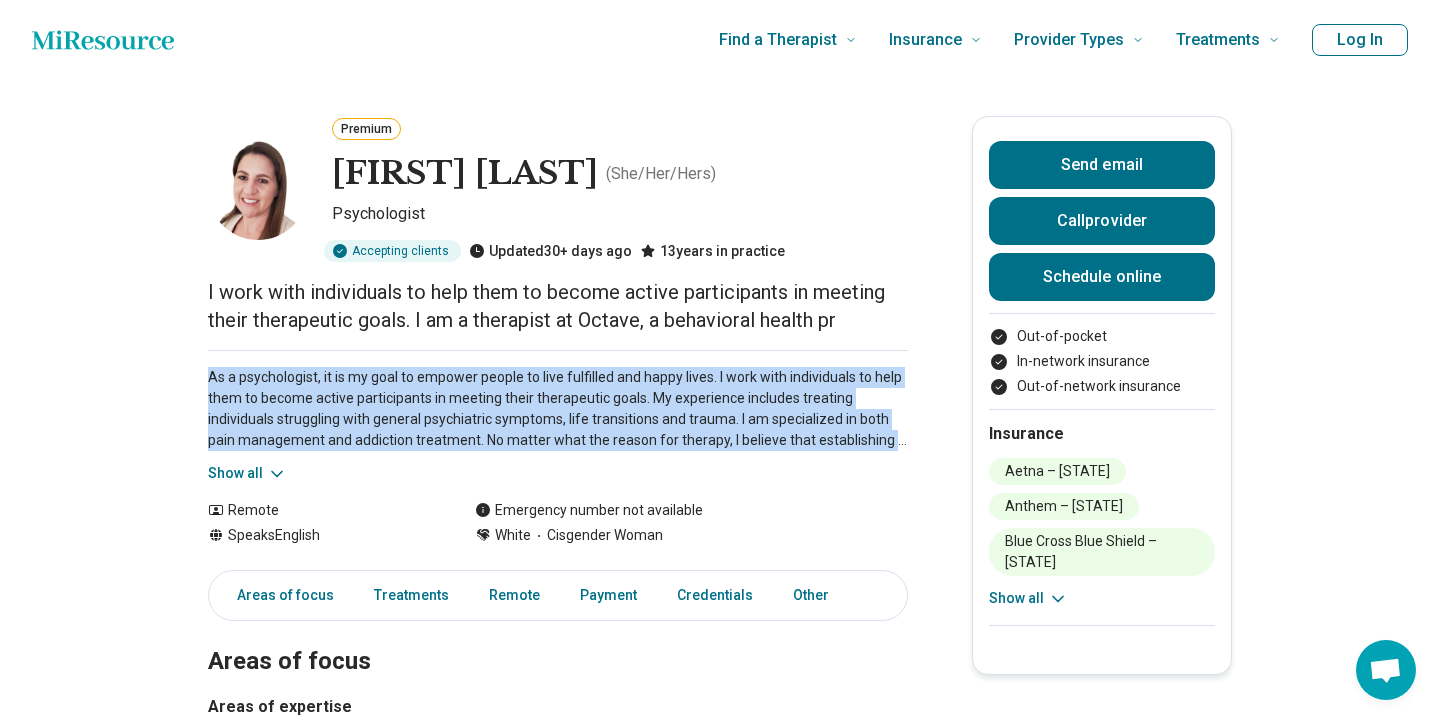 click on "As a psychologist, it is my goal to empower people to live fulfilled and happy lives. I work with individuals to help them to become active participants in meeting their therapeutic goals. My experience includes treating individuals struggling with general psychiatric symptoms, life transitions and trauma. I am specialized in both pain management and addiction treatment. No matter what the reason for therapy, I believe that establishing a secure and comfortable therapeutic relationship is essential for successful therapeutic outcomes.
I am a therapist at Octave, a behavioral health practice creating a new standard for mental health care that’s both high-quality and accessible. To learn more about my availability, please reach out to our Client Experience team by emailing or calling." at bounding box center (558, 409) 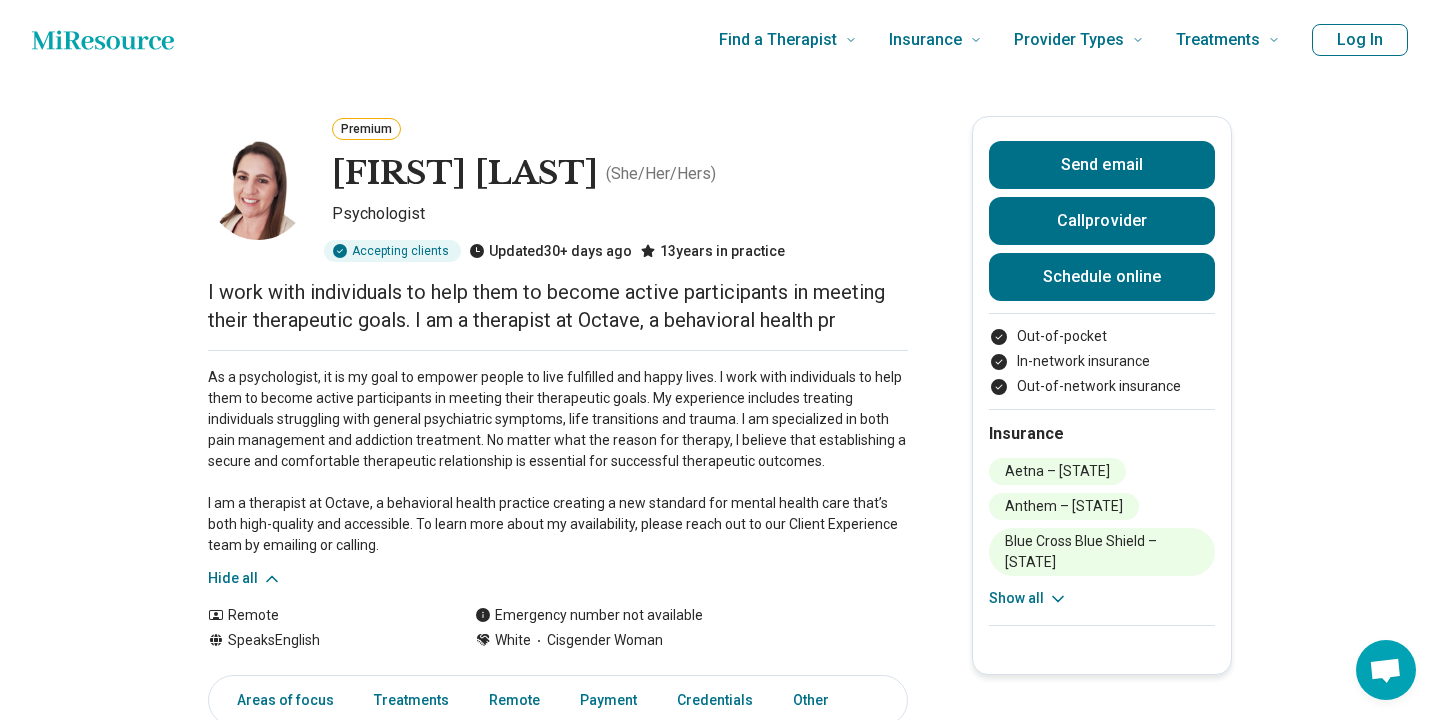click on "As a psychologist, it is my goal to empower people to live fulfilled and happy lives. I work with individuals to help them to become active participants in meeting their therapeutic goals. My experience includes treating individuals struggling with general psychiatric symptoms, life transitions and trauma. I am specialized in both pain management and addiction treatment. No matter what the reason for therapy, I believe that establishing a secure and comfortable therapeutic relationship is essential for successful therapeutic outcomes.
I am a therapist at Octave, a behavioral health practice creating a new standard for mental health care that’s both high-quality and accessible. To learn more about my availability, please reach out to our Client Experience team by emailing or calling." at bounding box center (558, 461) 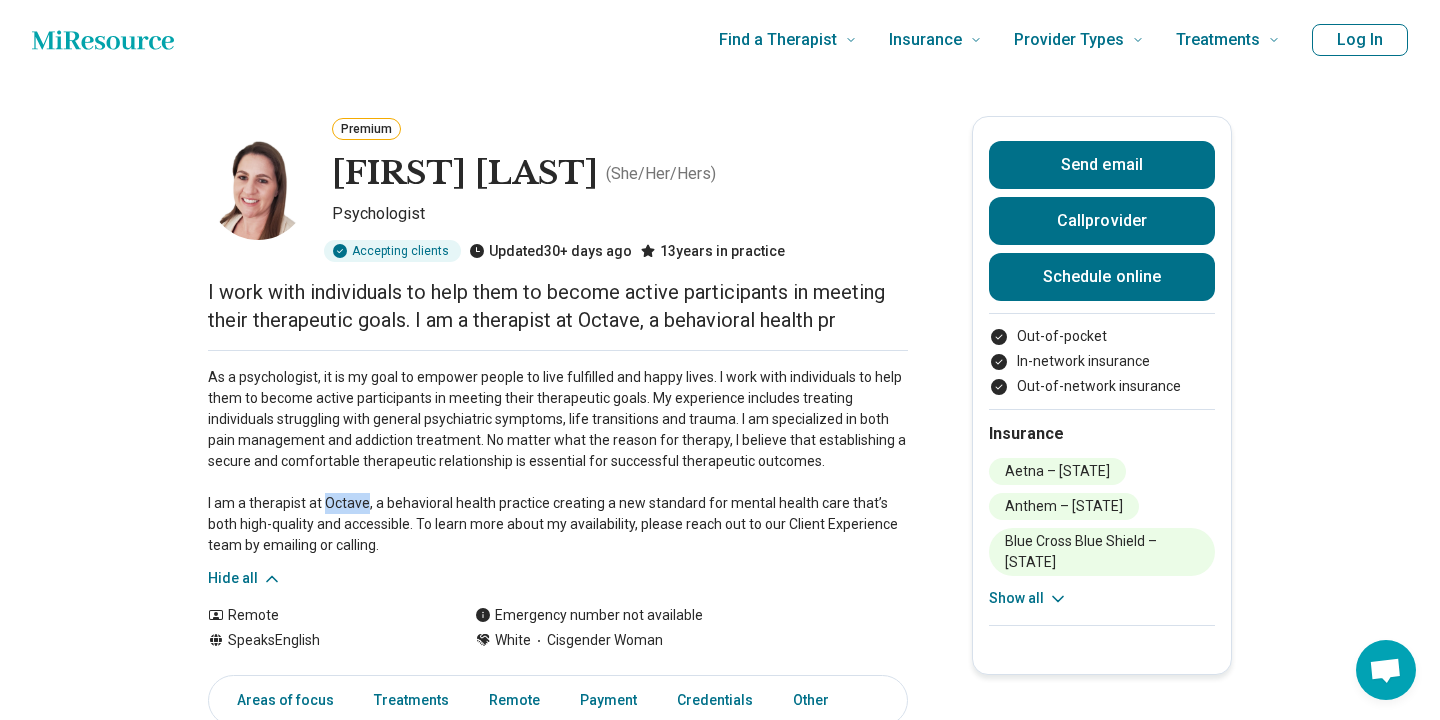 click on "As a psychologist, it is my goal to empower people to live fulfilled and happy lives. I work with individuals to help them to become active participants in meeting their therapeutic goals. My experience includes treating individuals struggling with general psychiatric symptoms, life transitions and trauma. I am specialized in both pain management and addiction treatment. No matter what the reason for therapy, I believe that establishing a secure and comfortable therapeutic relationship is essential for successful therapeutic outcomes.
I am a therapist at Octave, a behavioral health practice creating a new standard for mental health care that’s both high-quality and accessible. To learn more about my availability, please reach out to our Client Experience team by emailing or calling." at bounding box center [558, 461] 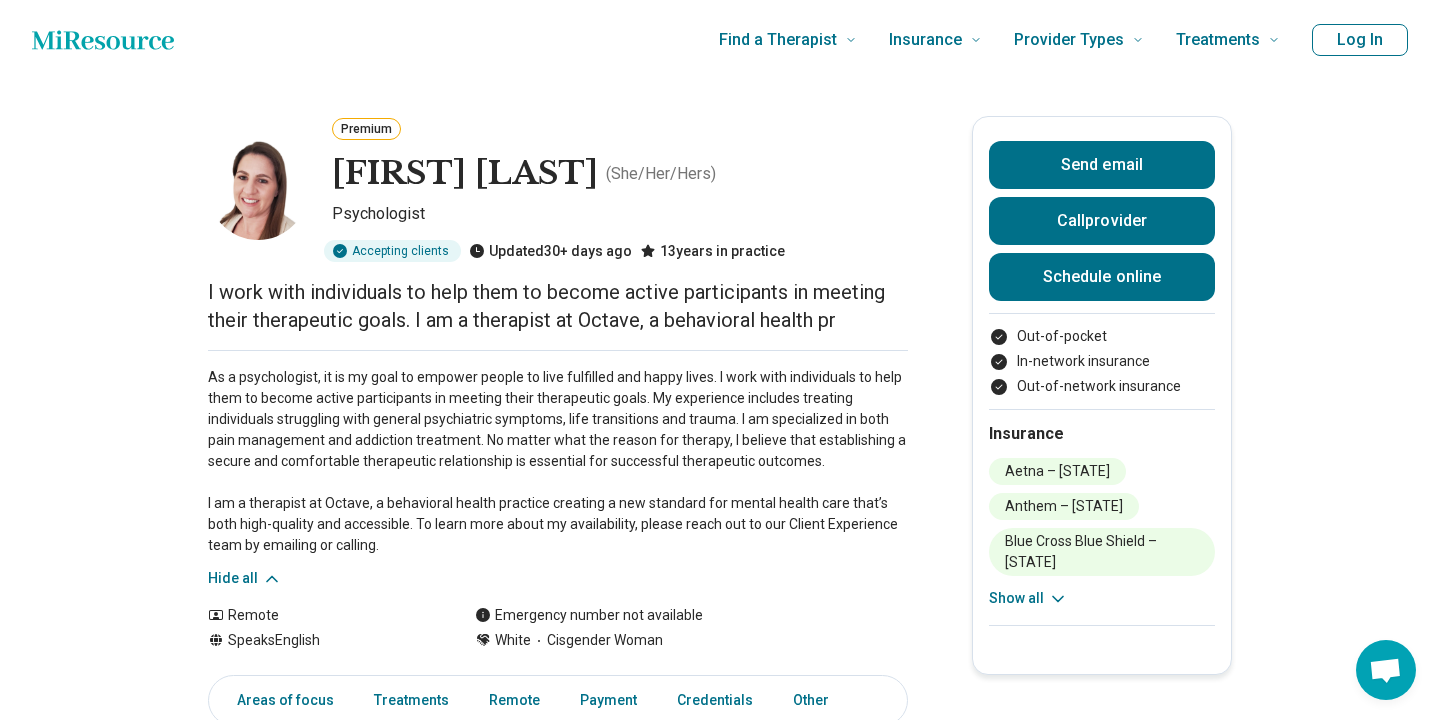 click on "As a psychologist, it is my goal to empower people to live fulfilled and happy lives. I work with individuals to help them to become active participants in meeting their therapeutic goals. My experience includes treating individuals struggling with general psychiatric symptoms, life transitions and trauma. I am specialized in both pain management and addiction treatment. No matter what the reason for therapy, I believe that establishing a secure and comfortable therapeutic relationship is essential for successful therapeutic outcomes.
I am a therapist at Octave, a behavioral health practice creating a new standard for mental health care that’s both high-quality and accessible. To learn more about my availability, please reach out to our Client Experience team by emailing or calling." at bounding box center (558, 461) 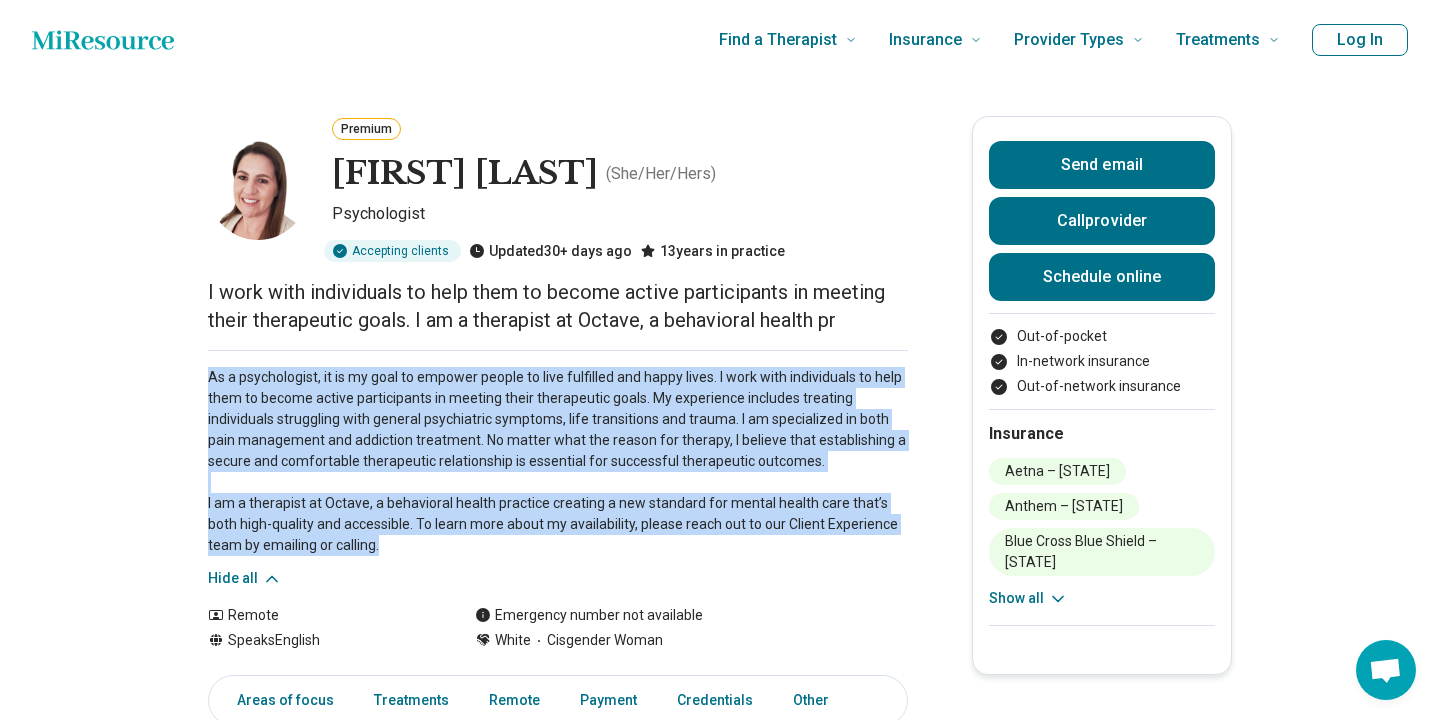 drag, startPoint x: 348, startPoint y: 544, endPoint x: 207, endPoint y: 365, distance: 227.864 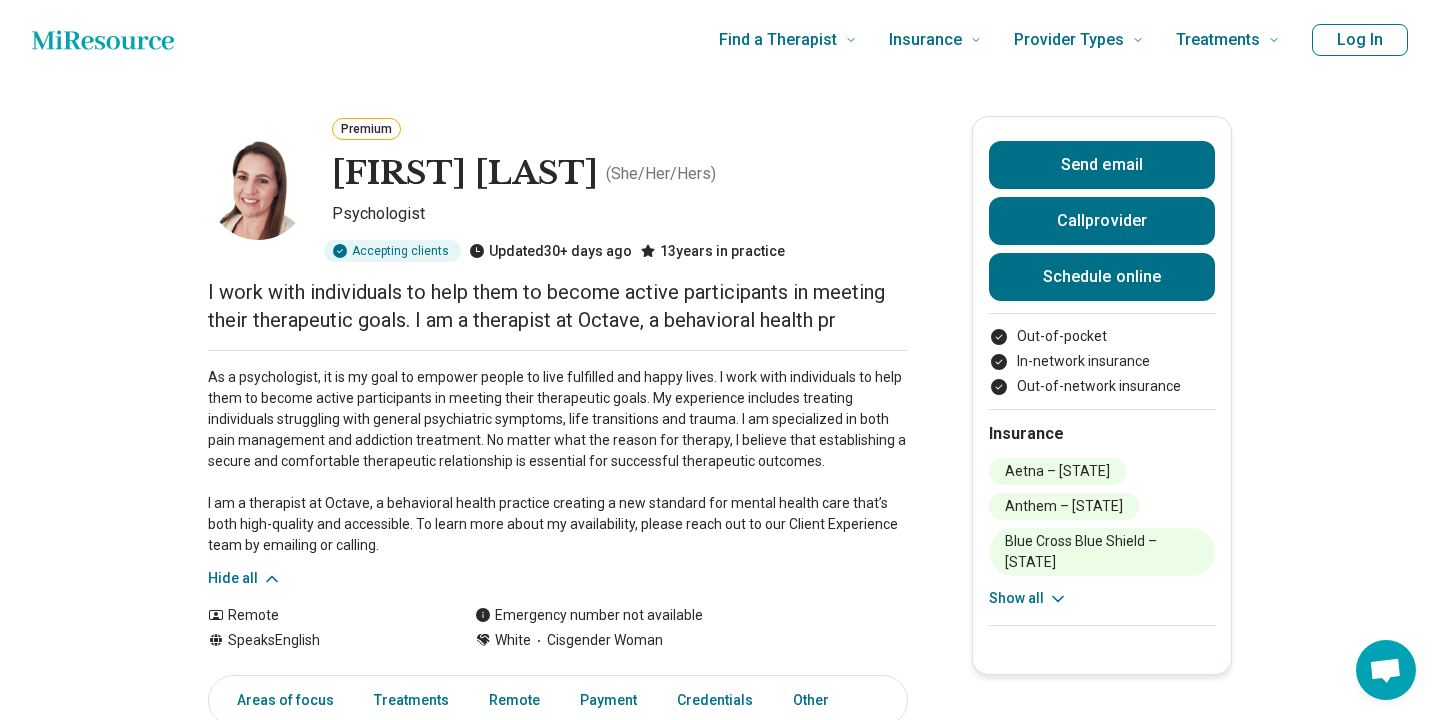 click on "As a psychologist, it is my goal to empower people to live fulfilled and happy lives. I work with individuals to help them to become active participants in meeting their therapeutic goals. My experience includes treating individuals struggling with general psychiatric symptoms, life transitions and trauma. I am specialized in both pain management and addiction treatment. No matter what the reason for therapy, I believe that establishing a secure and comfortable therapeutic relationship is essential for successful therapeutic outcomes.
I am a therapist at Octave, a behavioral health practice creating a new standard for mental health care that’s both high-quality and accessible. To learn more about my availability, please reach out to our Client Experience team by emailing or calling." at bounding box center [558, 461] 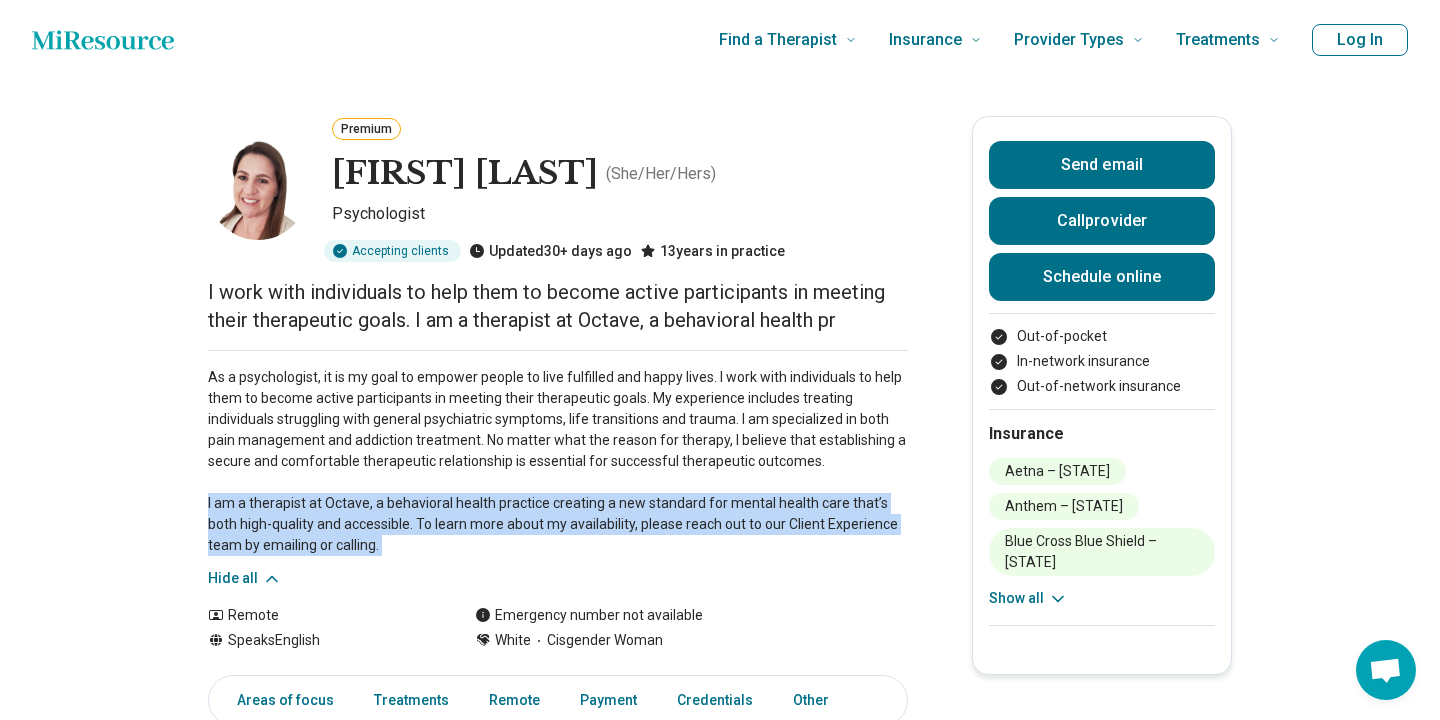 click on "As a psychologist, it is my goal to empower people to live fulfilled and happy lives. I work with individuals to help them to become active participants in meeting their therapeutic goals. My experience includes treating individuals struggling with general psychiatric symptoms, life transitions and trauma. I am specialized in both pain management and addiction treatment. No matter what the reason for therapy, I believe that establishing a secure and comfortable therapeutic relationship is essential for successful therapeutic outcomes.
I am a therapist at Octave, a behavioral health practice creating a new standard for mental health care that’s both high-quality and accessible. To learn more about my availability, please reach out to our Client Experience team by emailing or calling." at bounding box center [558, 461] 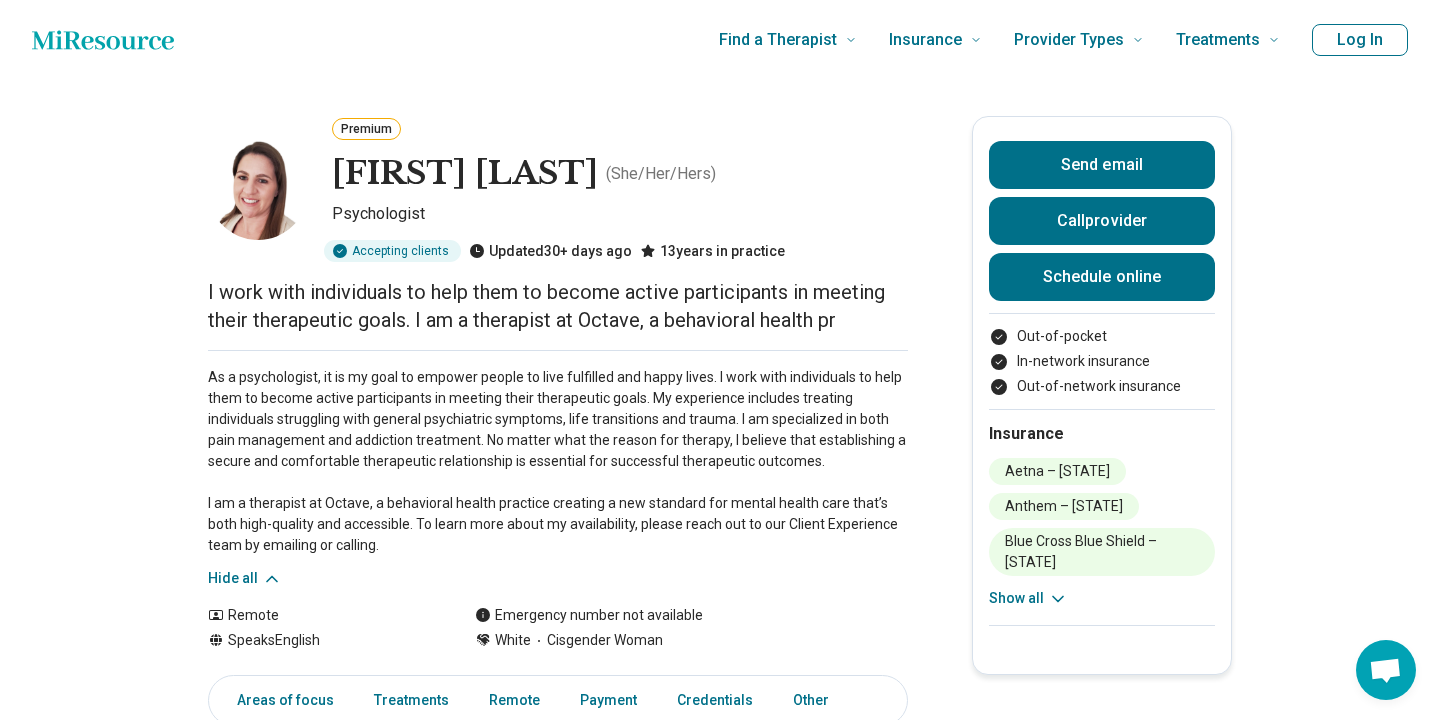 click on "As a psychologist, it is my goal to empower people to live fulfilled and happy lives. I work with individuals to help them to become active participants in meeting their therapeutic goals. My experience includes treating individuals struggling with general psychiatric symptoms, life transitions and trauma. I am specialized in both pain management and addiction treatment. No matter what the reason for therapy, I believe that establishing a secure and comfortable therapeutic relationship is essential for successful therapeutic outcomes.
I am a therapist at Octave, a behavioral health practice creating a new standard for mental health care that’s both high-quality and accessible. To learn more about my availability, please reach out to our Client Experience team by emailing or calling." at bounding box center (558, 461) 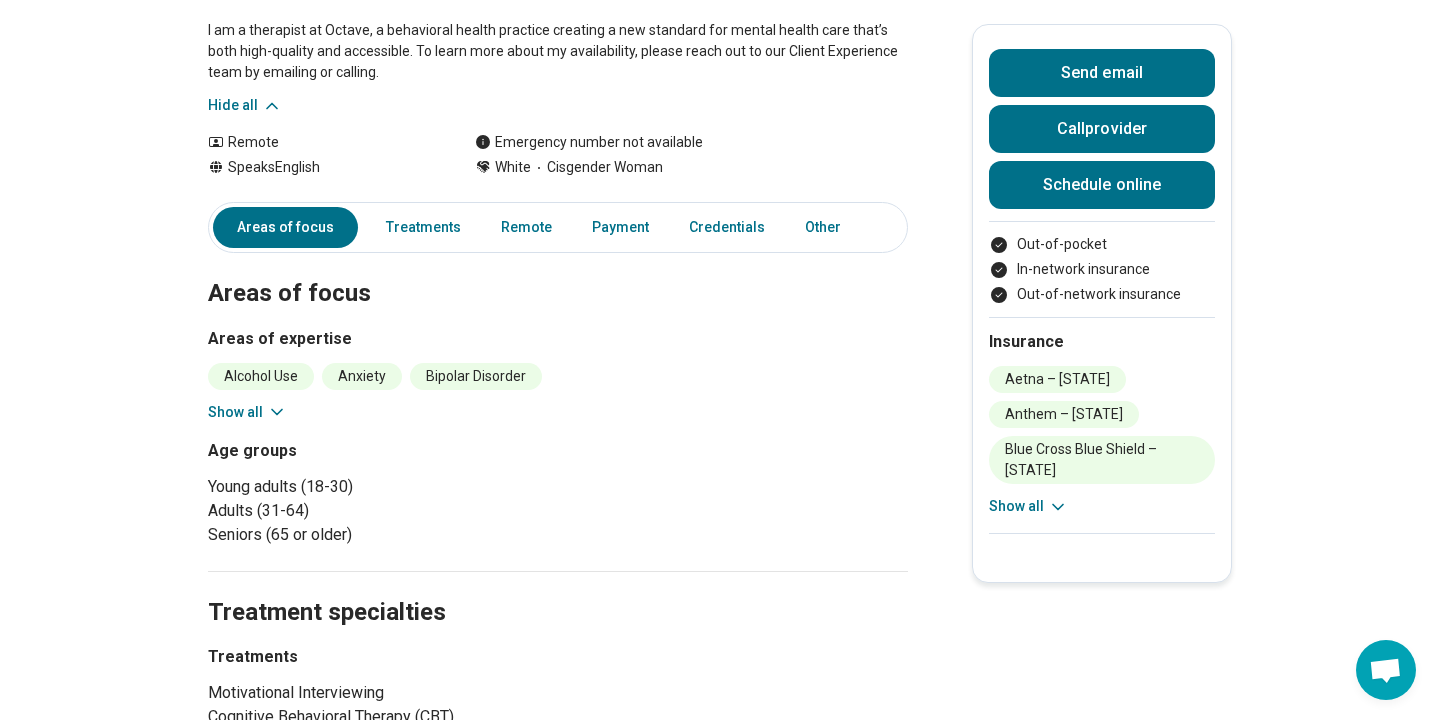scroll, scrollTop: 479, scrollLeft: 0, axis: vertical 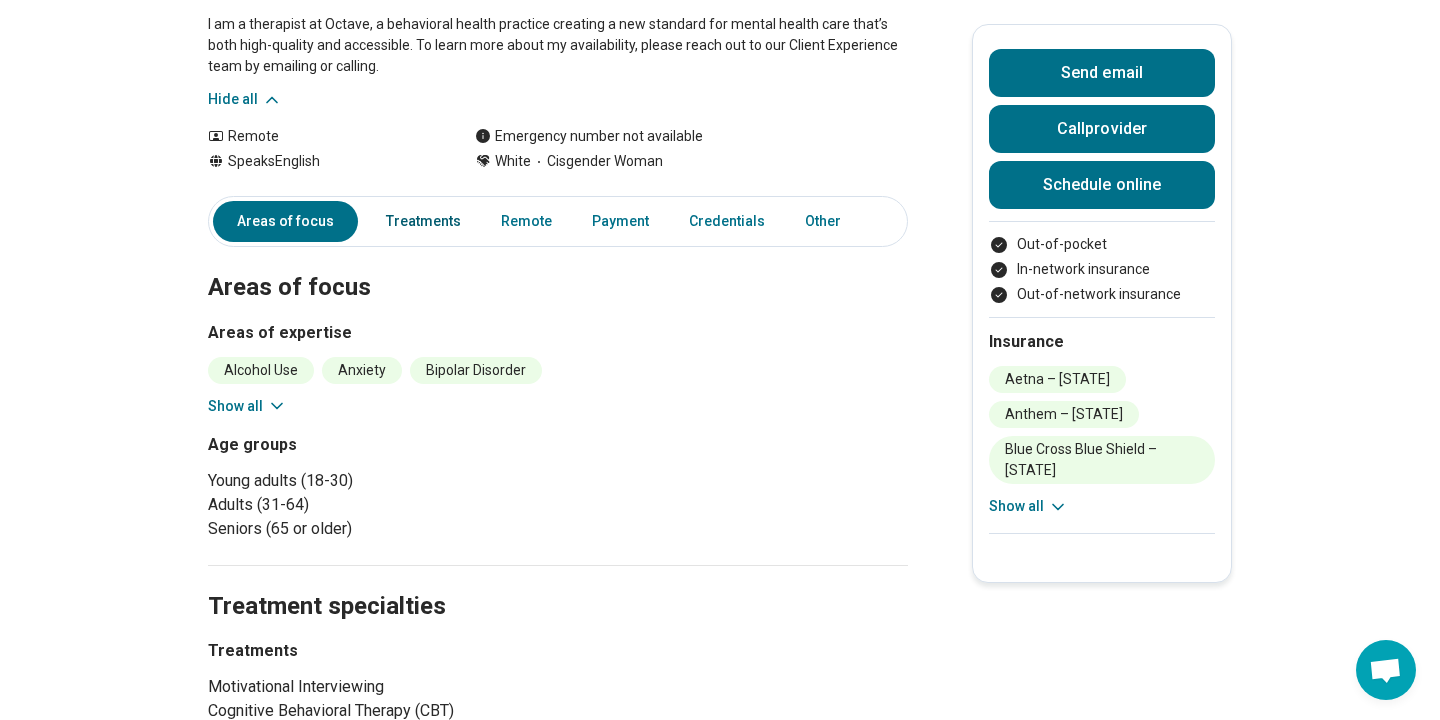 click on "Treatments" at bounding box center [423, 221] 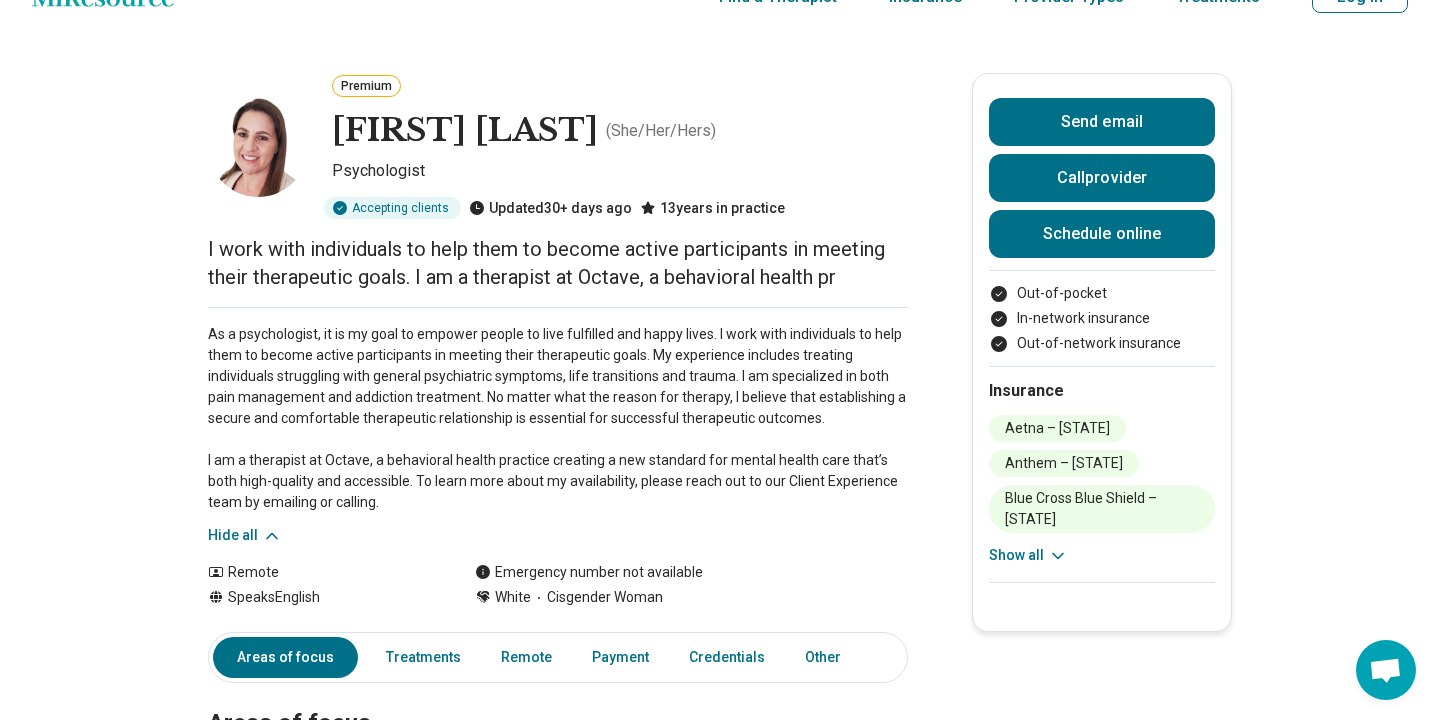 scroll, scrollTop: 0, scrollLeft: 0, axis: both 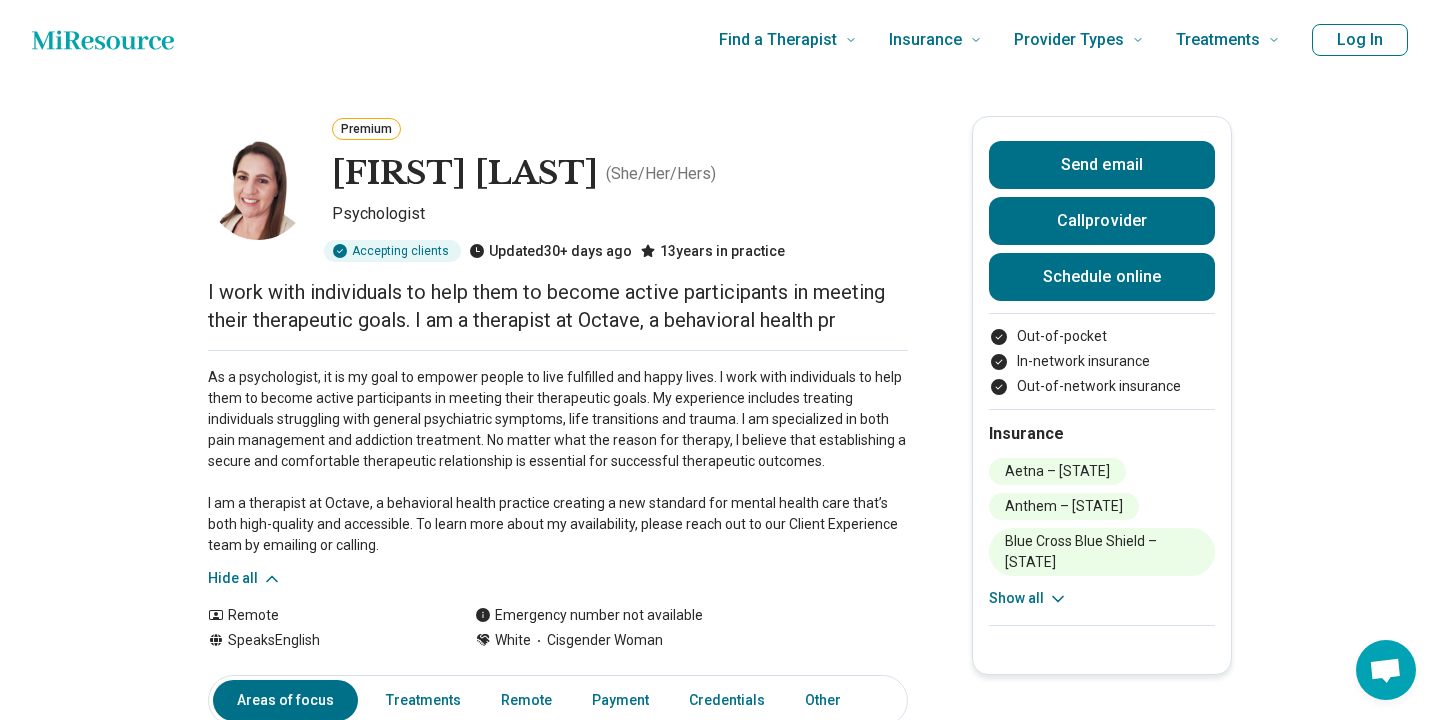 click on "Premium Monique Vorous ( She/Her/Hers ) Psychologist Accepting clients Updated  30+ days ago 13  years in practice I work with individuals to help them to become active participants in meeting their therapeutic goals.
I am a therapist at Octave, a behavioral health pr Hide all Remote Speaks  English Emergency number not available White Cisgender Woman Send email Call  provider Schedule online Out-of-pocket In-network insurance Out-of-network insurance Insurance Aetna – California Anthem – California Blue Cross Blue Shield – California Blue Shield of California – California Health Net – California MHN – California MHNet Behavioral Health – California Show all Areas of focus Treatments Remote Payment Credentials Other Areas of focus Areas of expertise Alcohol Use Anxiety Bipolar Disorder Chronic Illness/Pain Depression Drug Use Insomnia Life Transitions Personality Disorders Physical Stress Relationship(s) with Partner/Husband/Wife Self-Harm Sleep Concerns Show all Age groups Young adults (18-30)" at bounding box center (720, 1076) 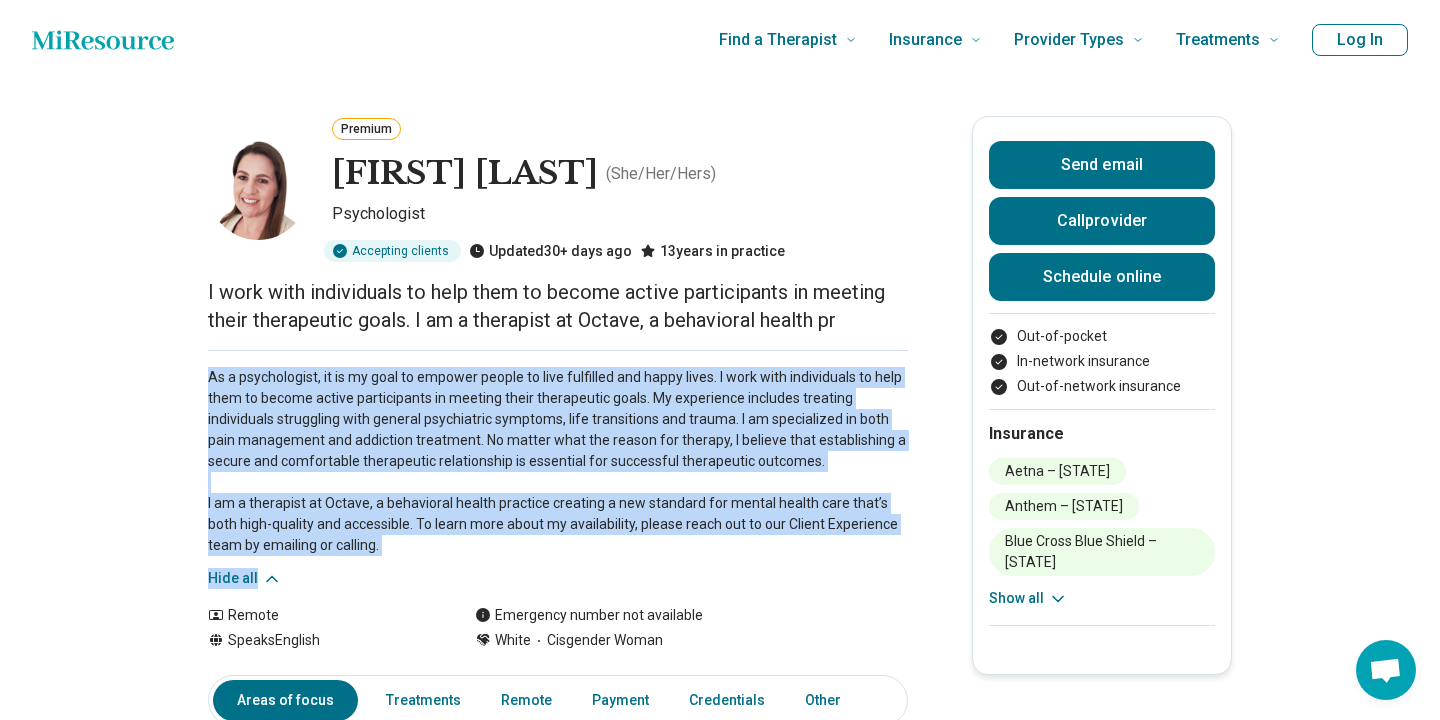 drag, startPoint x: 203, startPoint y: 378, endPoint x: 357, endPoint y: 568, distance: 244.5731 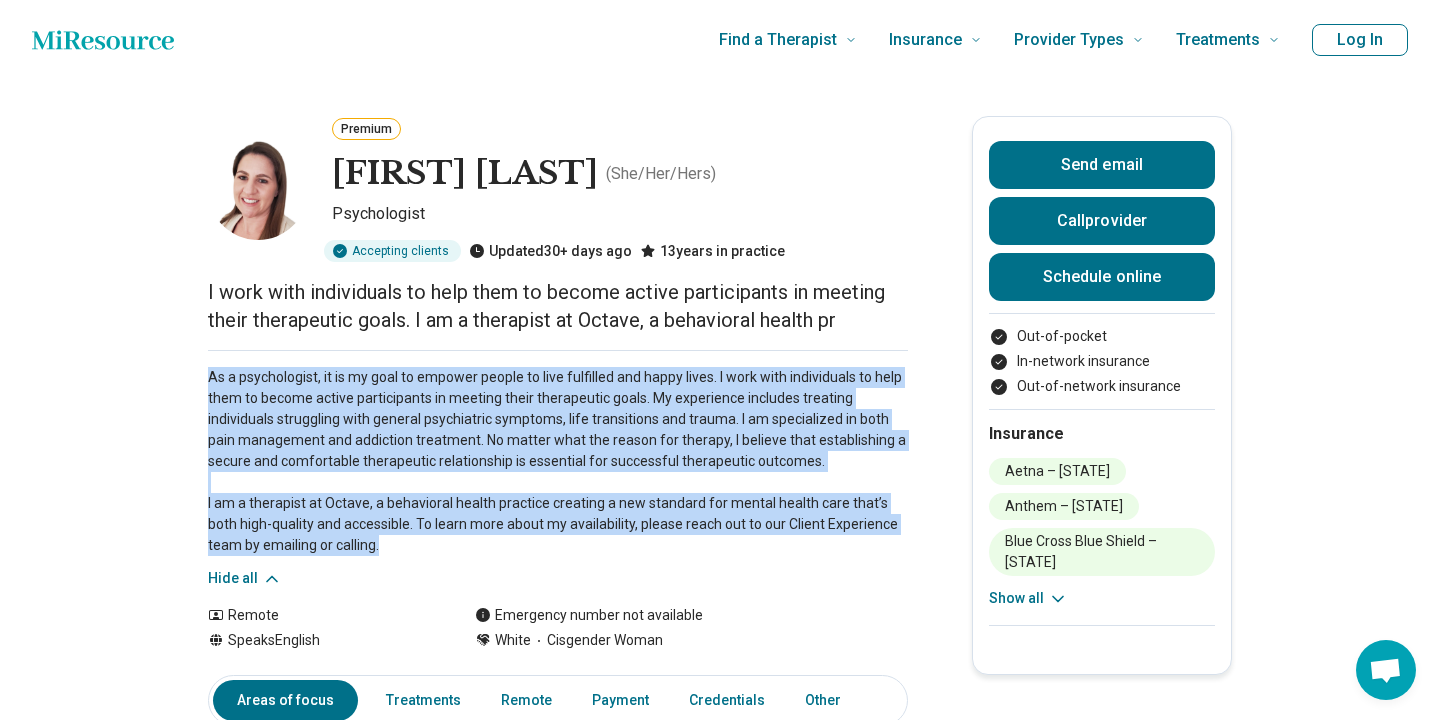 drag, startPoint x: 357, startPoint y: 543, endPoint x: 210, endPoint y: 363, distance: 232.39836 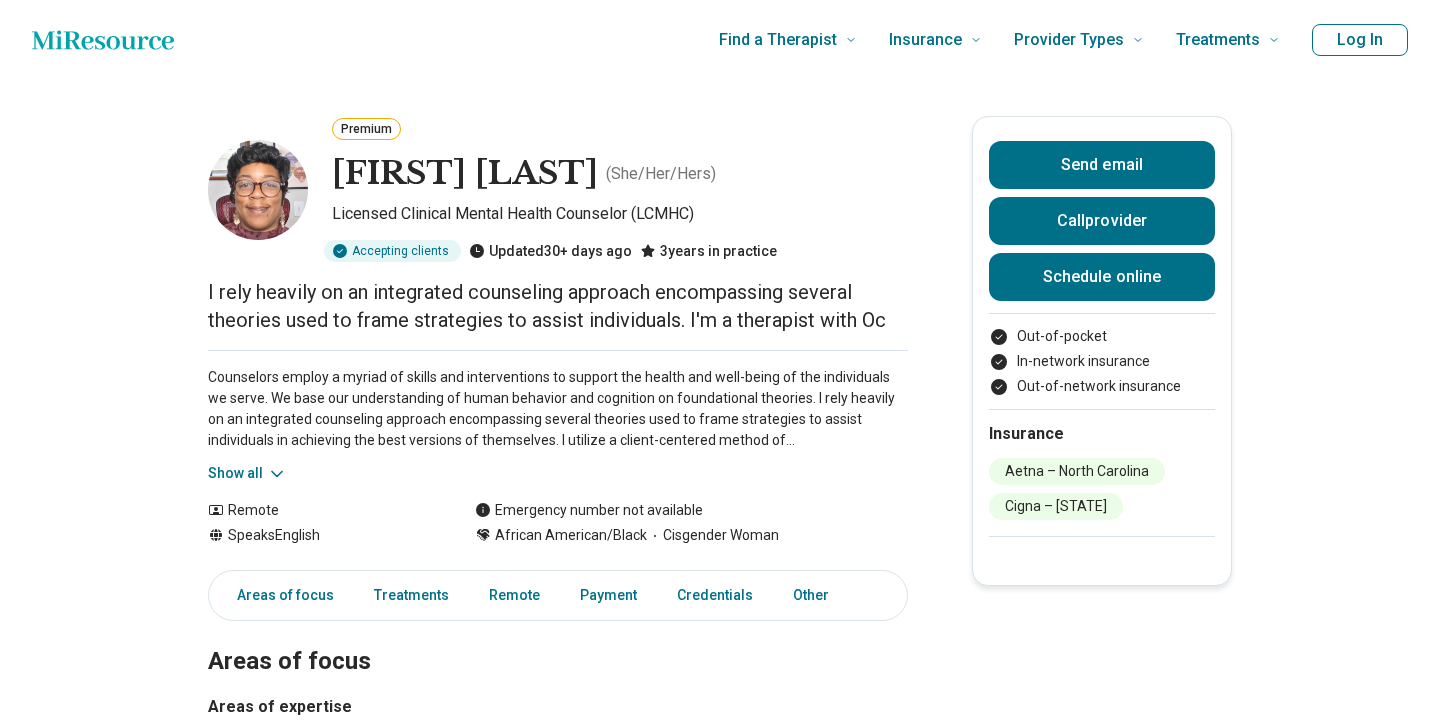 scroll, scrollTop: 0, scrollLeft: 0, axis: both 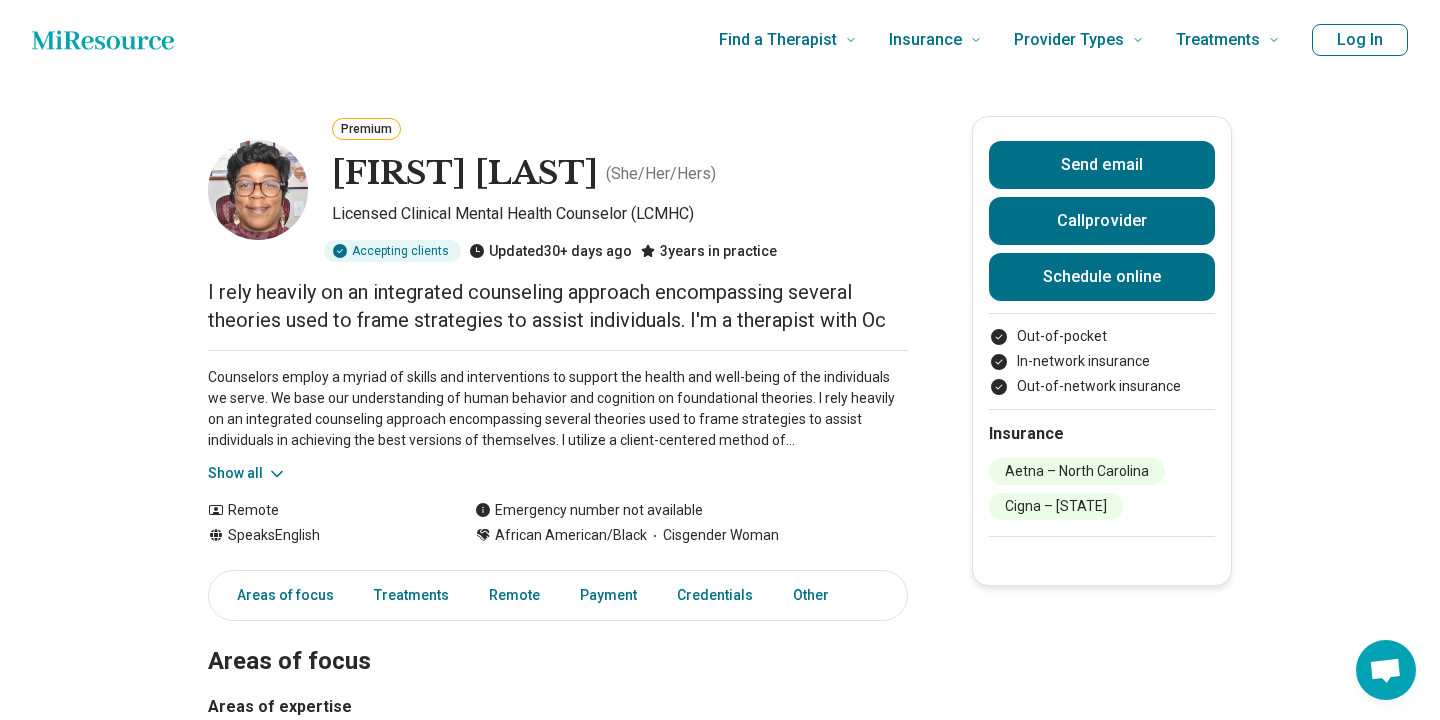 click on "Show all" at bounding box center [247, 473] 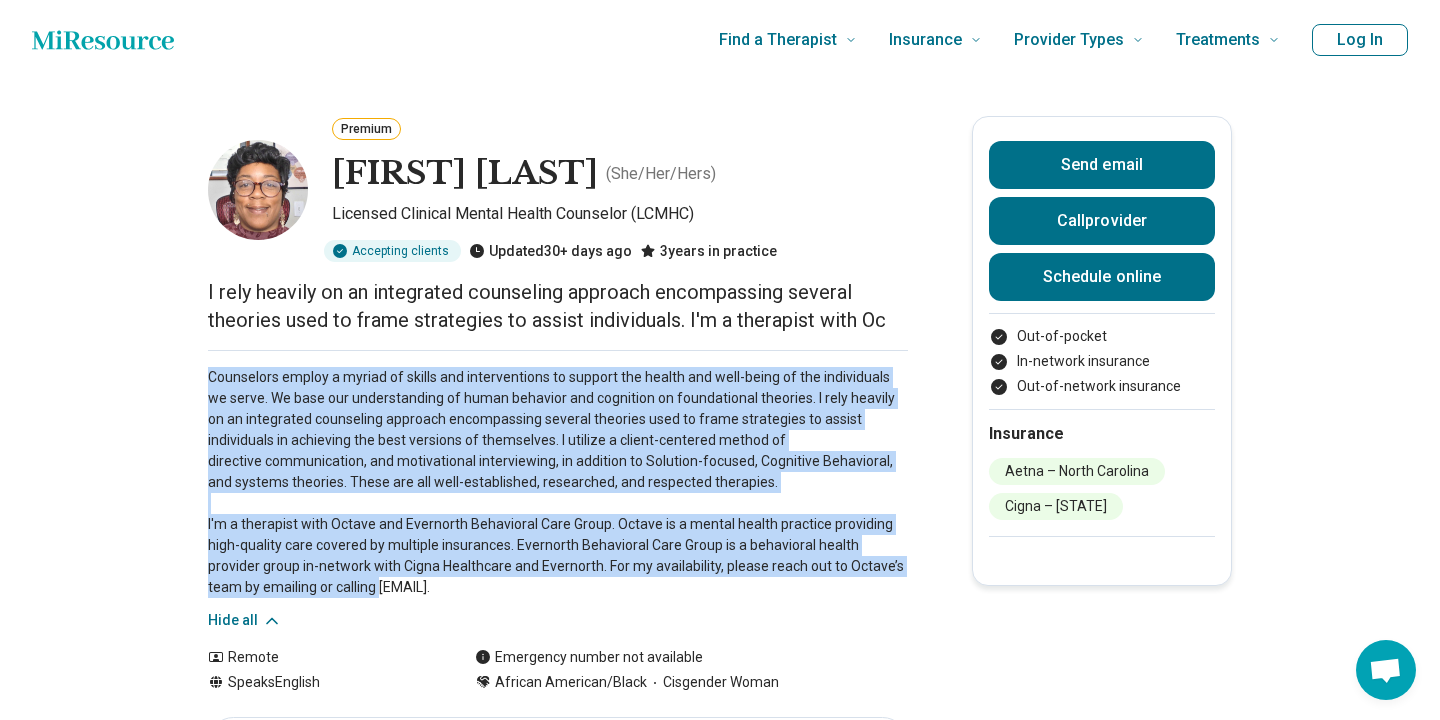 drag, startPoint x: 211, startPoint y: 380, endPoint x: 364, endPoint y: 587, distance: 257.40628 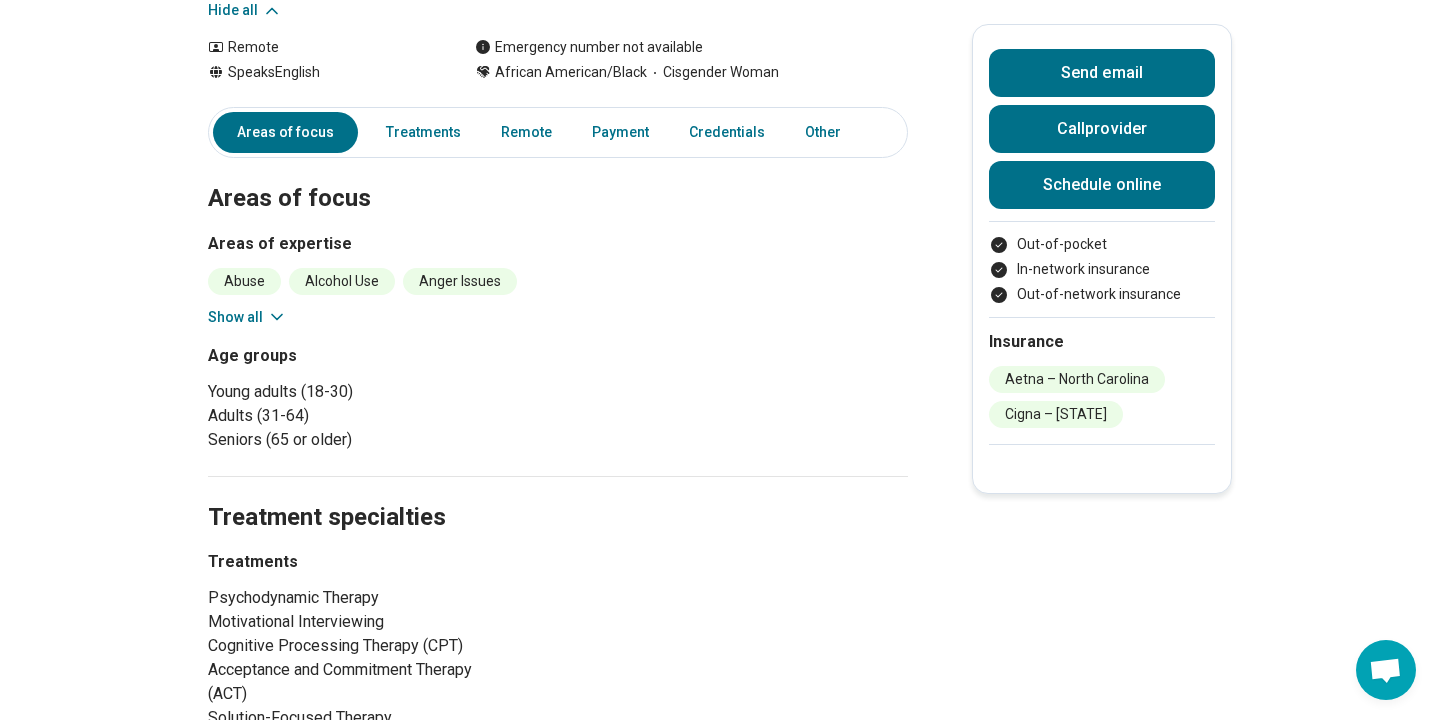 scroll, scrollTop: 0, scrollLeft: 0, axis: both 